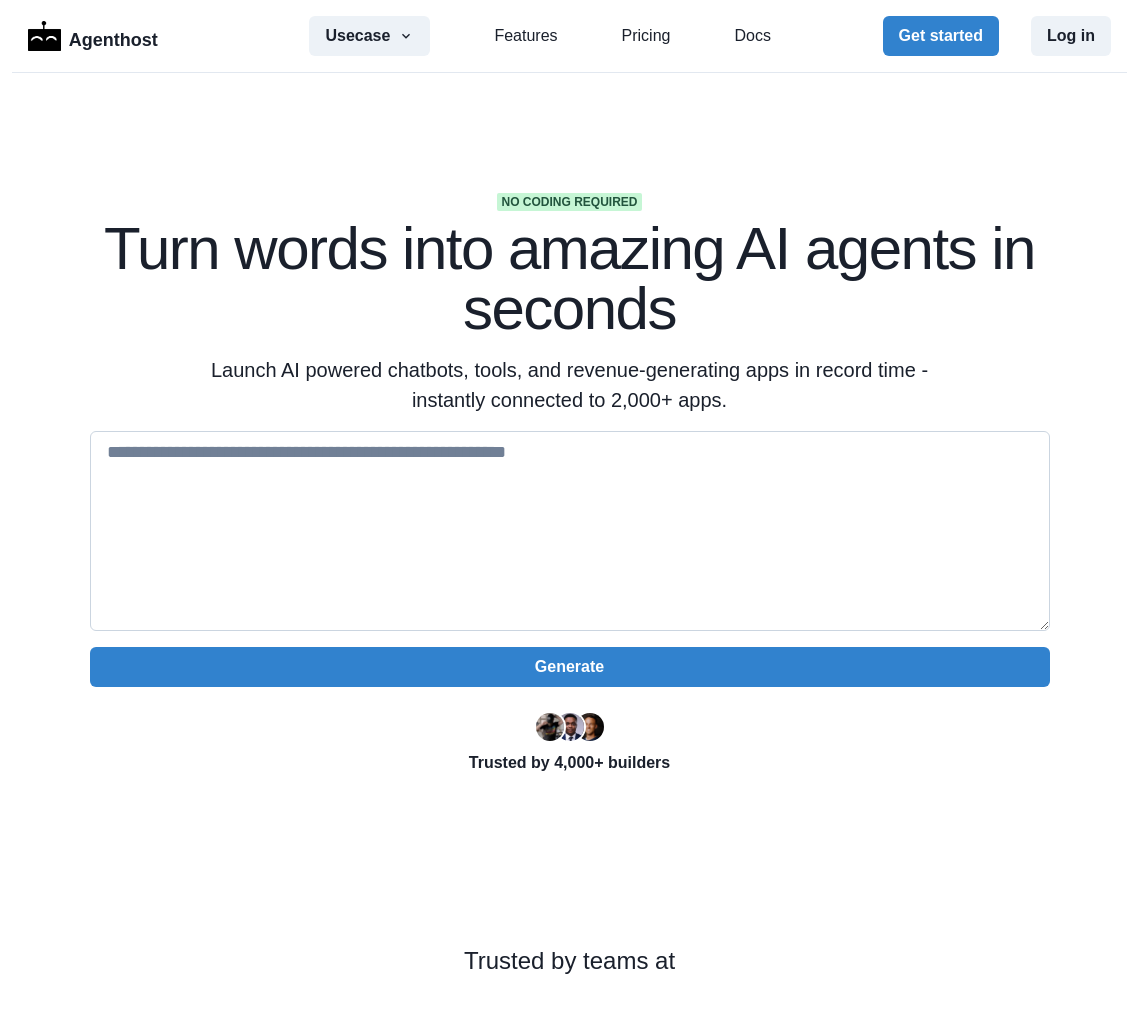 scroll, scrollTop: 0, scrollLeft: 0, axis: both 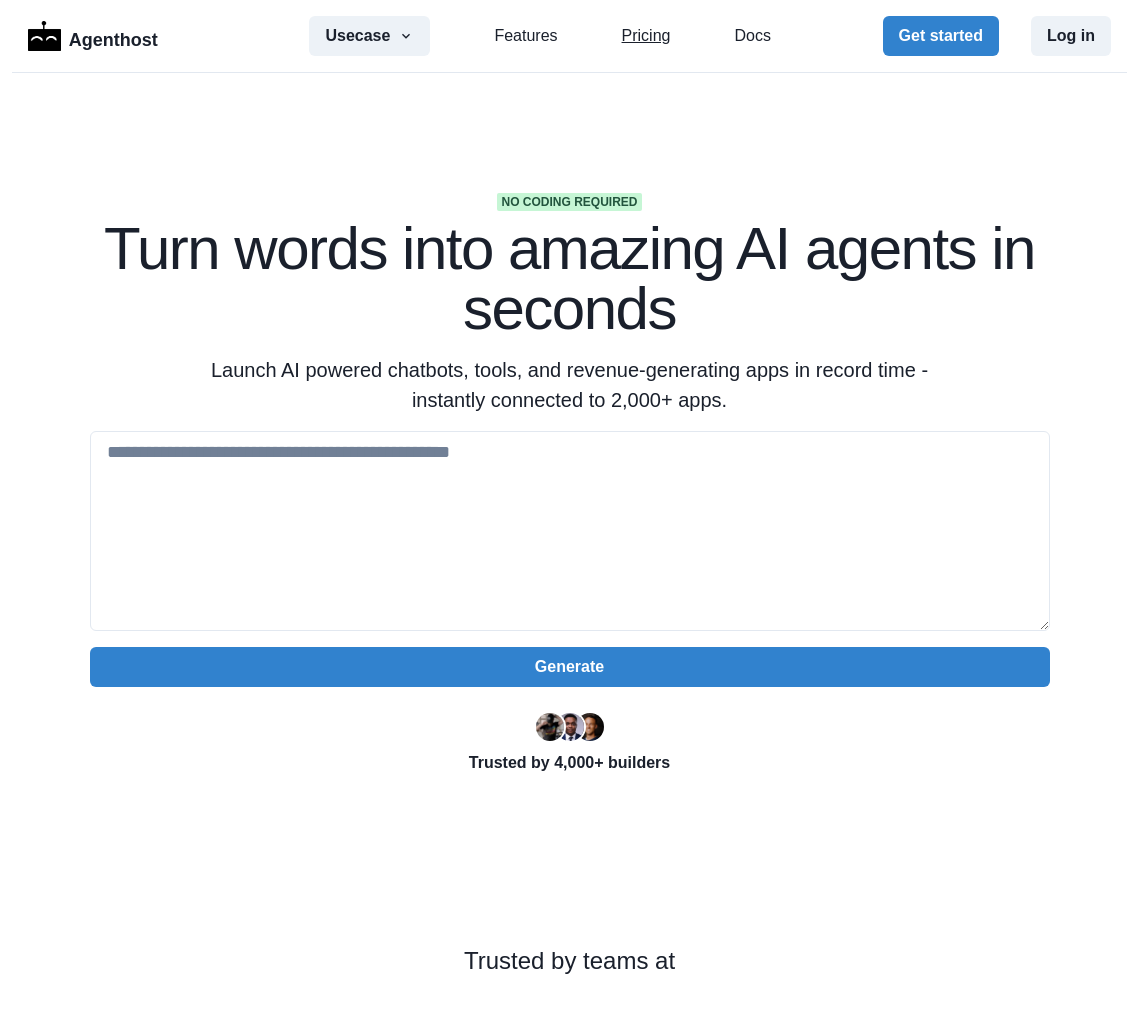 click on "Pricing" at bounding box center [646, 36] 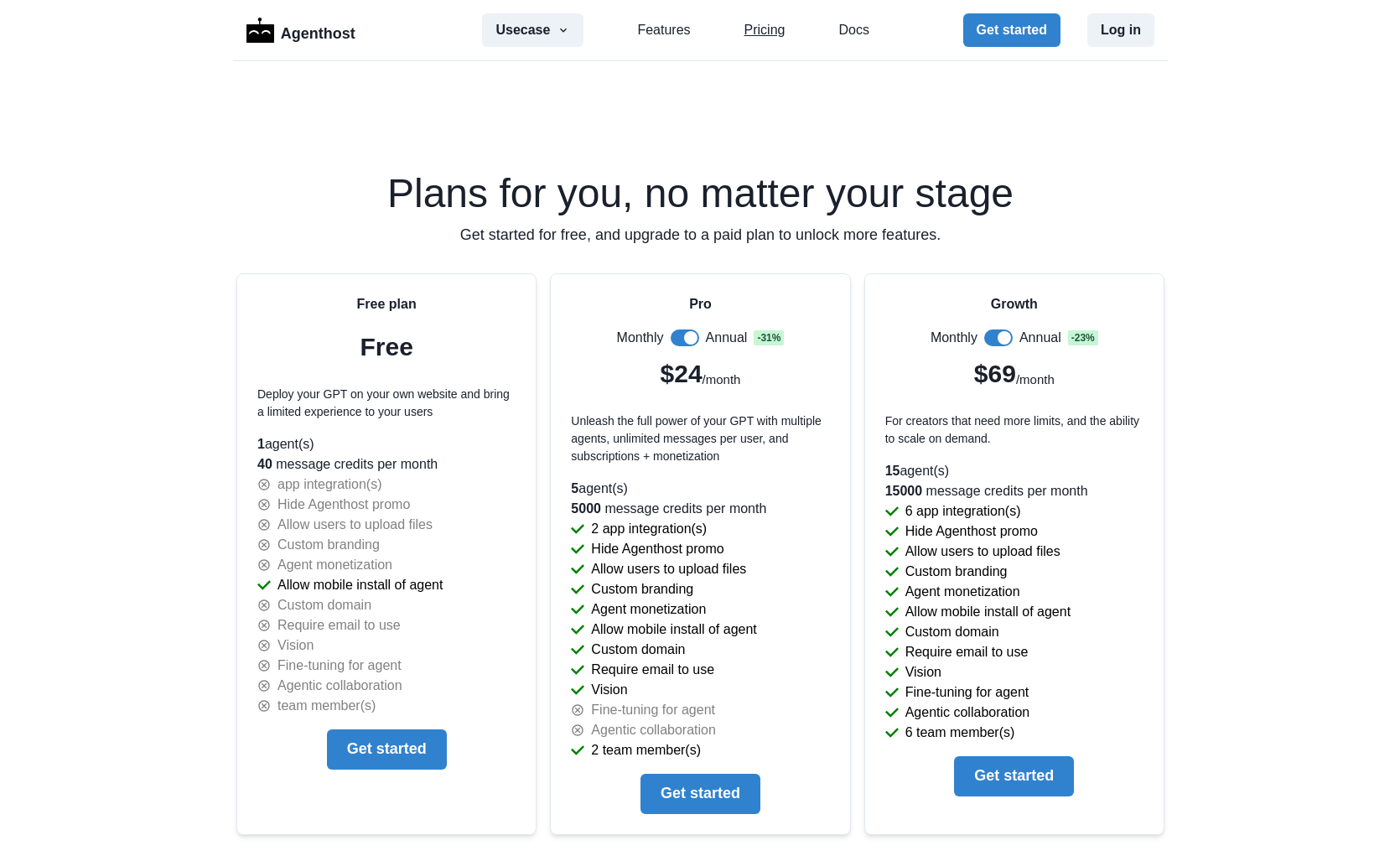 scroll, scrollTop: 3382, scrollLeft: 0, axis: vertical 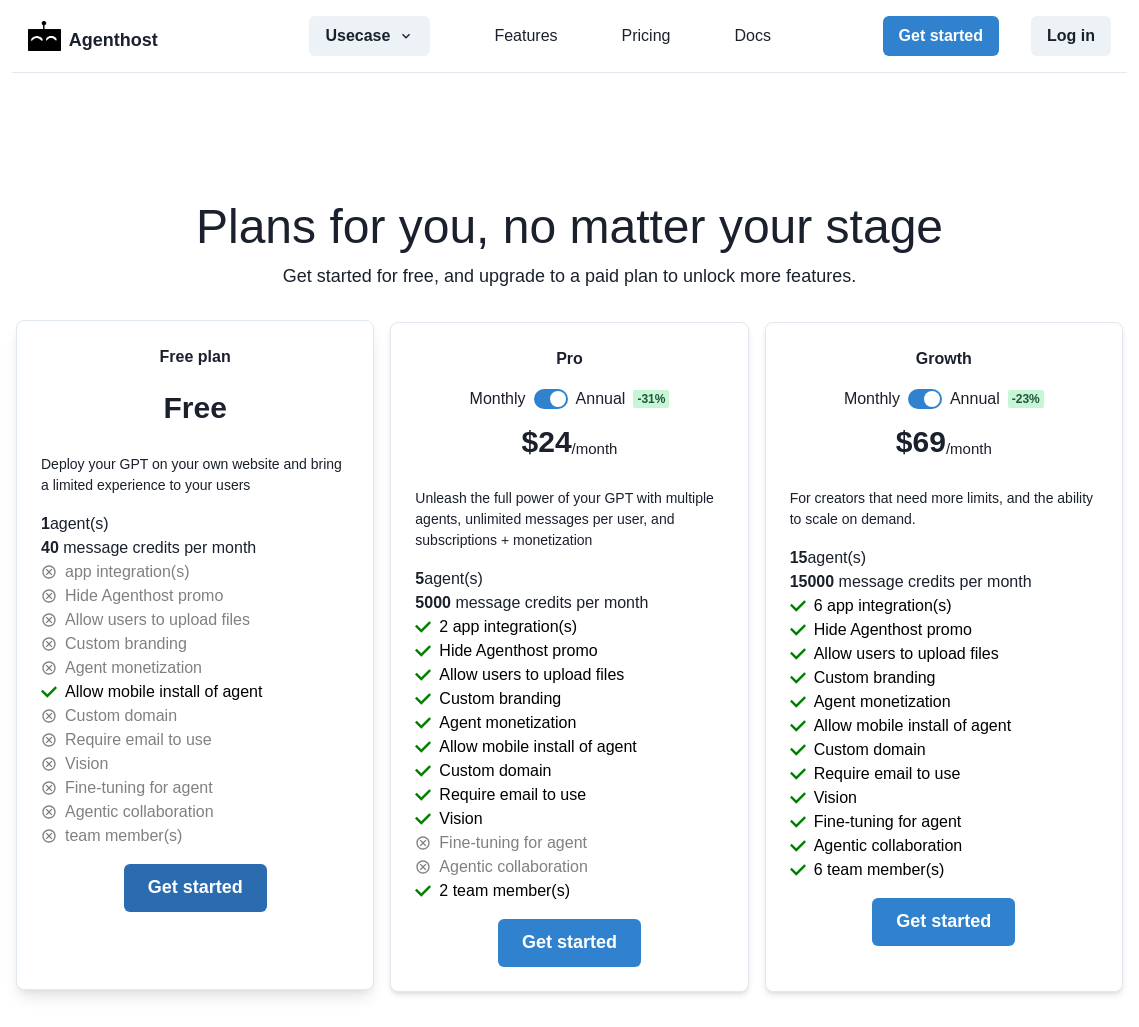 click on "Get started" at bounding box center [195, 888] 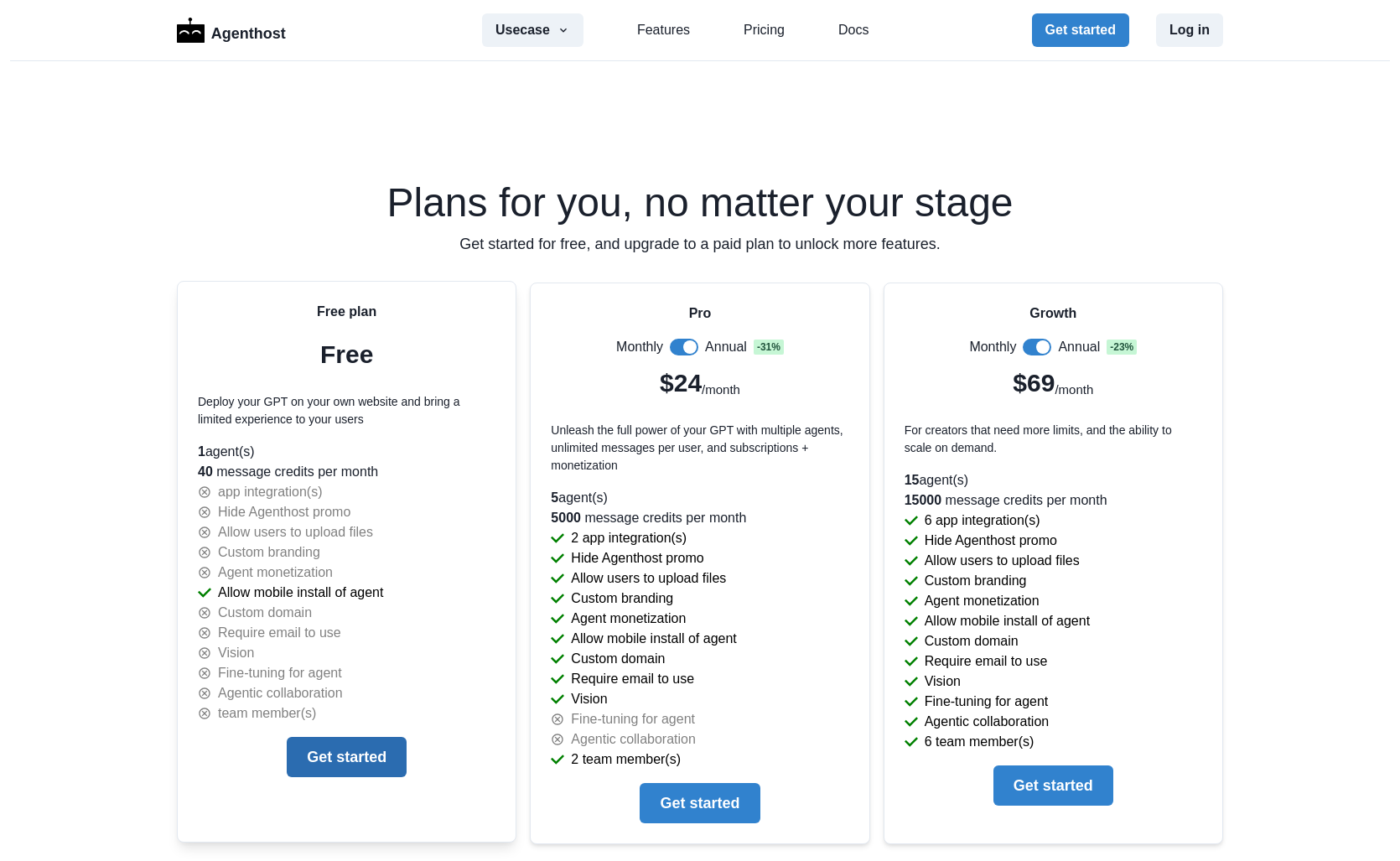 scroll, scrollTop: 3415, scrollLeft: 0, axis: vertical 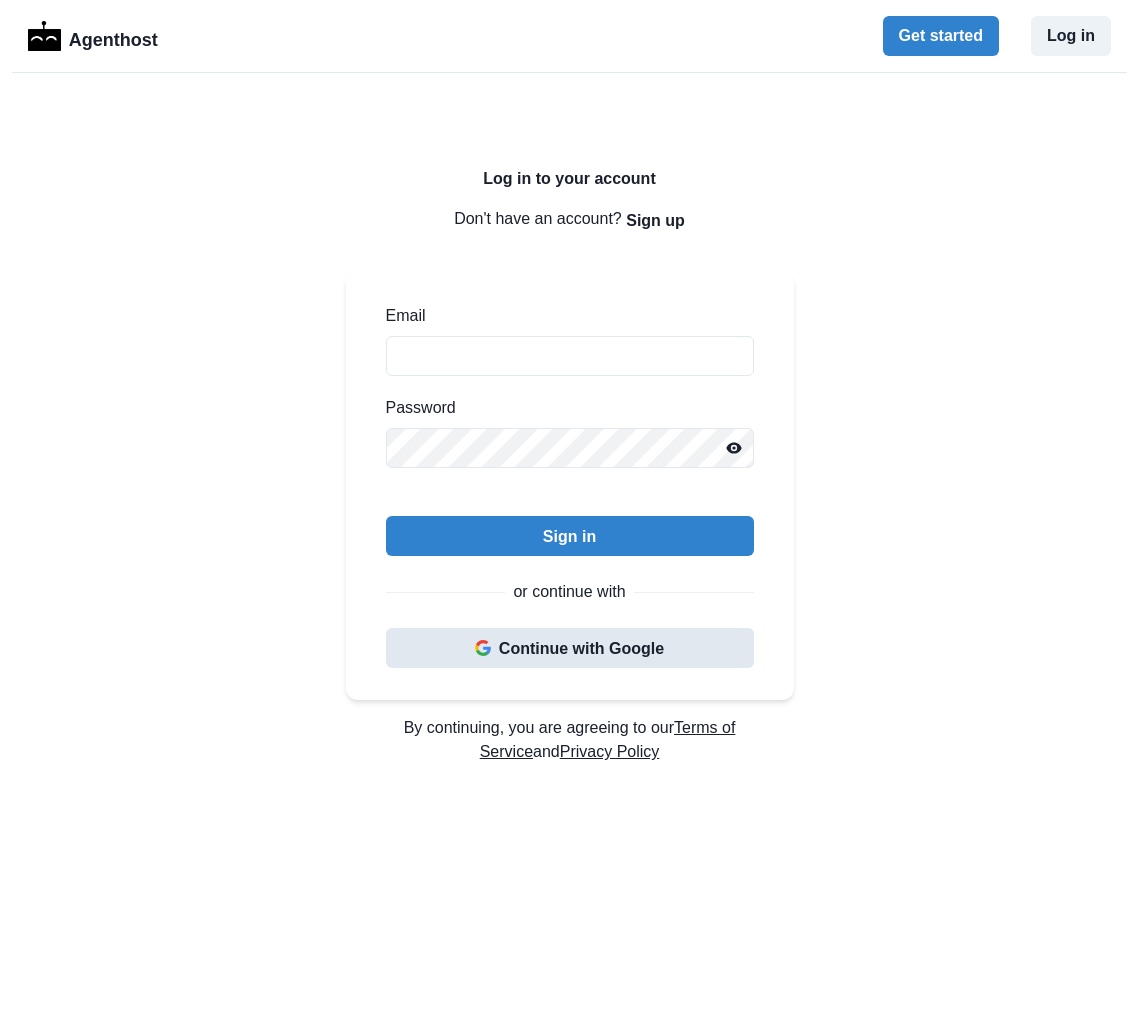 click on "Continue with Google" at bounding box center (570, 648) 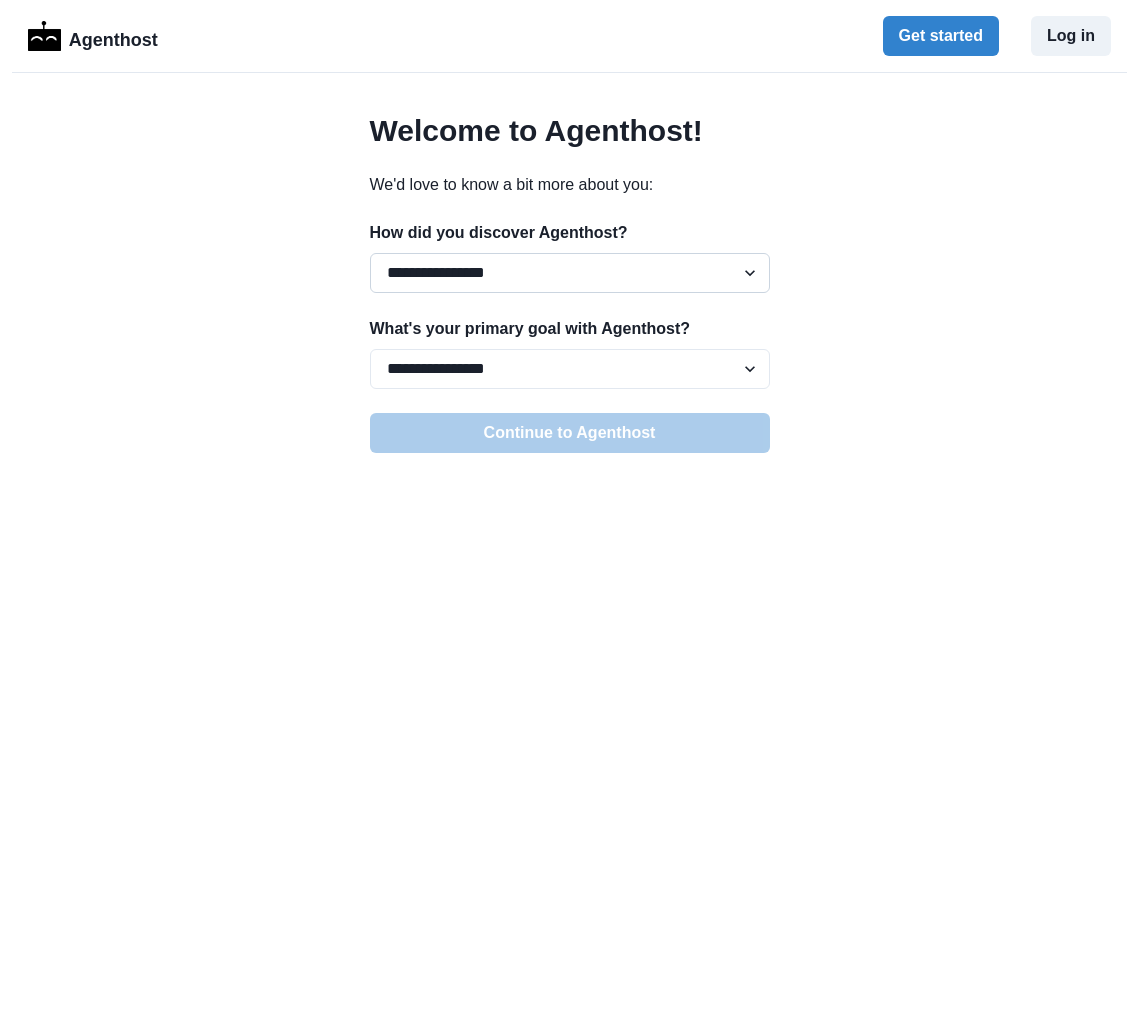 click on "**********" at bounding box center [570, 273] 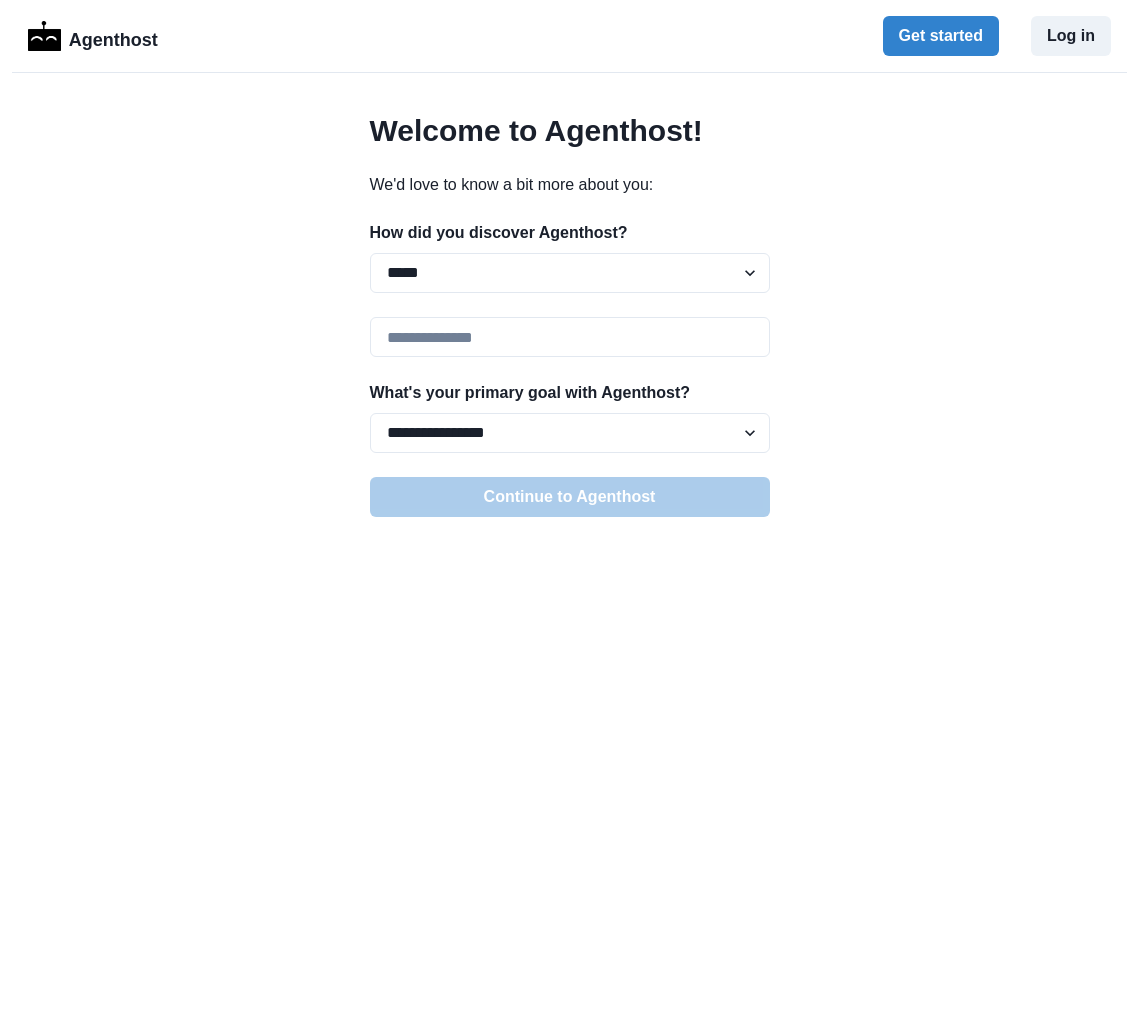 click on "**********" at bounding box center (570, 315) 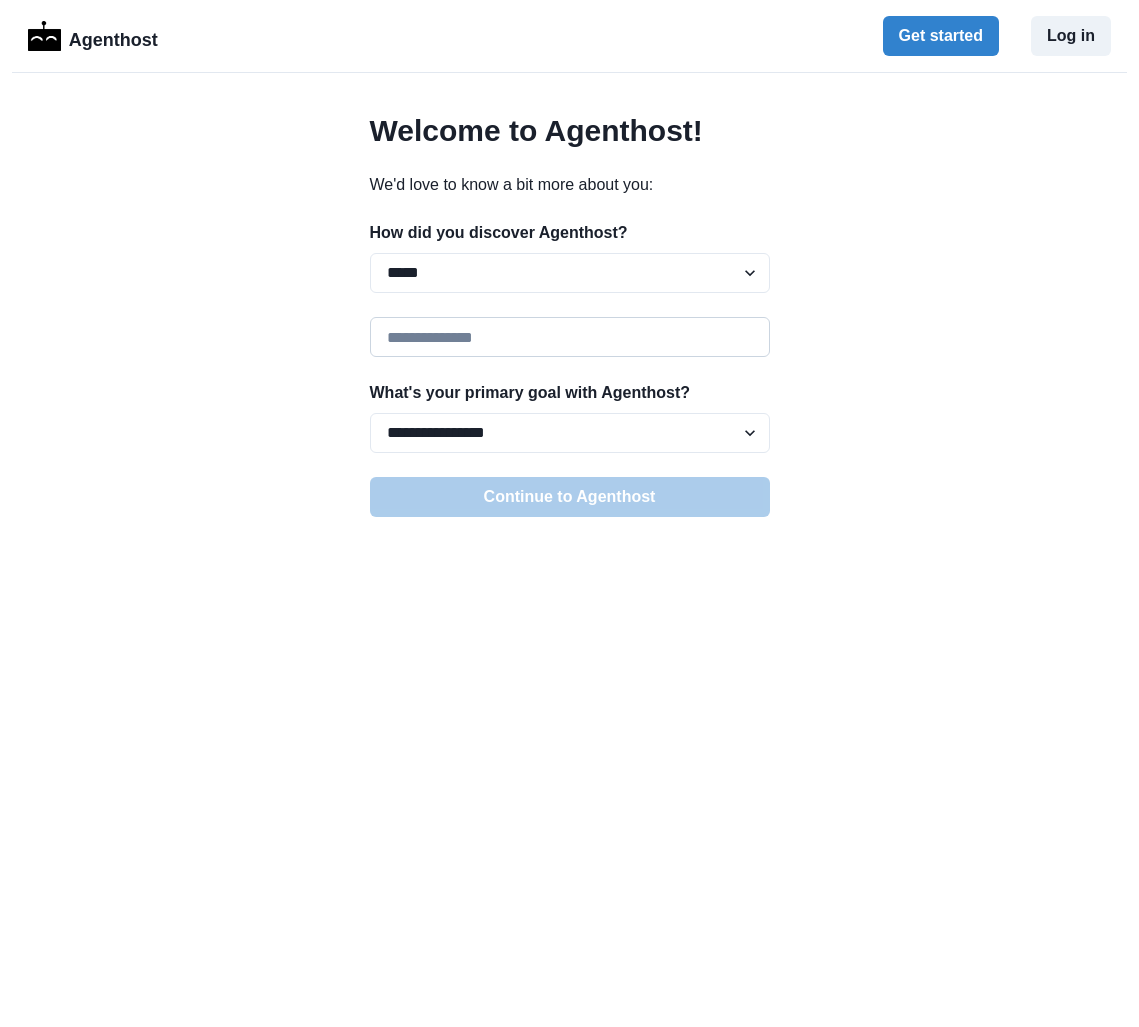 click at bounding box center [570, 337] 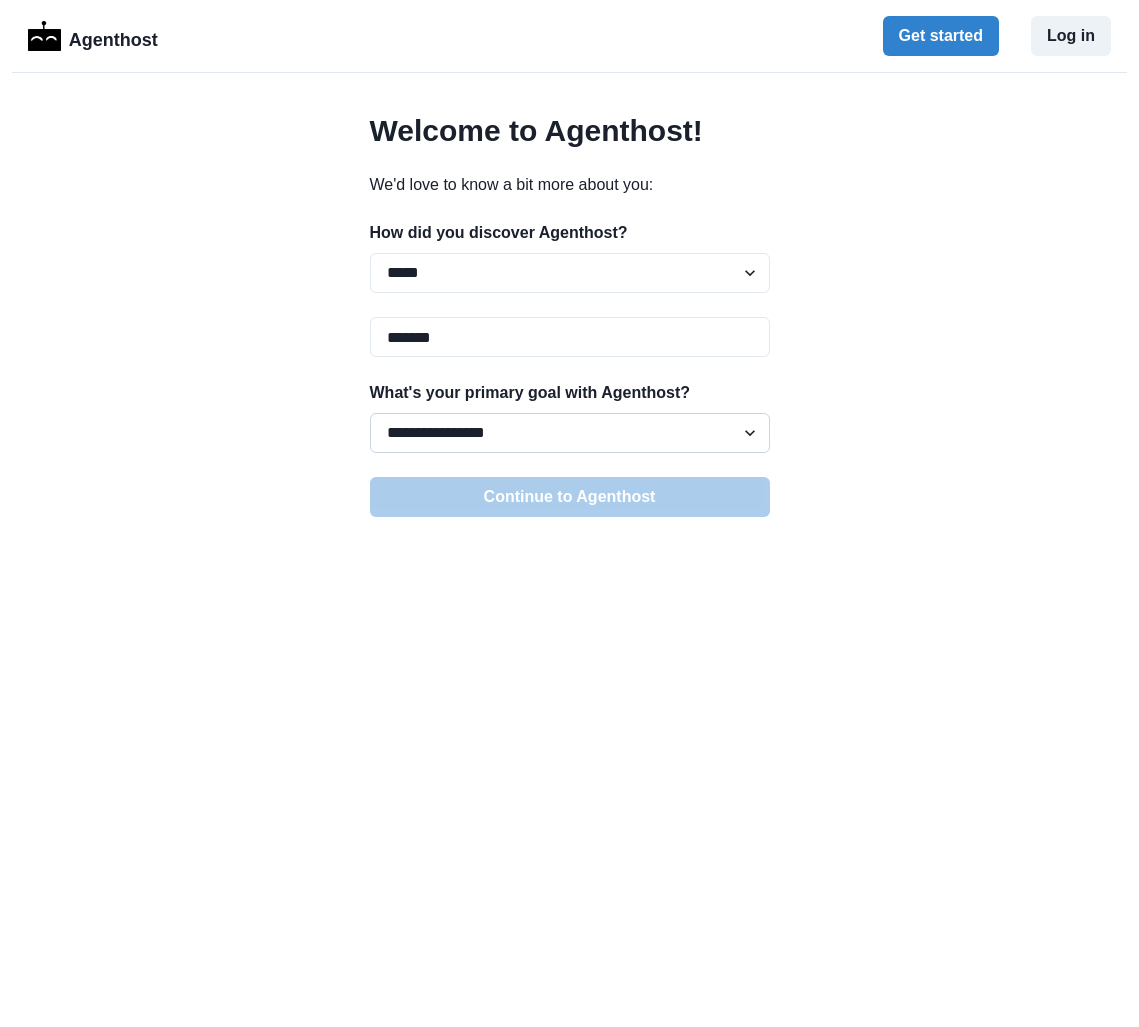 type on "*******" 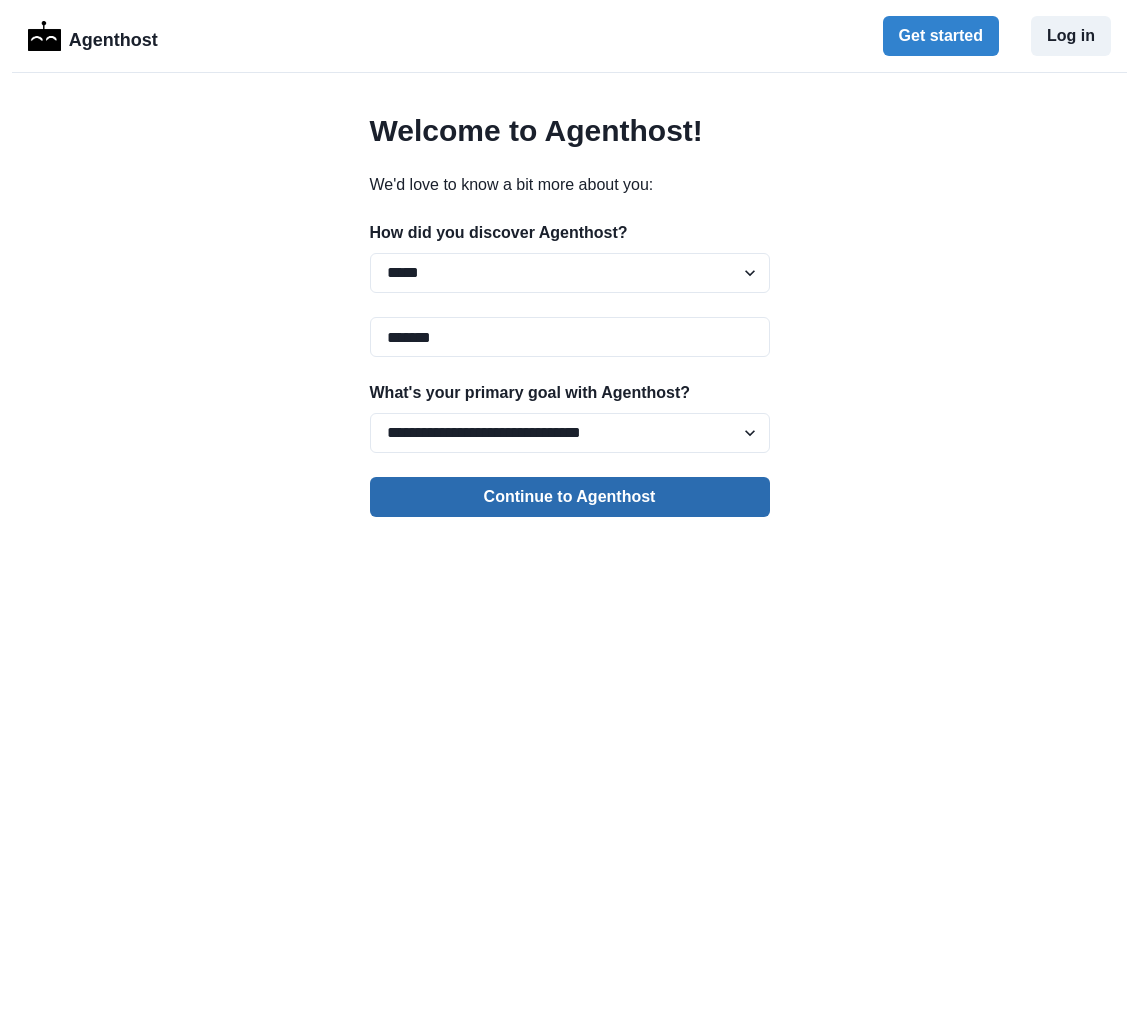 click on "Continue to Agenthost" at bounding box center (570, 497) 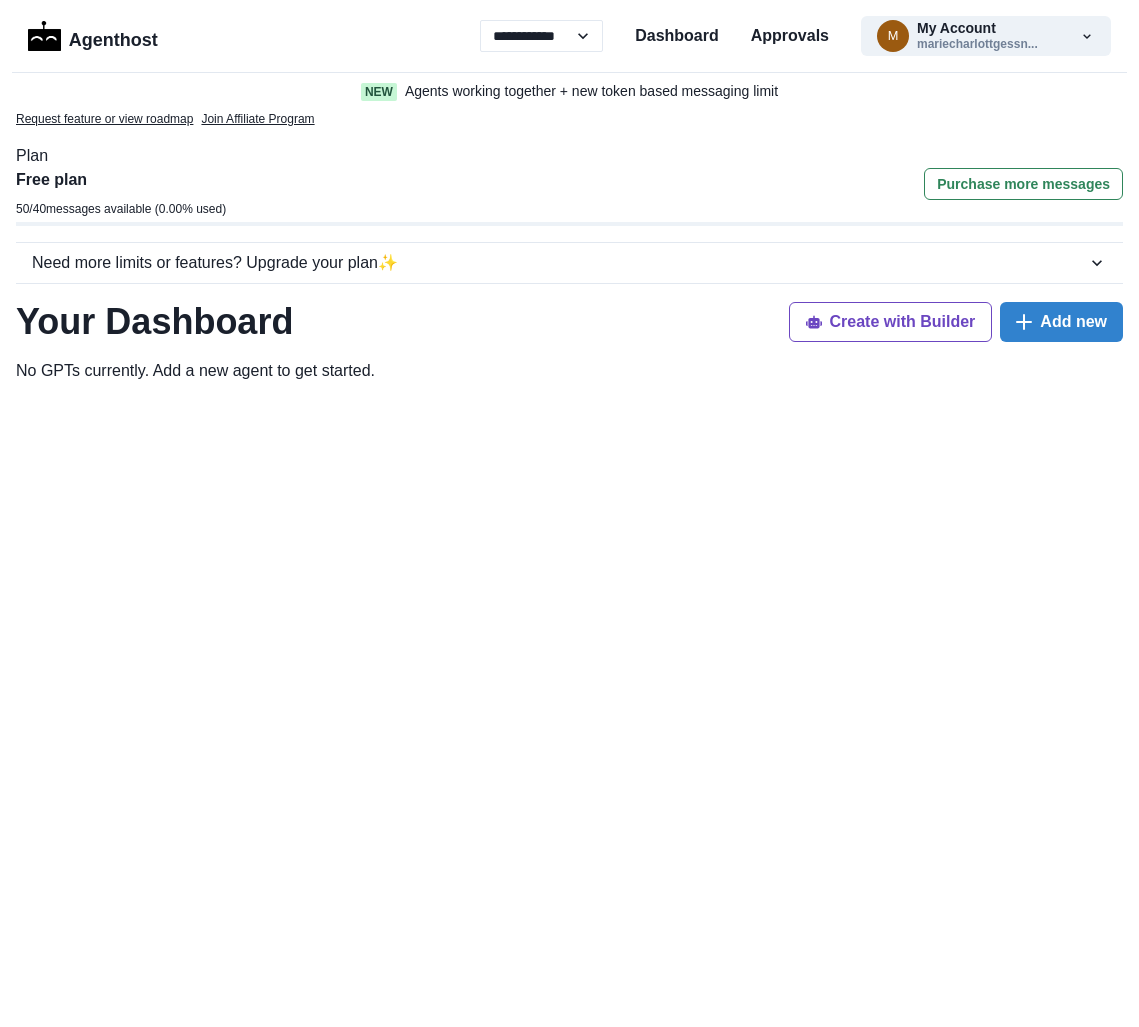 scroll, scrollTop: 0, scrollLeft: 0, axis: both 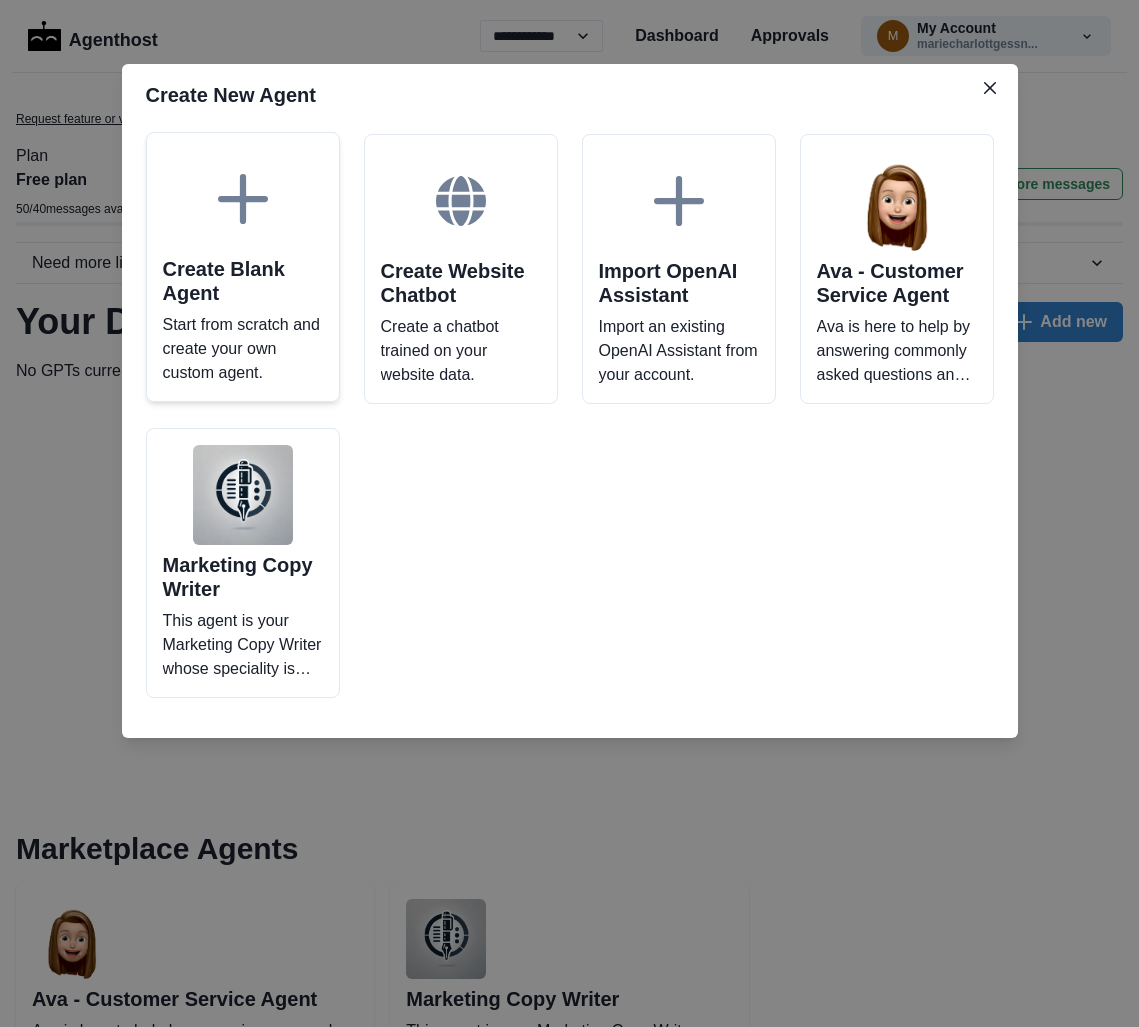 click 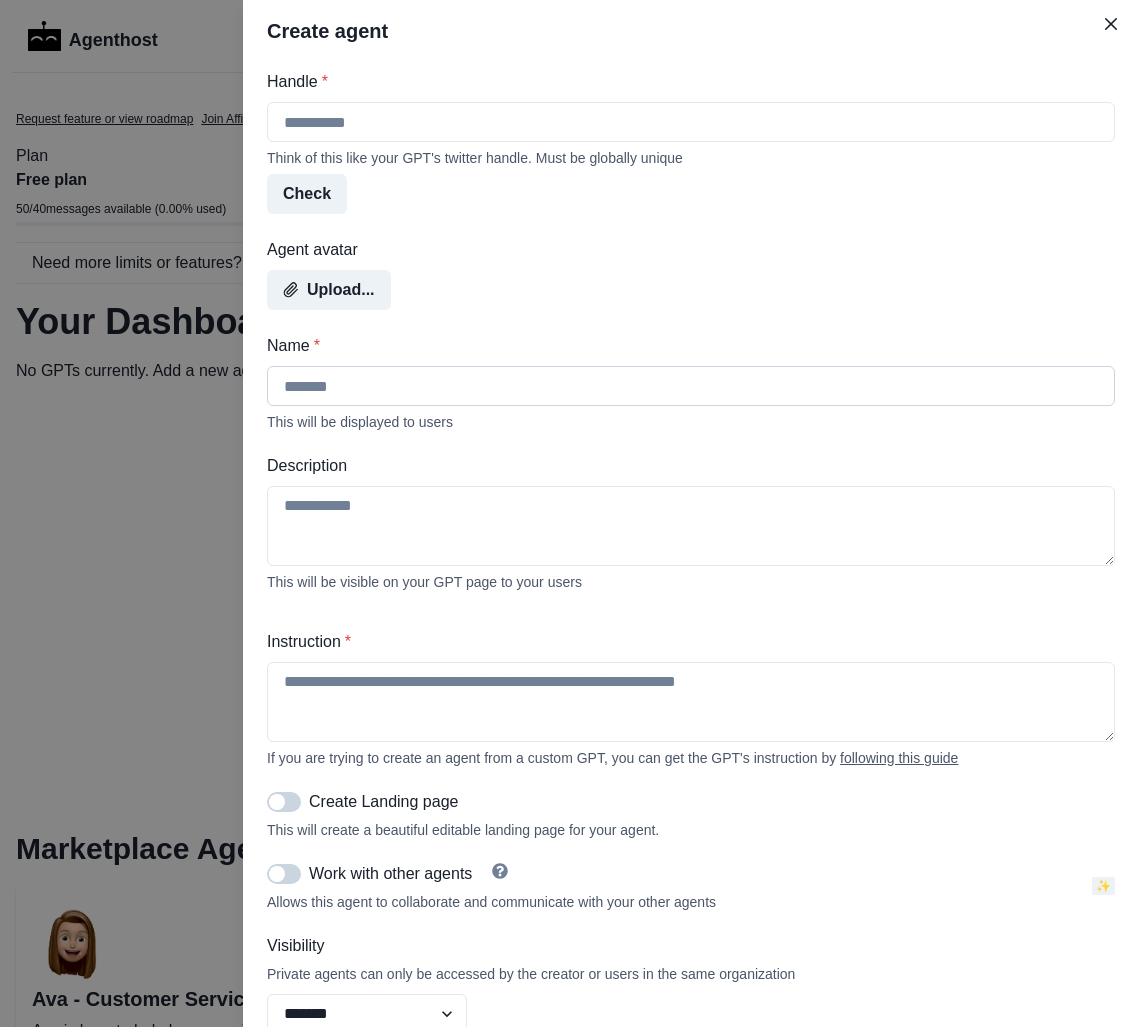 click on "Name *" at bounding box center (691, 386) 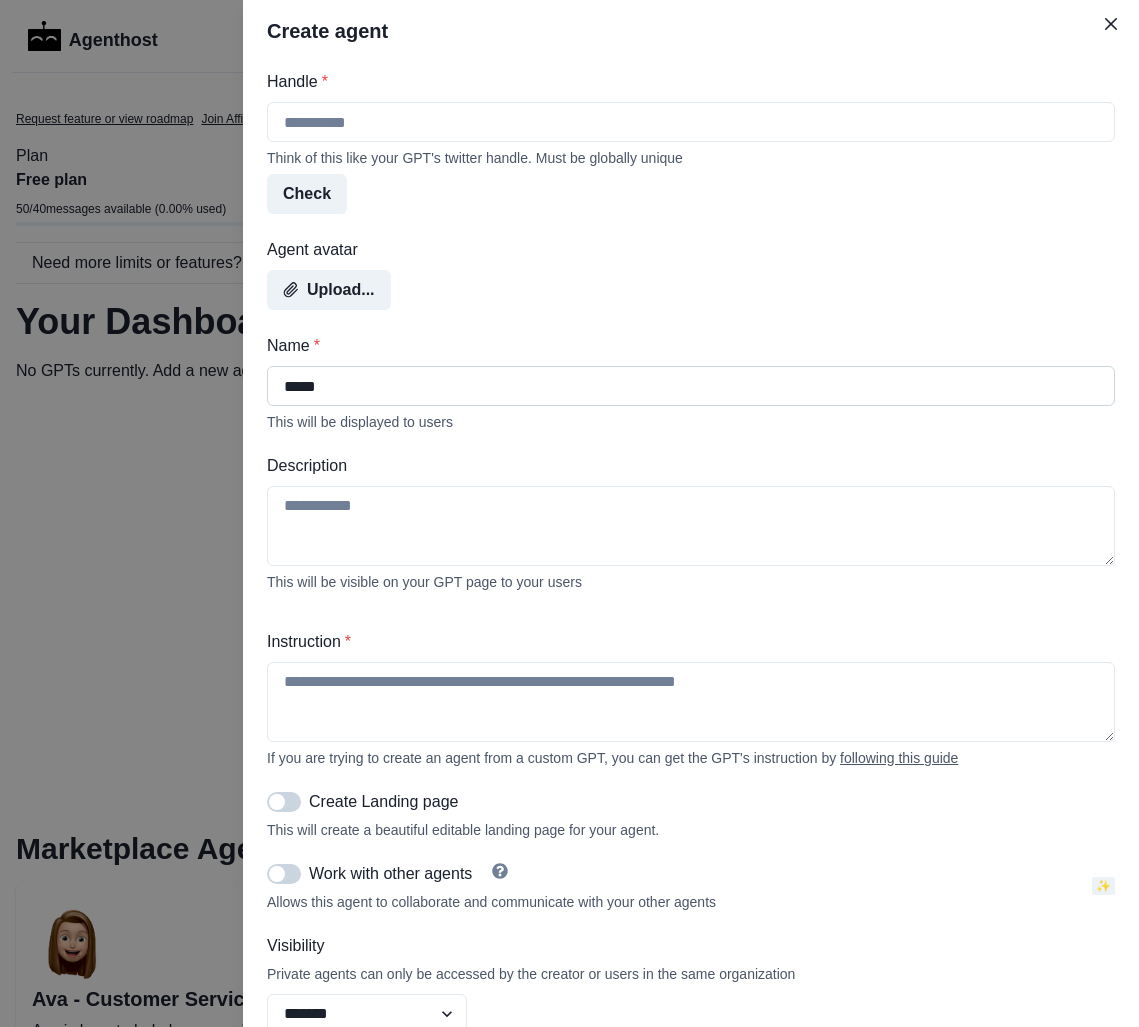 click on "*****" at bounding box center [691, 386] 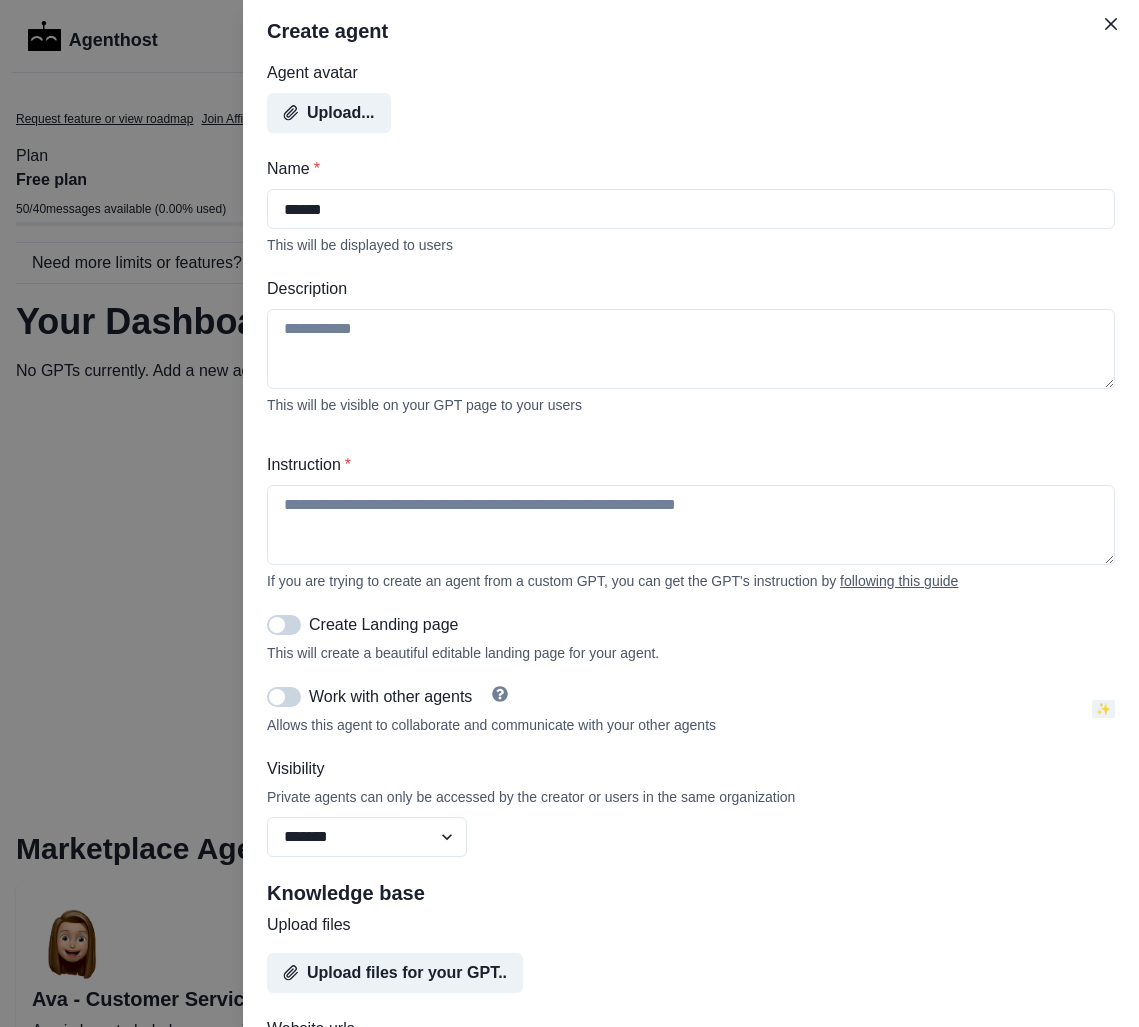 scroll, scrollTop: 196, scrollLeft: 0, axis: vertical 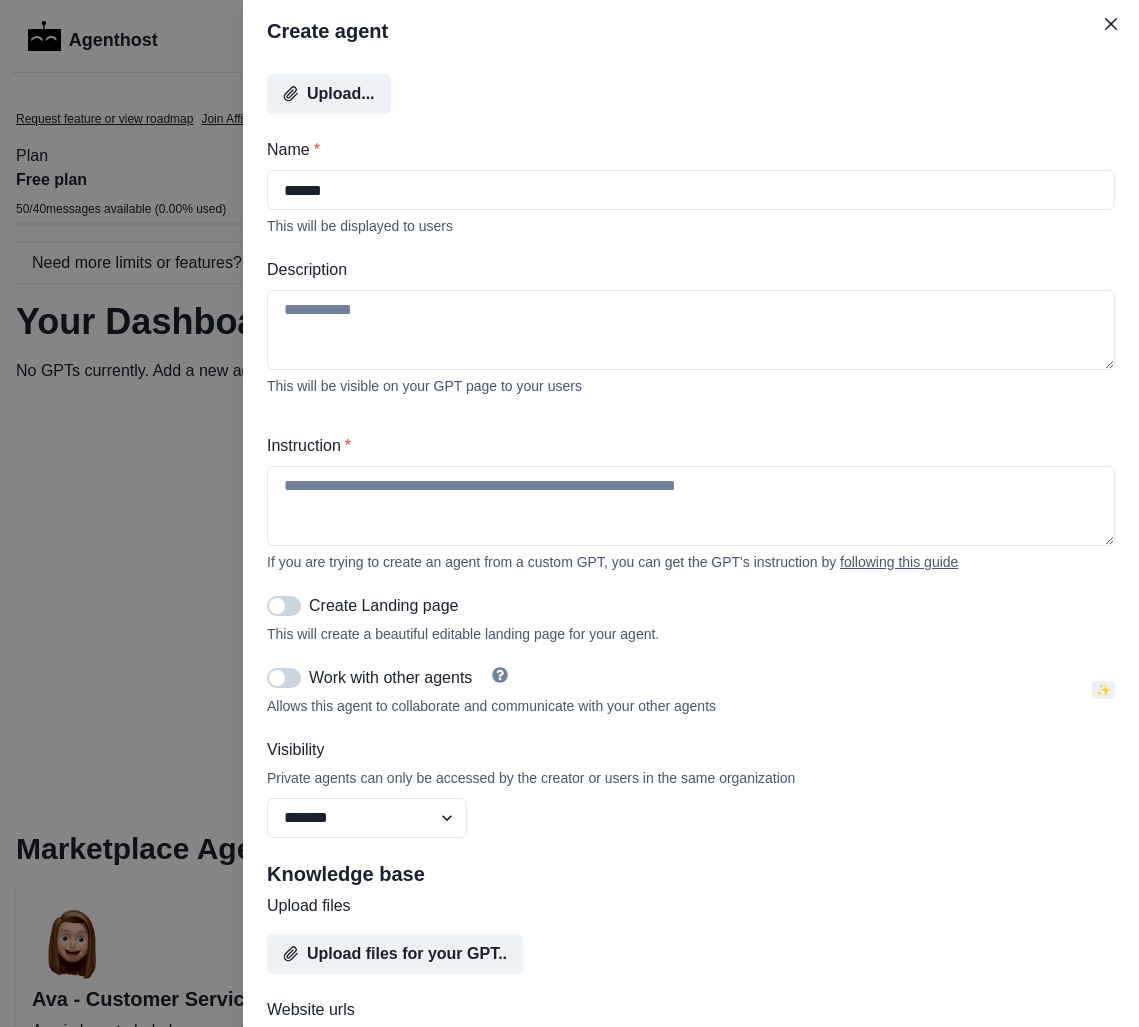 type on "******" 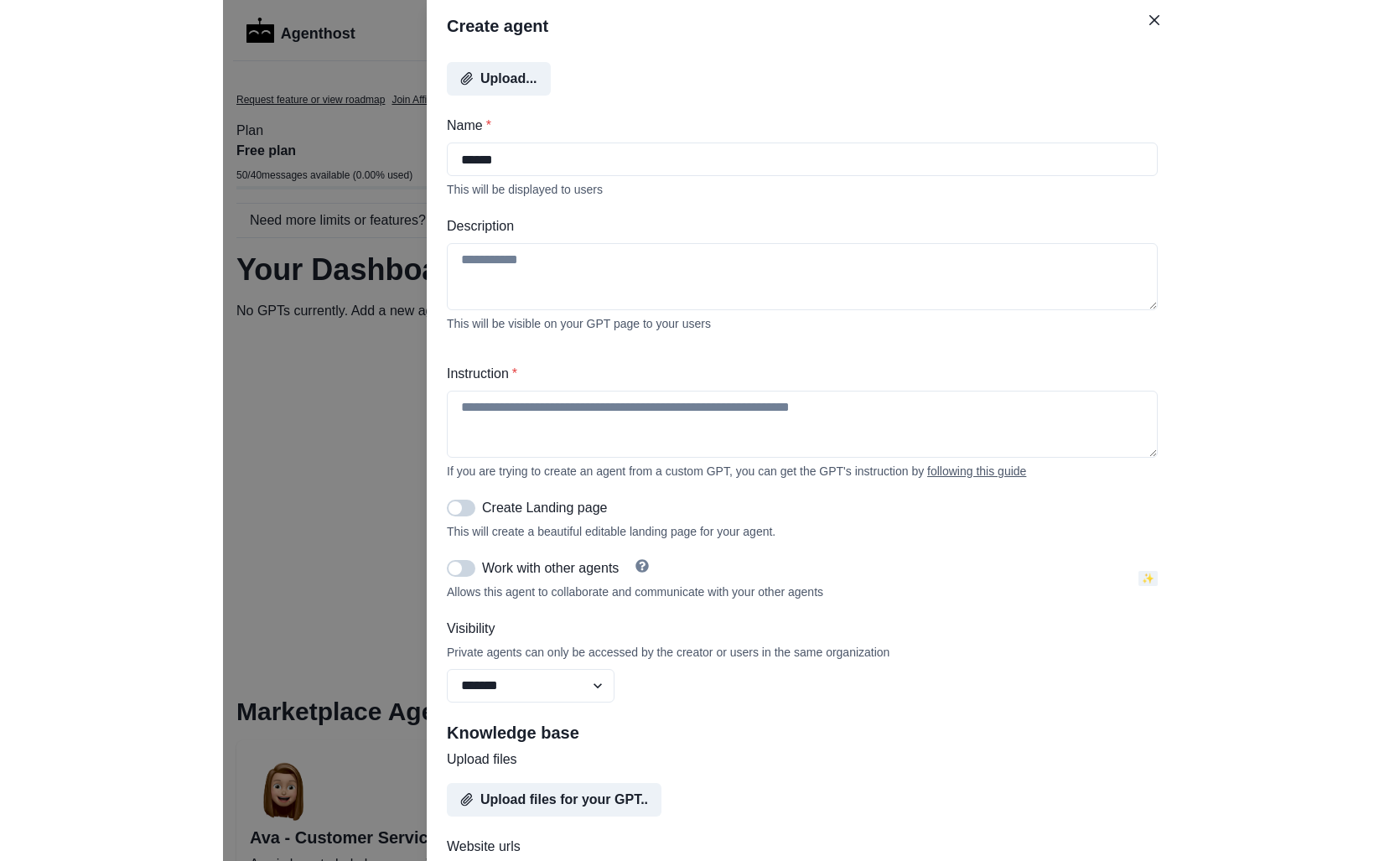 scroll, scrollTop: 0, scrollLeft: 0, axis: both 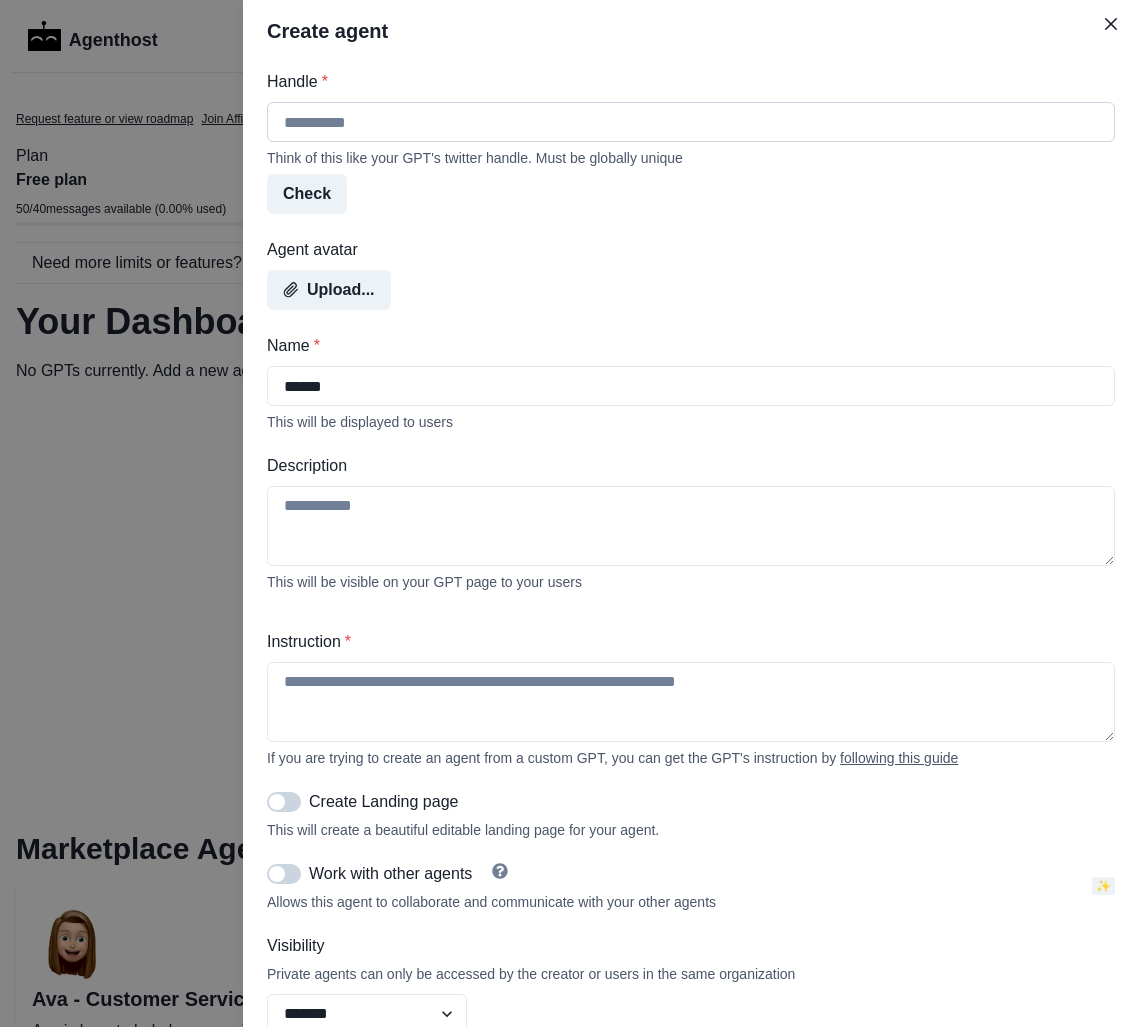 click on "Handle *" at bounding box center [691, 122] 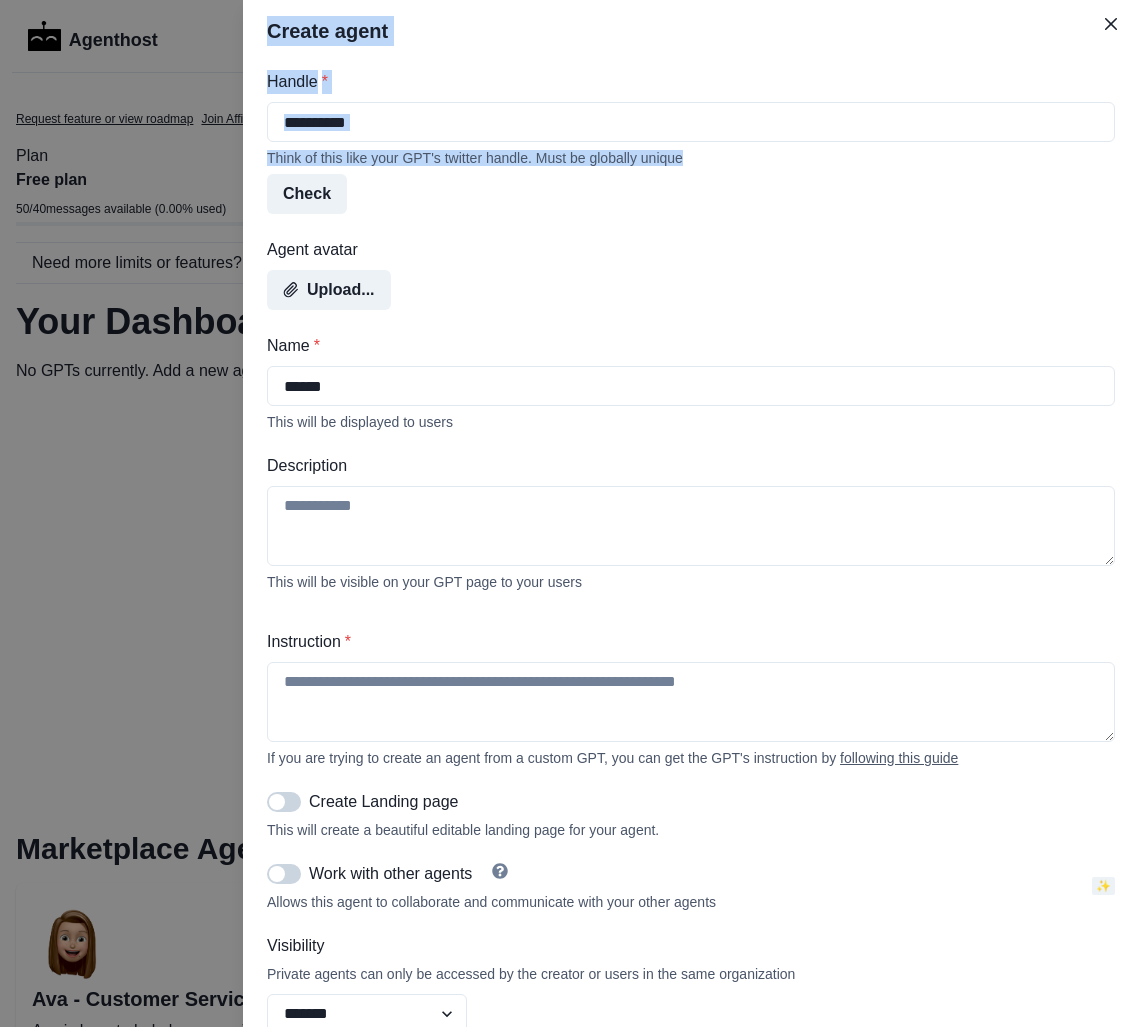 drag, startPoint x: 754, startPoint y: 166, endPoint x: 264, endPoint y: 28, distance: 509.0619 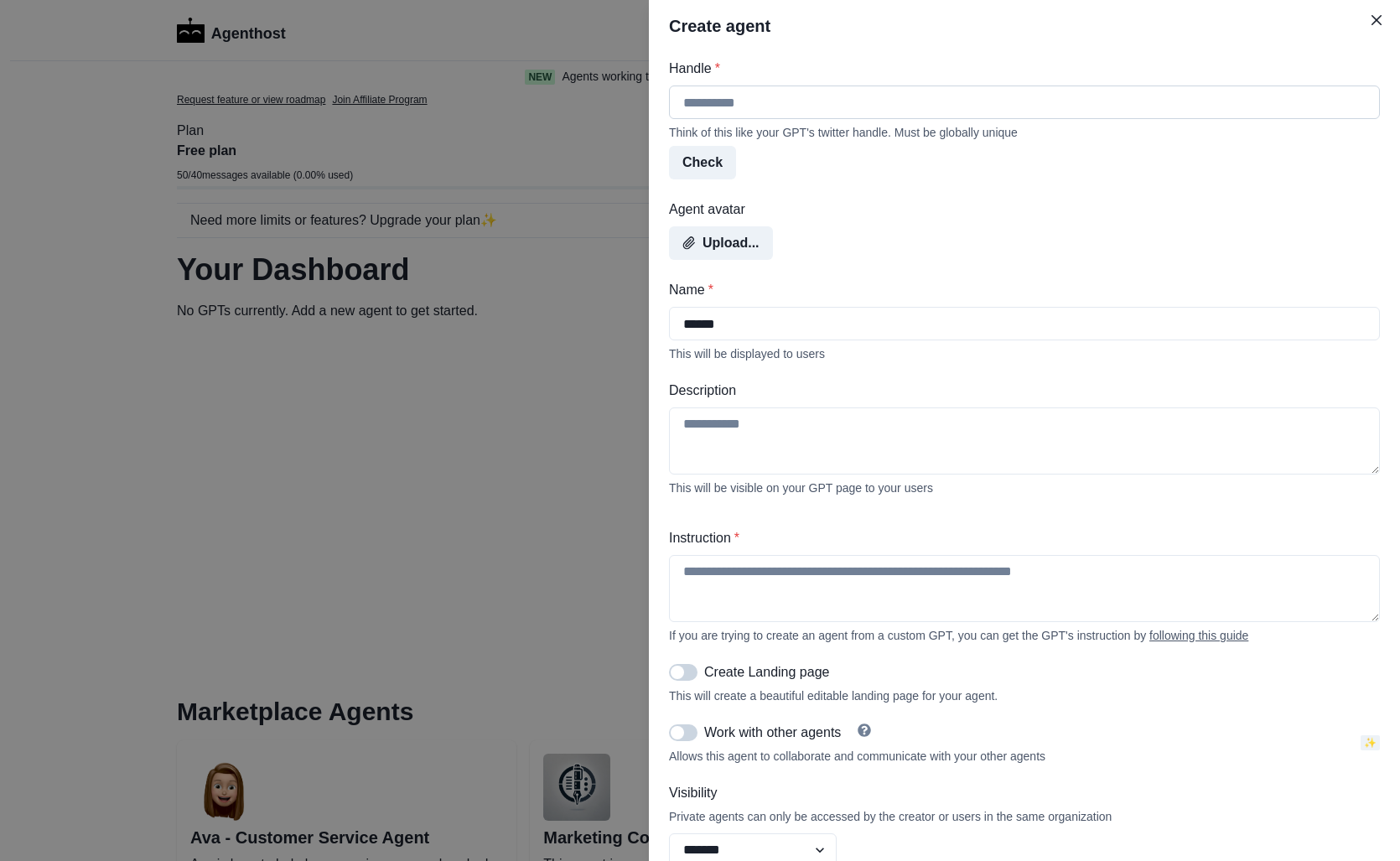 click on "Handle *" at bounding box center (1024, 102) 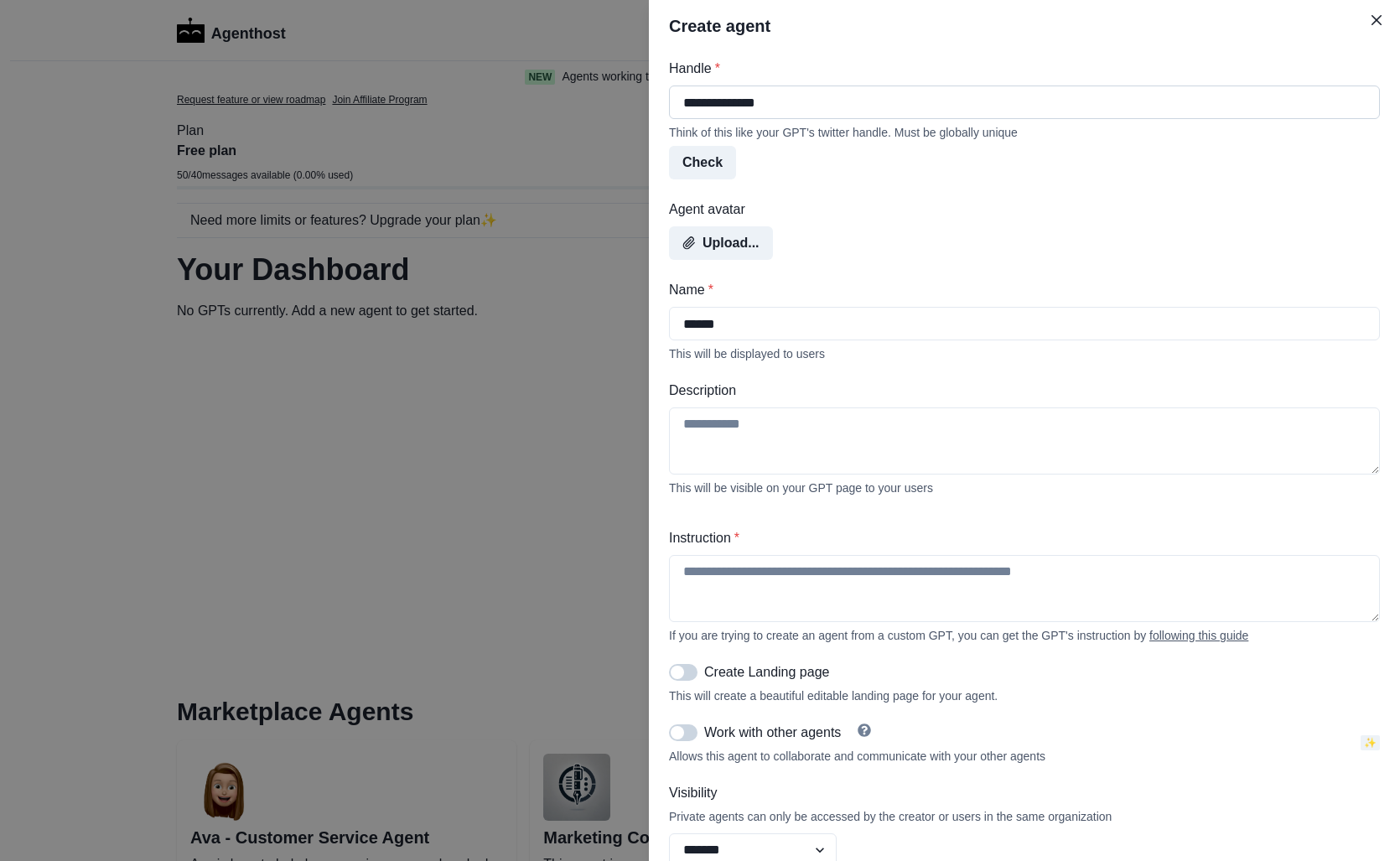 drag, startPoint x: 764, startPoint y: 105, endPoint x: 732, endPoint y: 104, distance: 32.015621 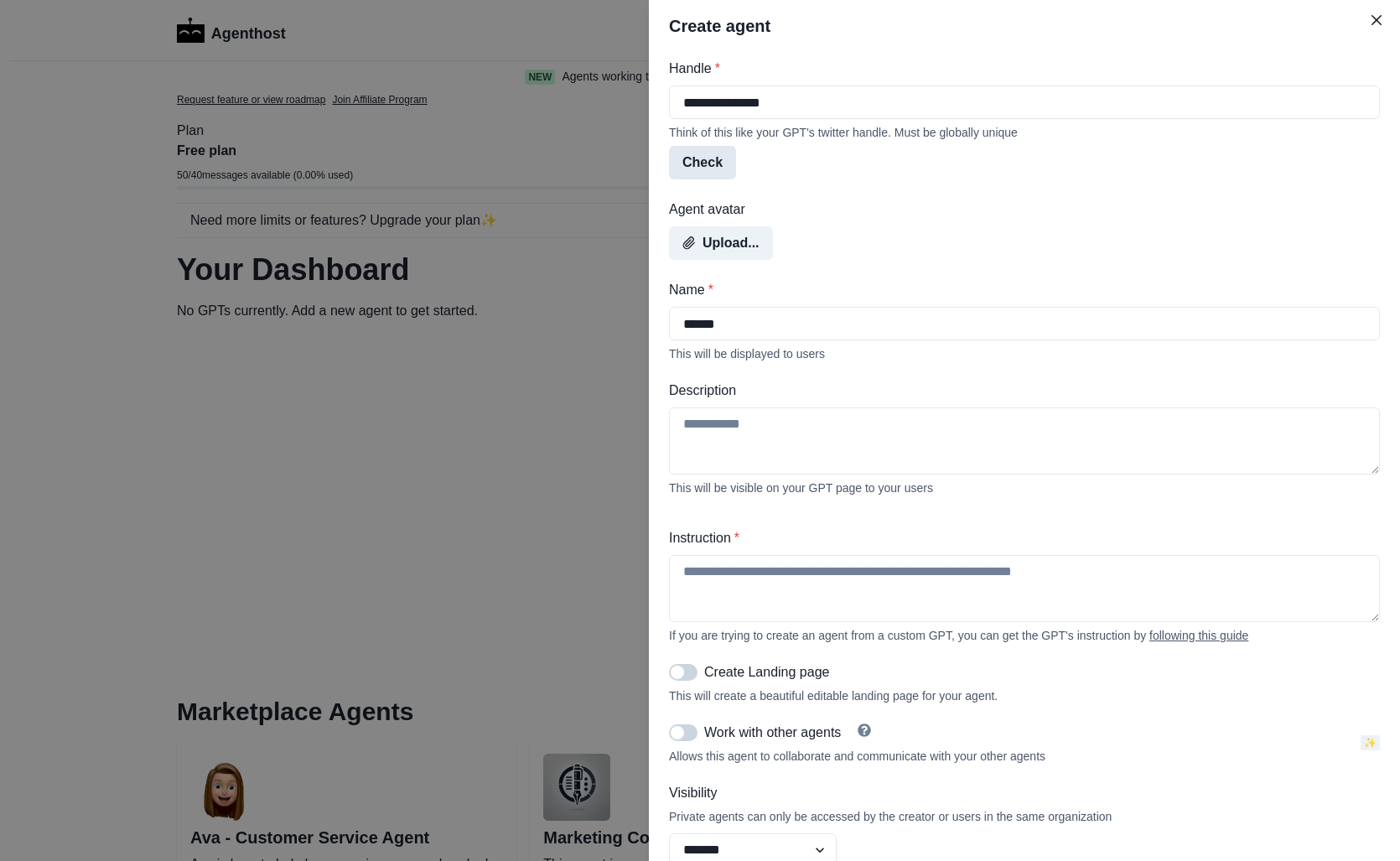type on "**********" 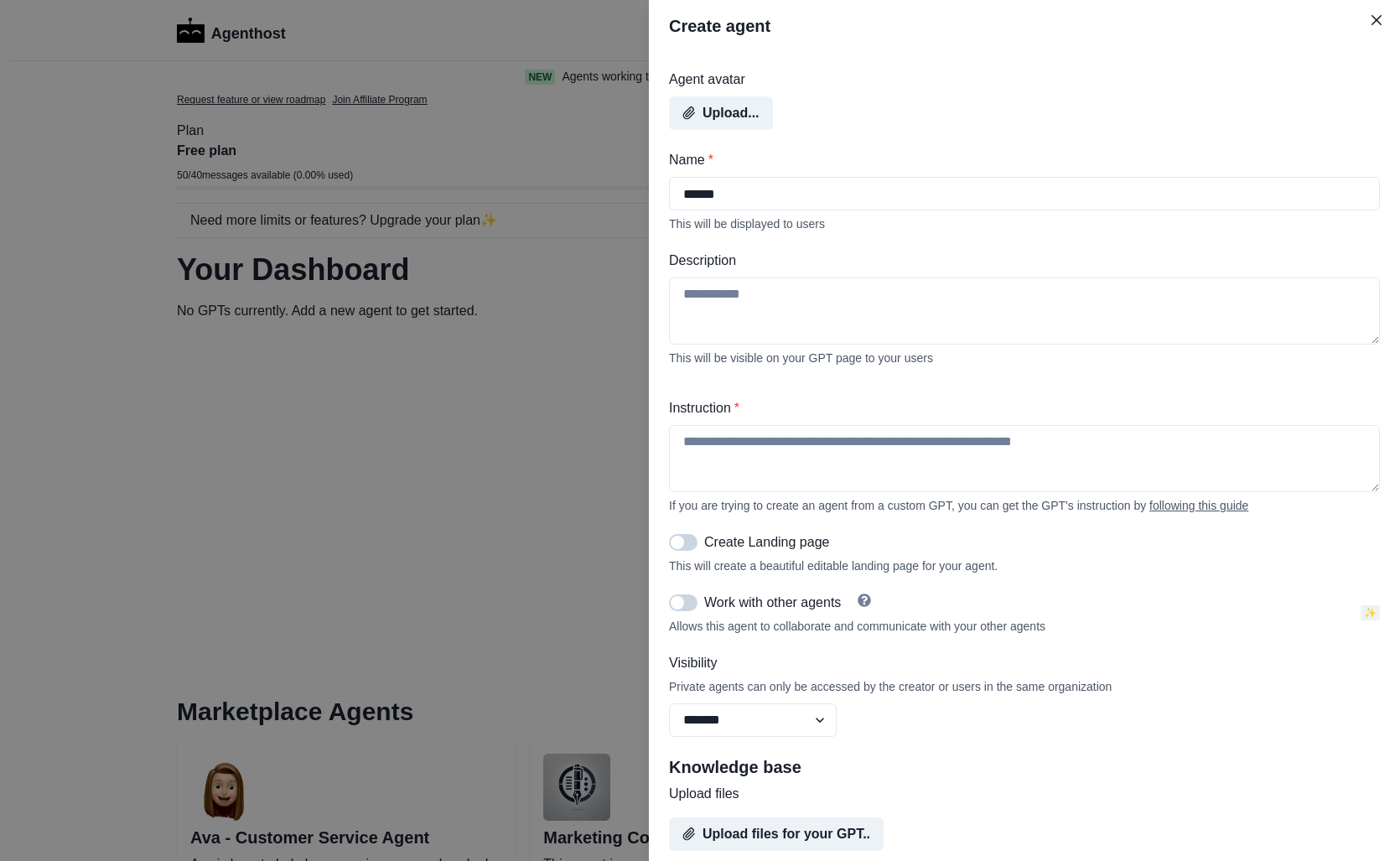 scroll, scrollTop: 280, scrollLeft: 0, axis: vertical 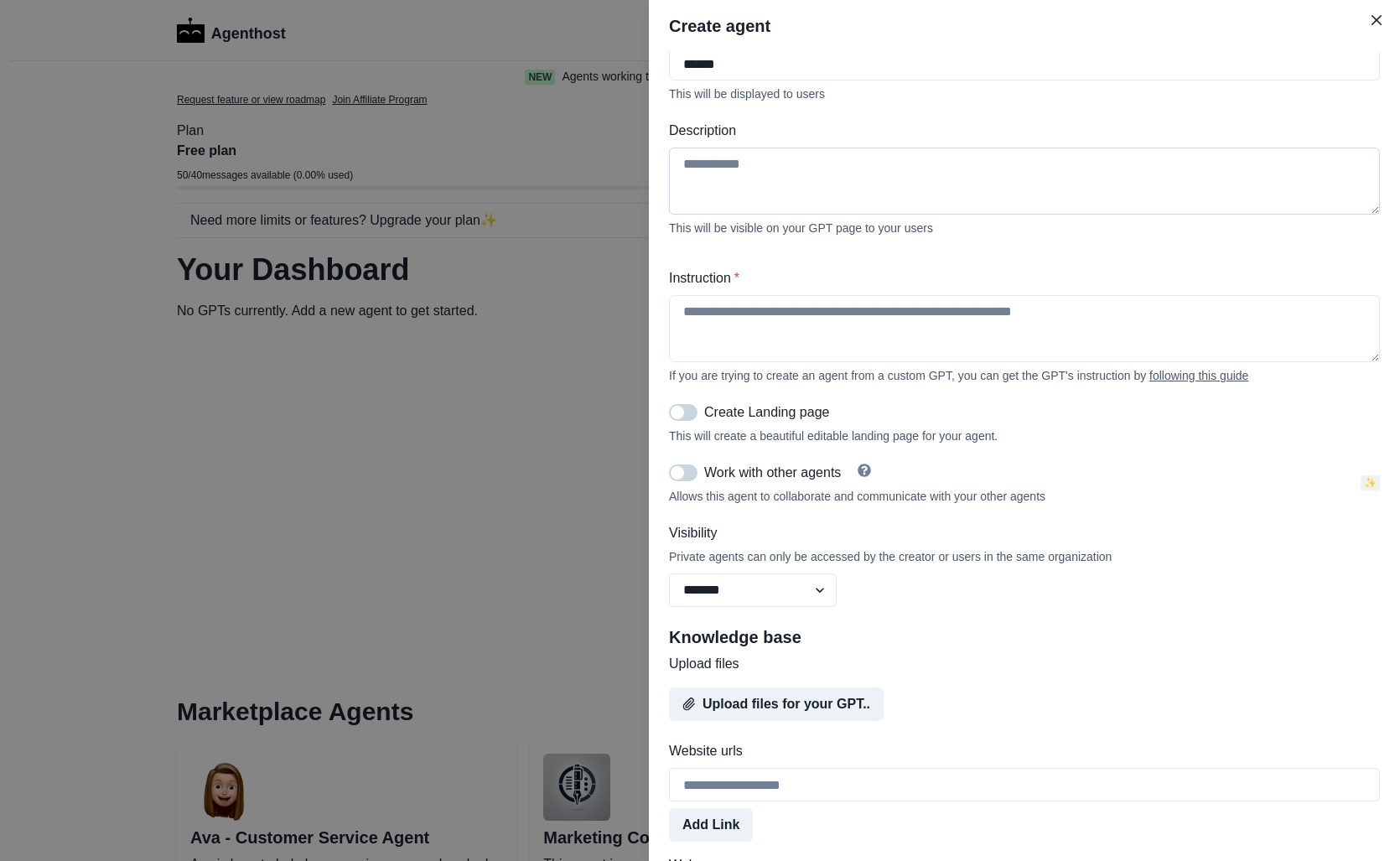 click on "Description" at bounding box center [1024, 181] 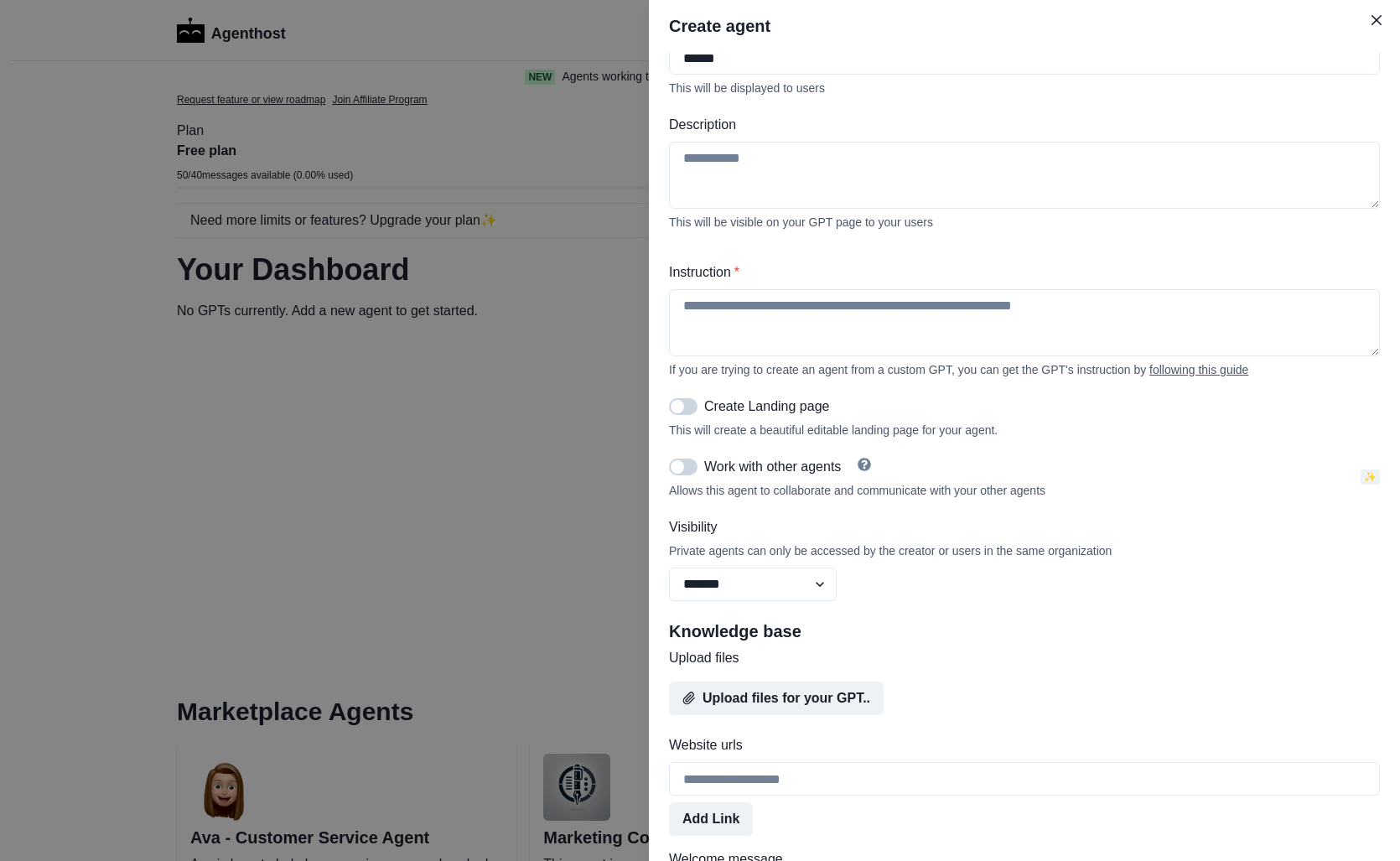 scroll, scrollTop: 288, scrollLeft: 0, axis: vertical 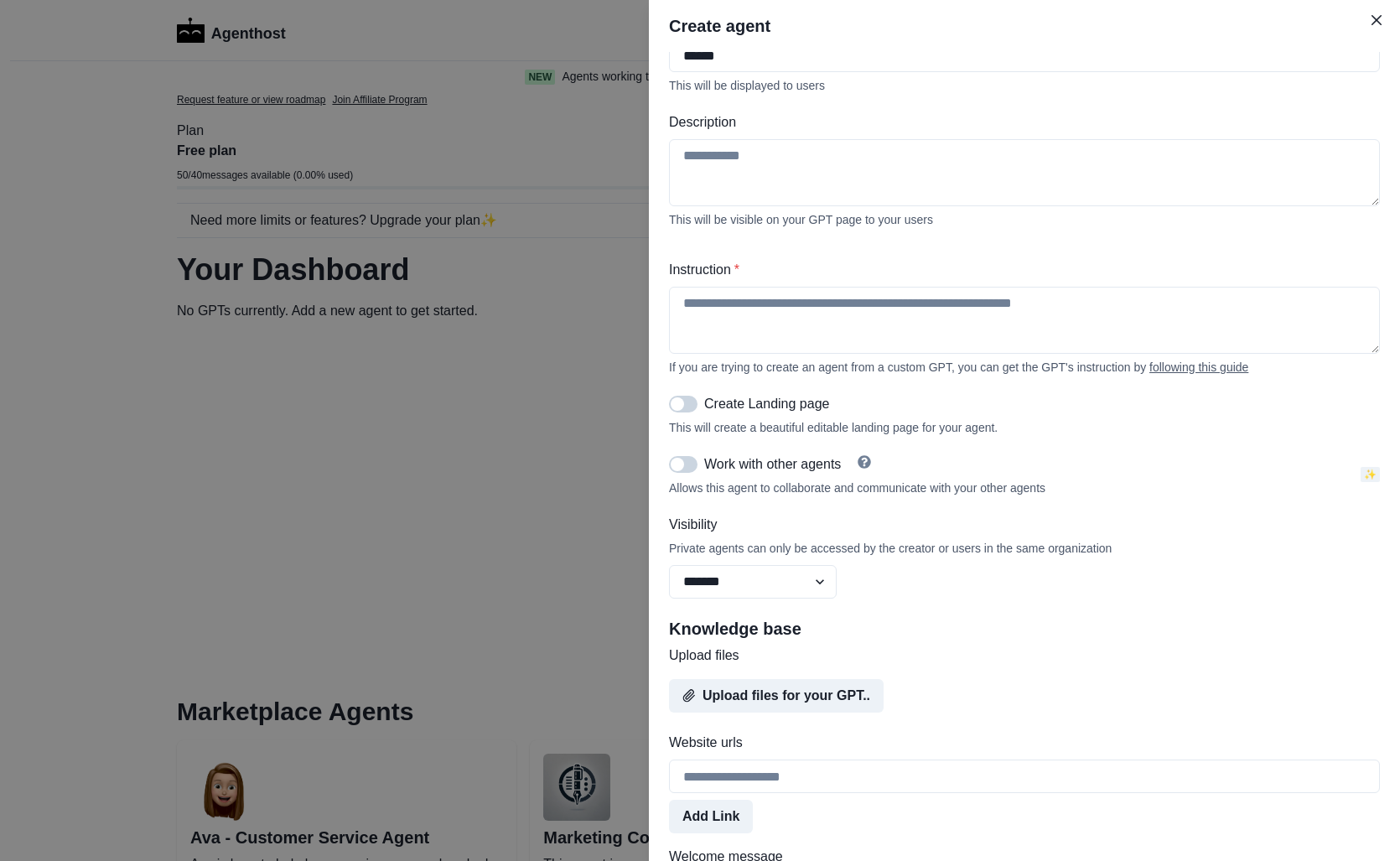 click on "If you are trying to create an agent from a custom GPT, you can get the GPT's instruction by   following this guide" at bounding box center [1024, 367] 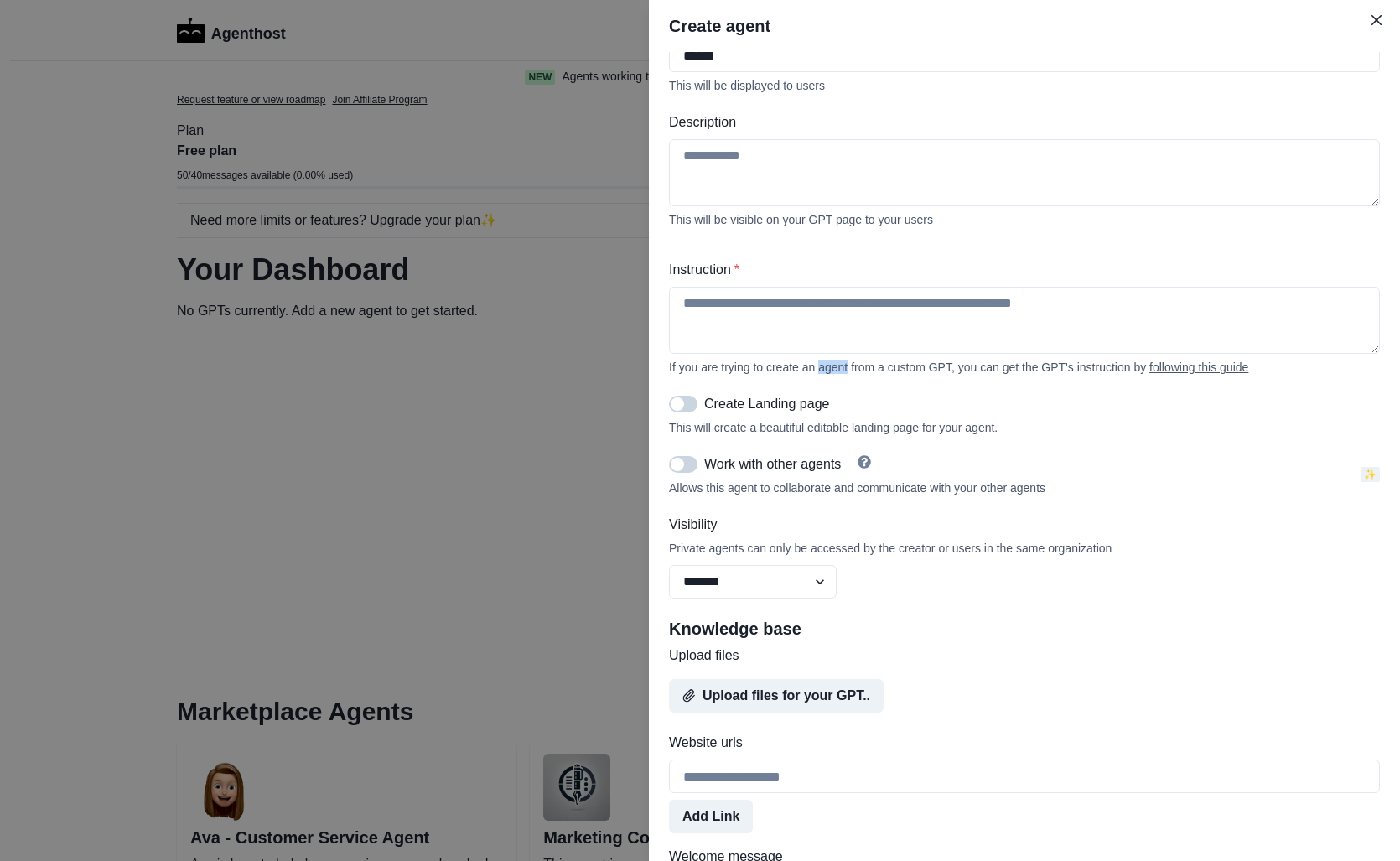 click on "If you are trying to create an agent from a custom GPT, you can get the GPT's instruction by   following this guide" at bounding box center (1024, 367) 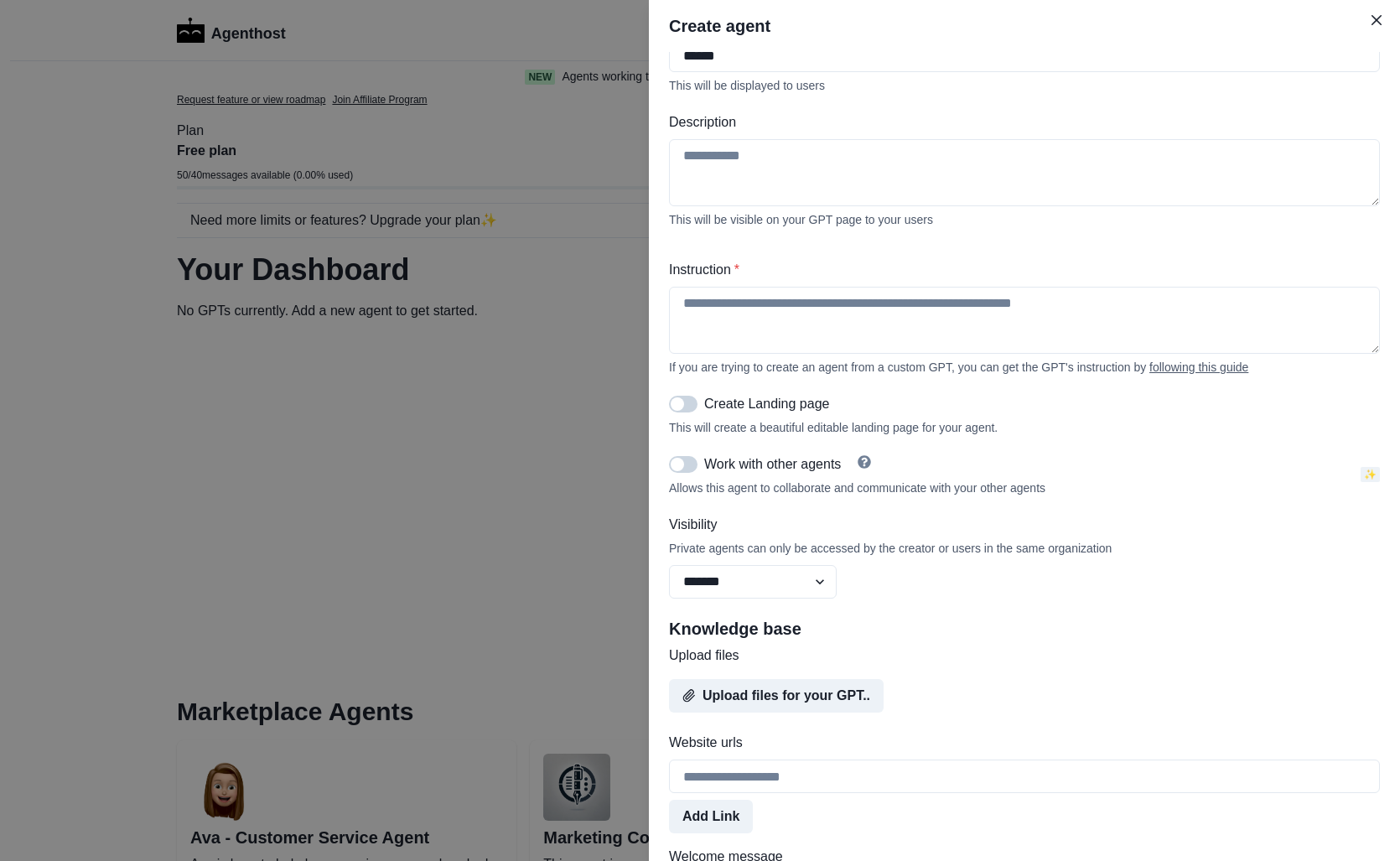 click on "**********" at bounding box center (1024, 184) 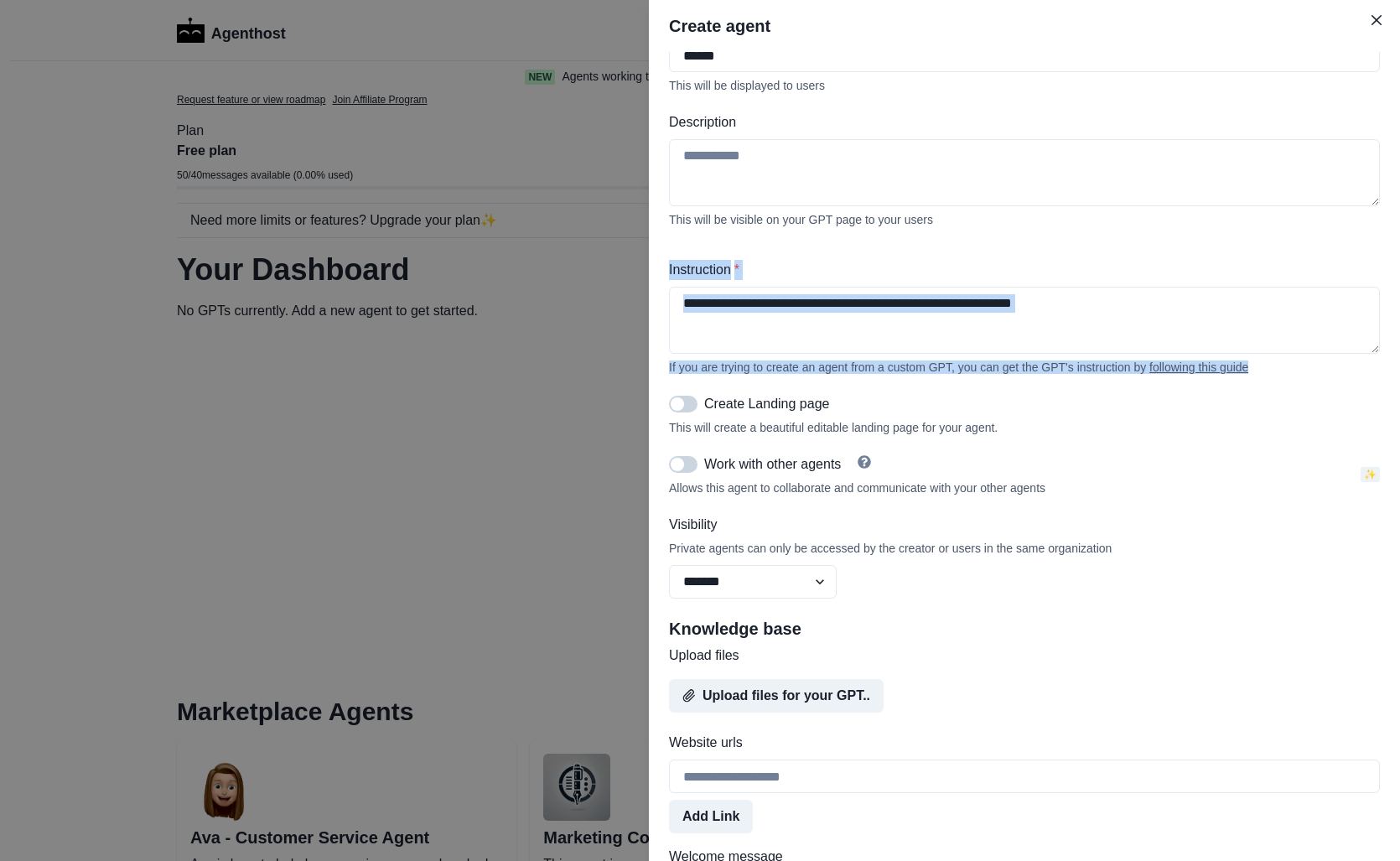 drag, startPoint x: 1297, startPoint y: 376, endPoint x: 671, endPoint y: 275, distance: 634.09542 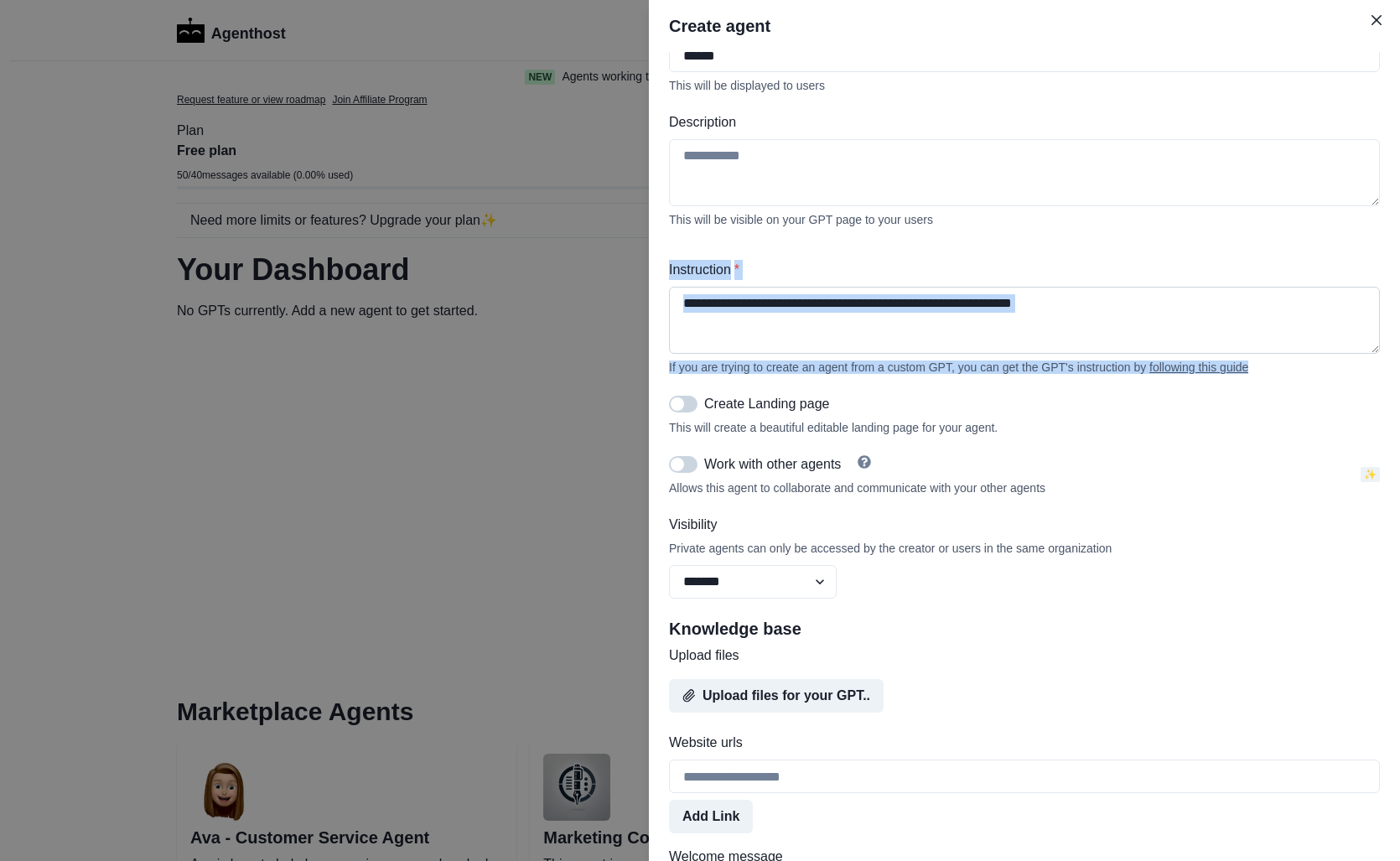 click on "Instruction *" at bounding box center (1024, 320) 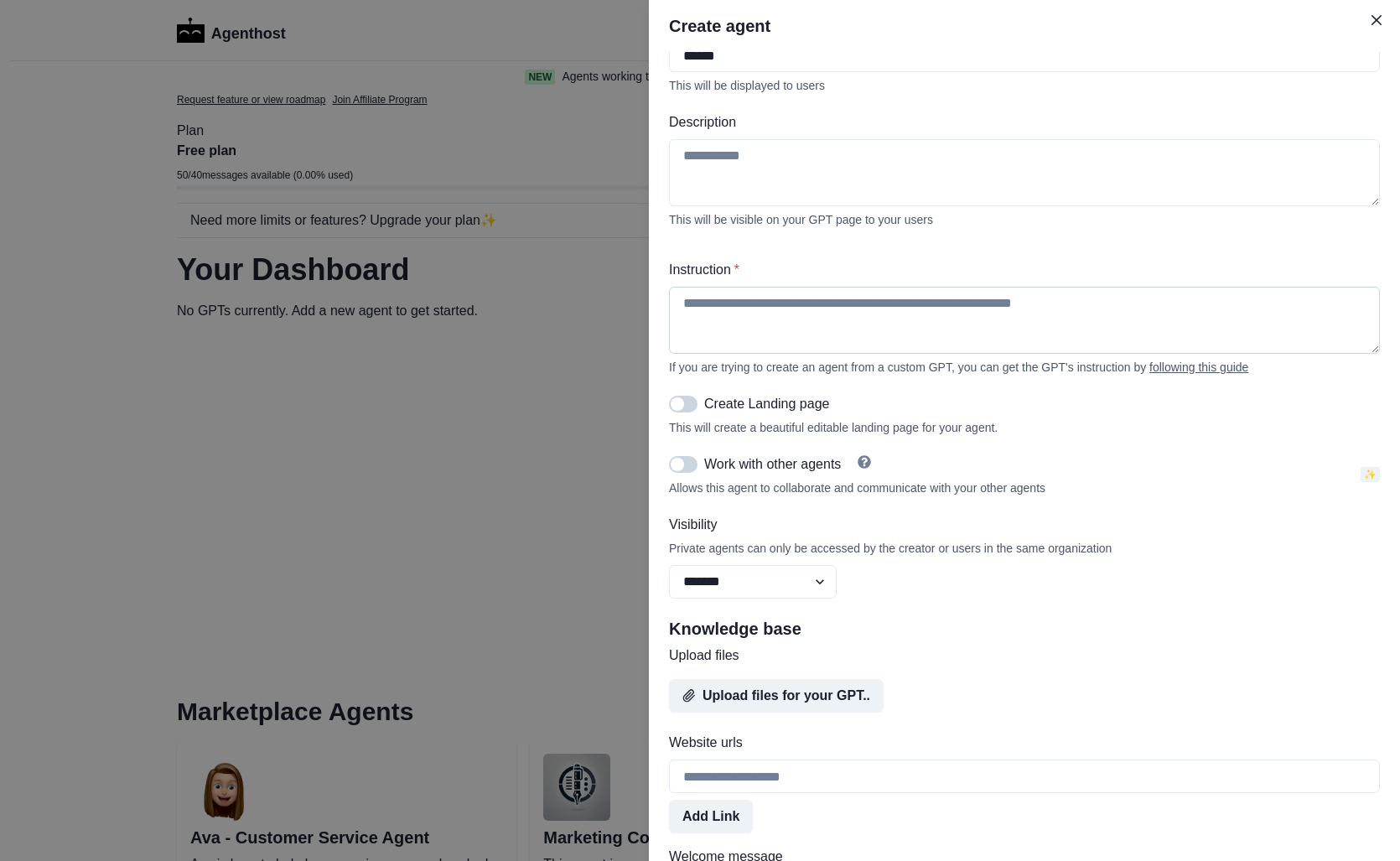 paste on "**********" 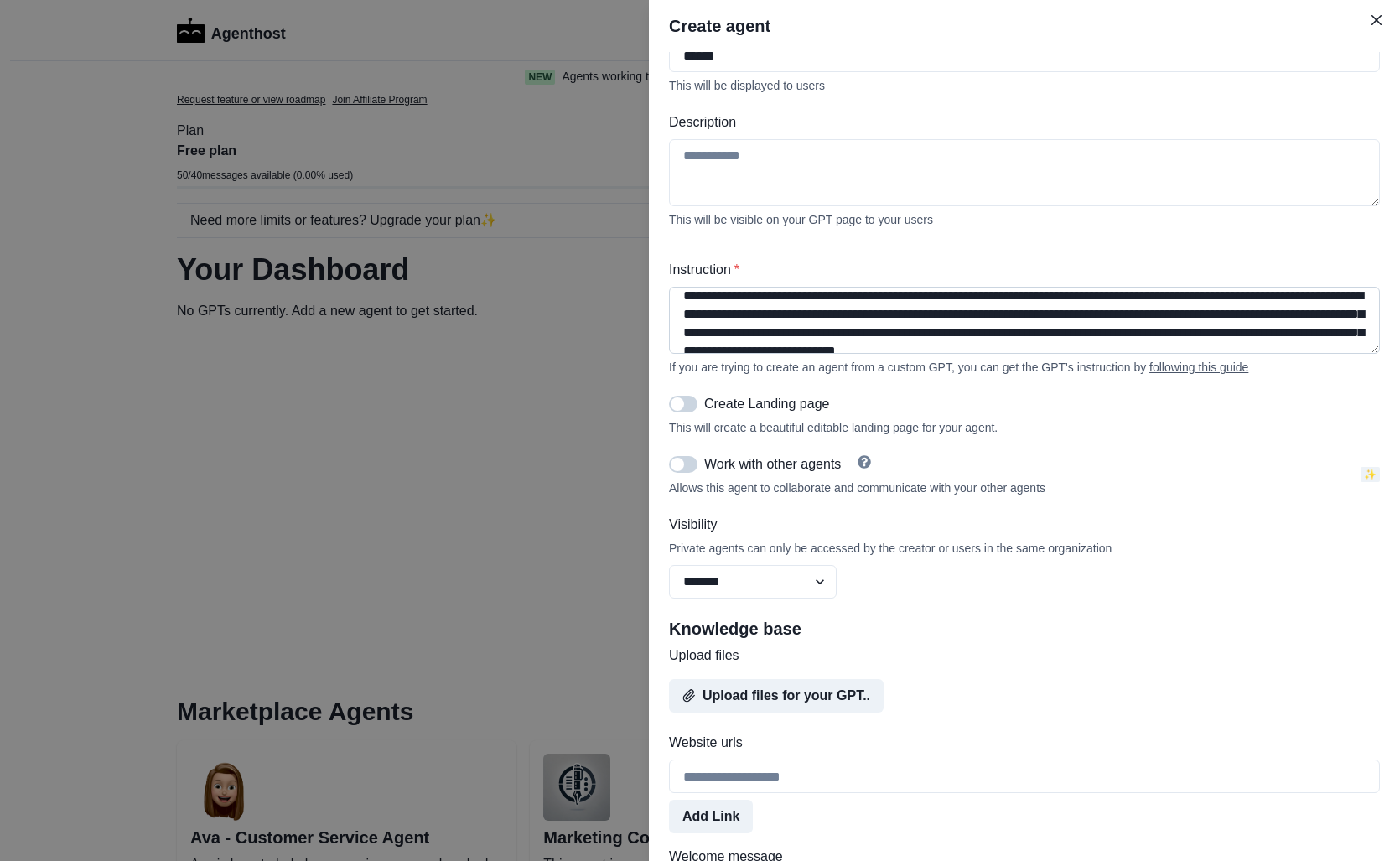 scroll, scrollTop: 0, scrollLeft: 0, axis: both 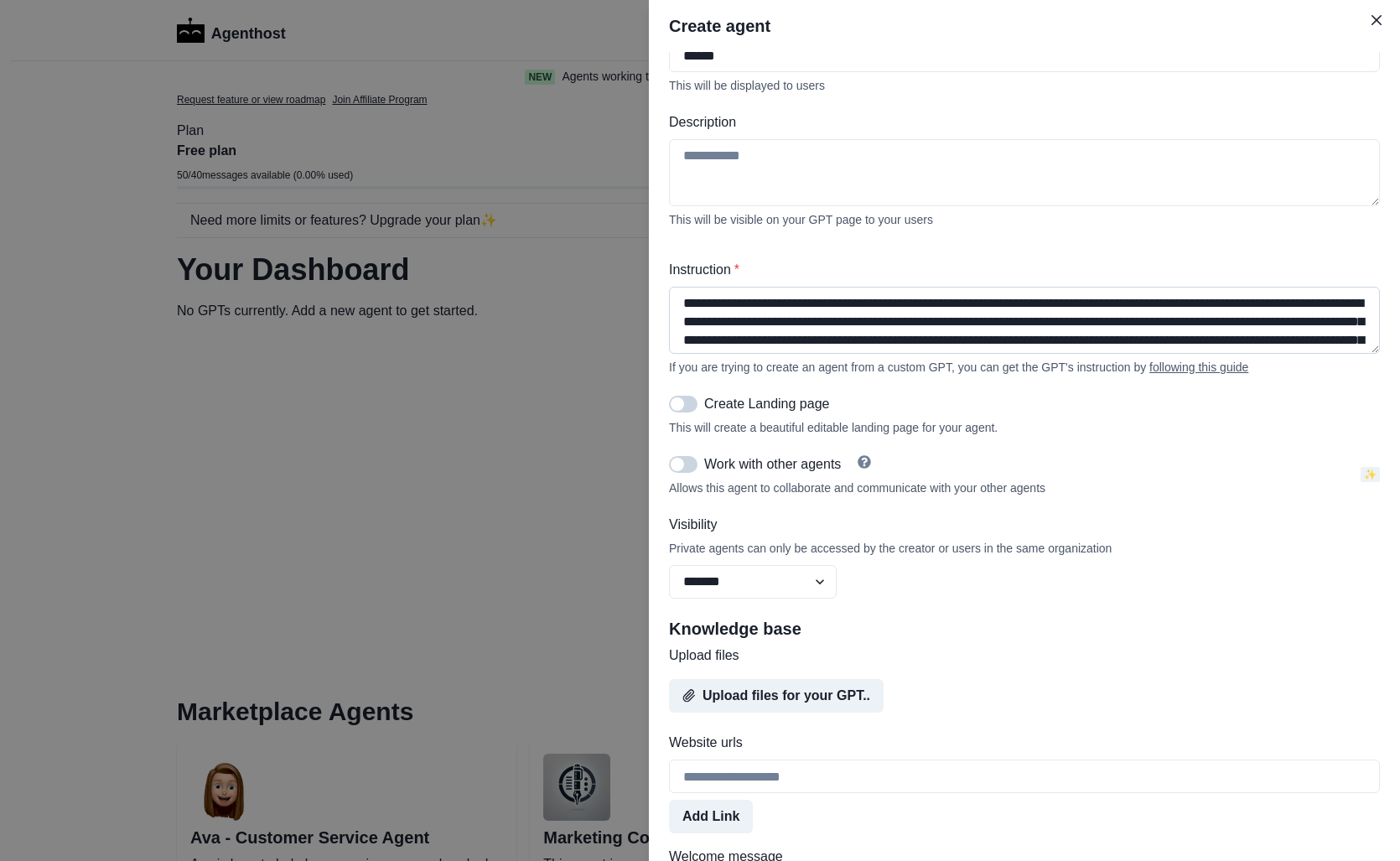 click on "**********" at bounding box center (1024, 320) 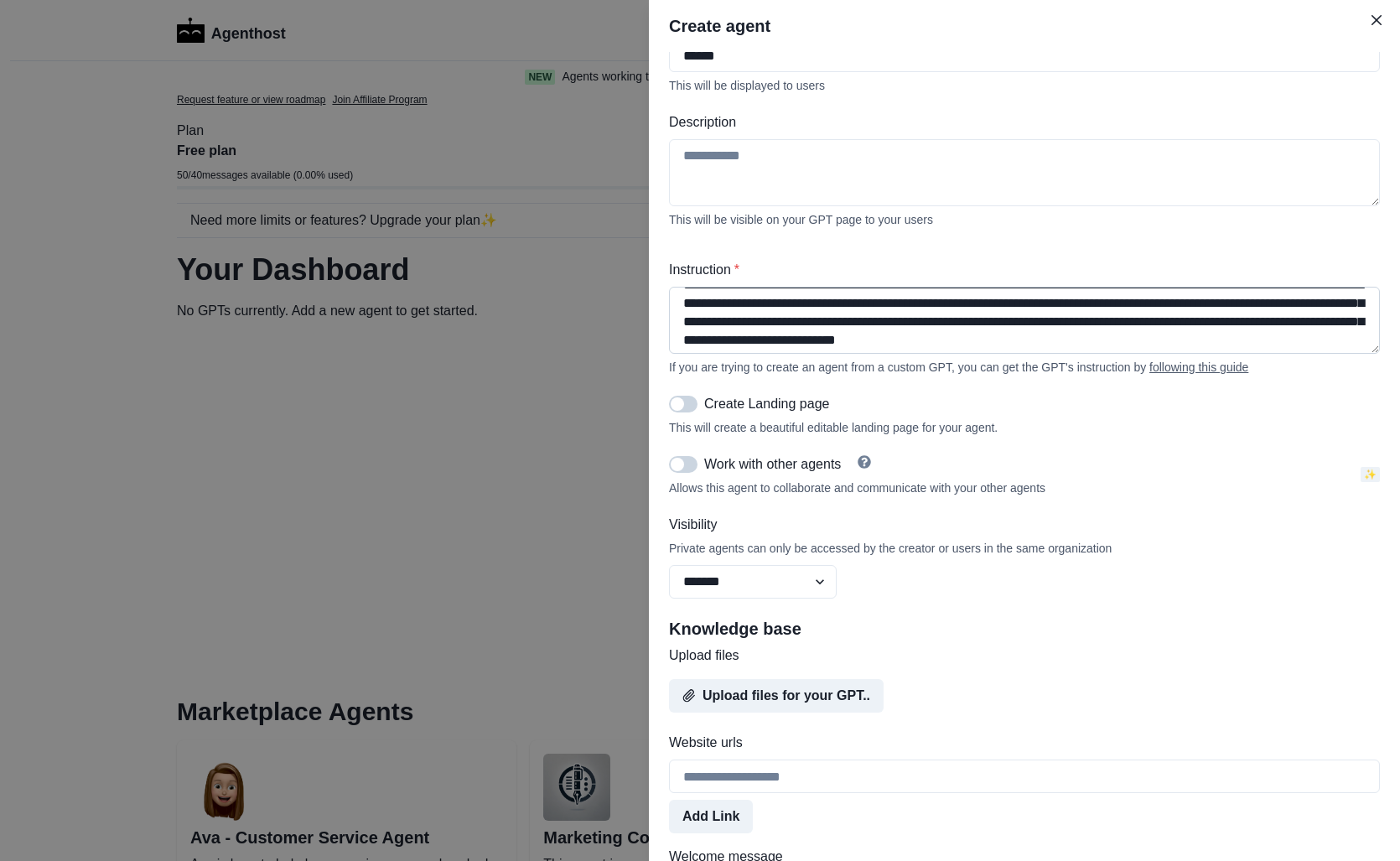 scroll, scrollTop: 22, scrollLeft: 0, axis: vertical 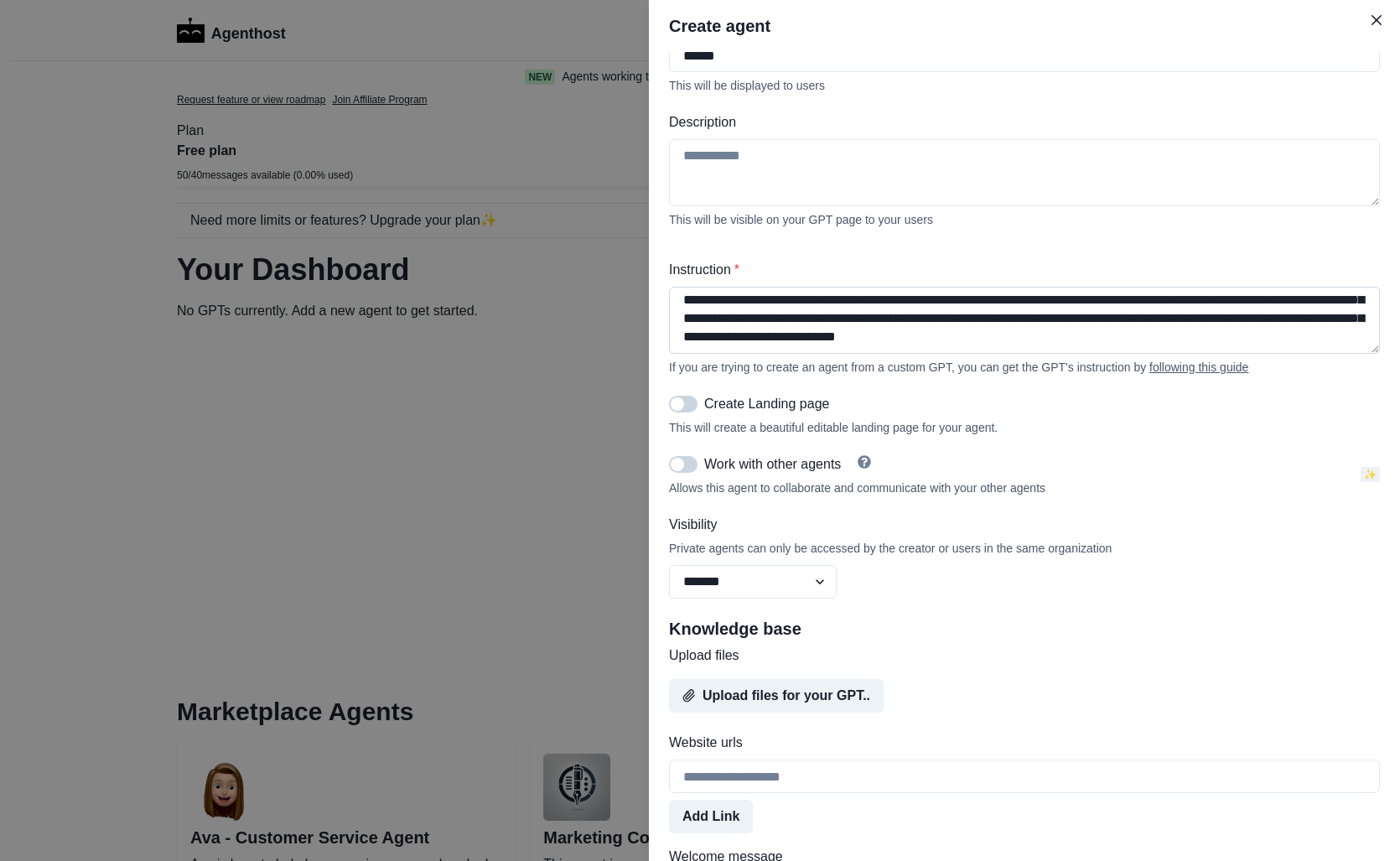 click on "**********" at bounding box center [1024, 320] 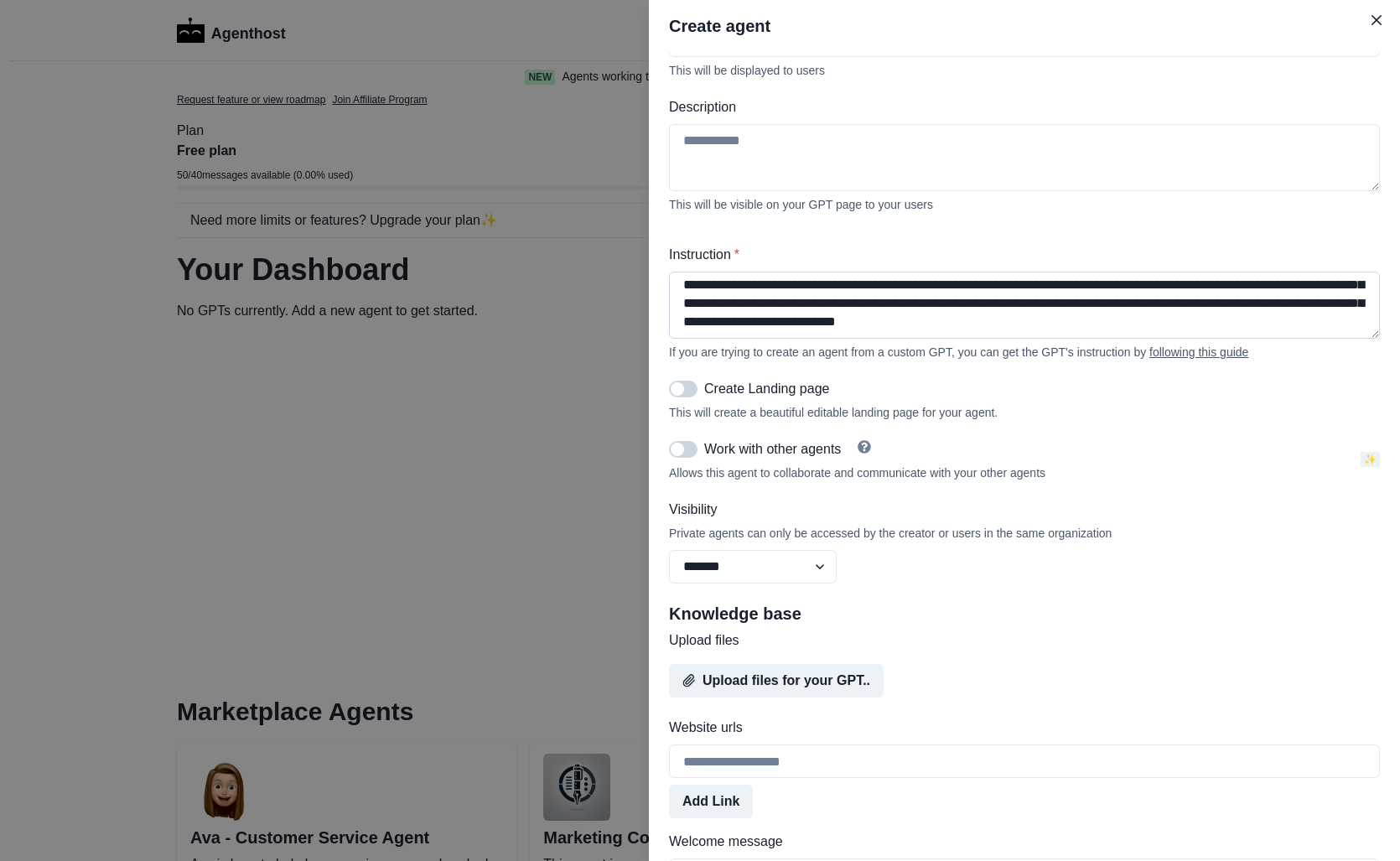 scroll, scrollTop: 310, scrollLeft: 0, axis: vertical 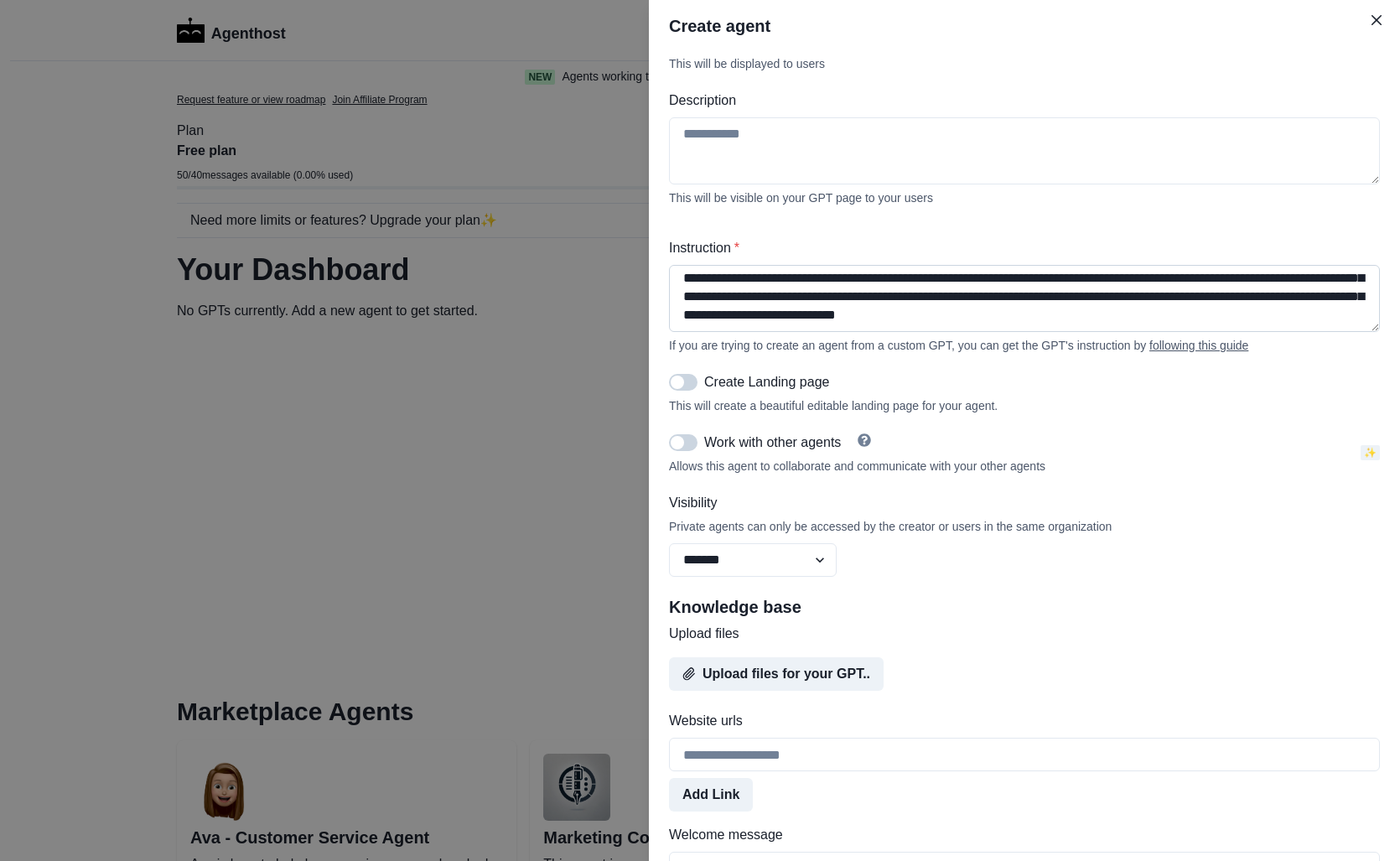 click on "**********" at bounding box center (1024, 298) 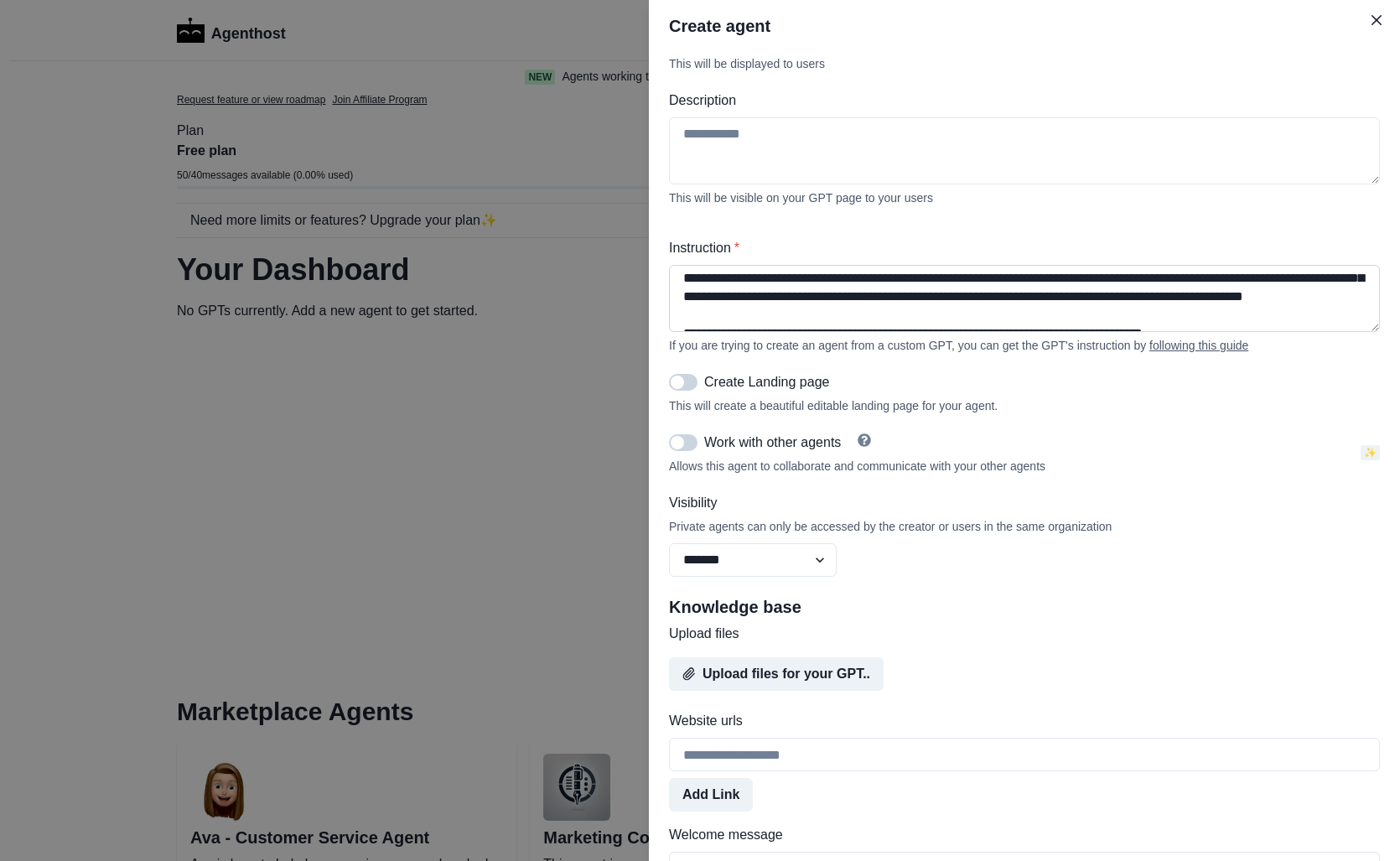 scroll, scrollTop: 198, scrollLeft: 0, axis: vertical 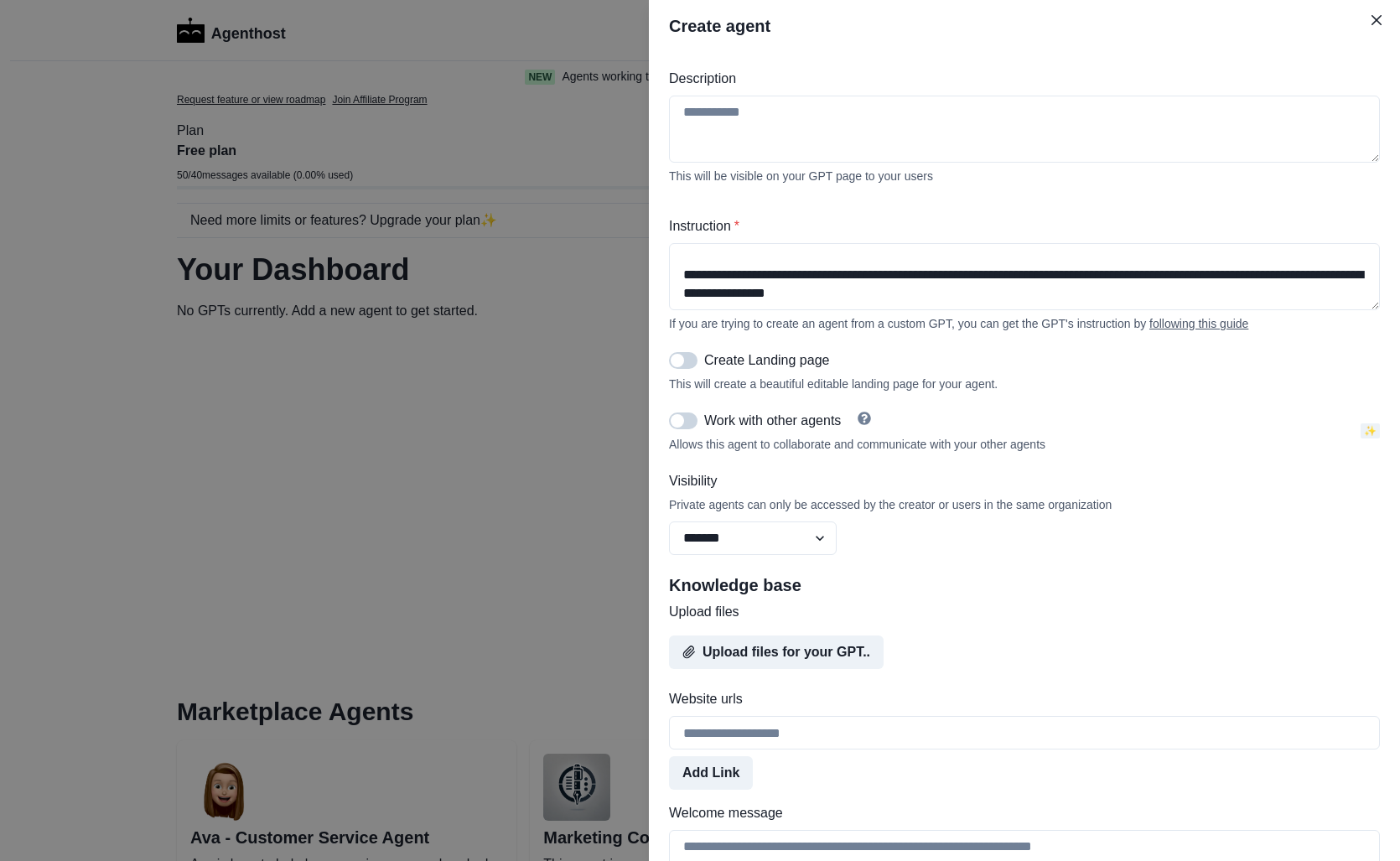 type on "**********" 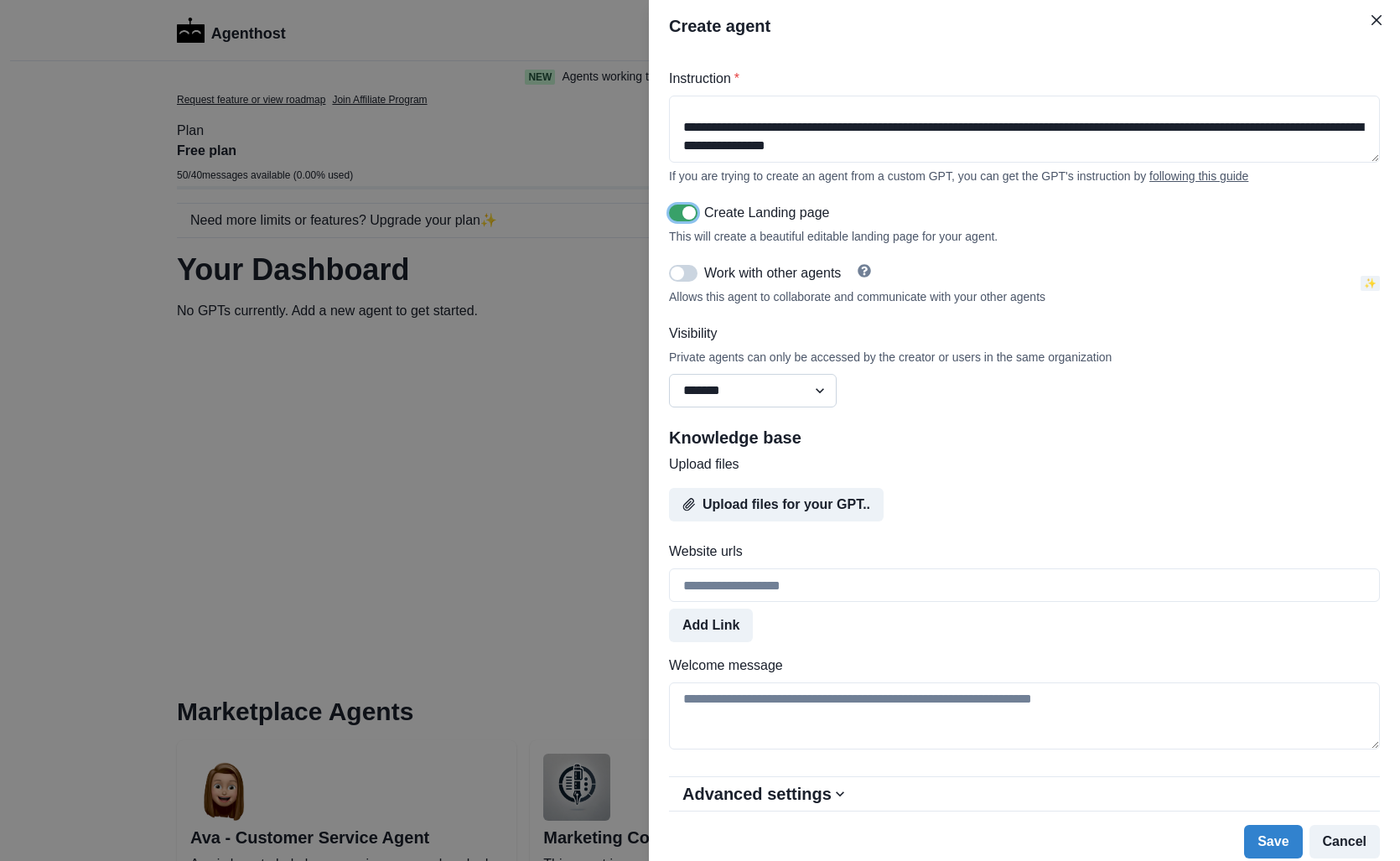 scroll, scrollTop: 478, scrollLeft: 0, axis: vertical 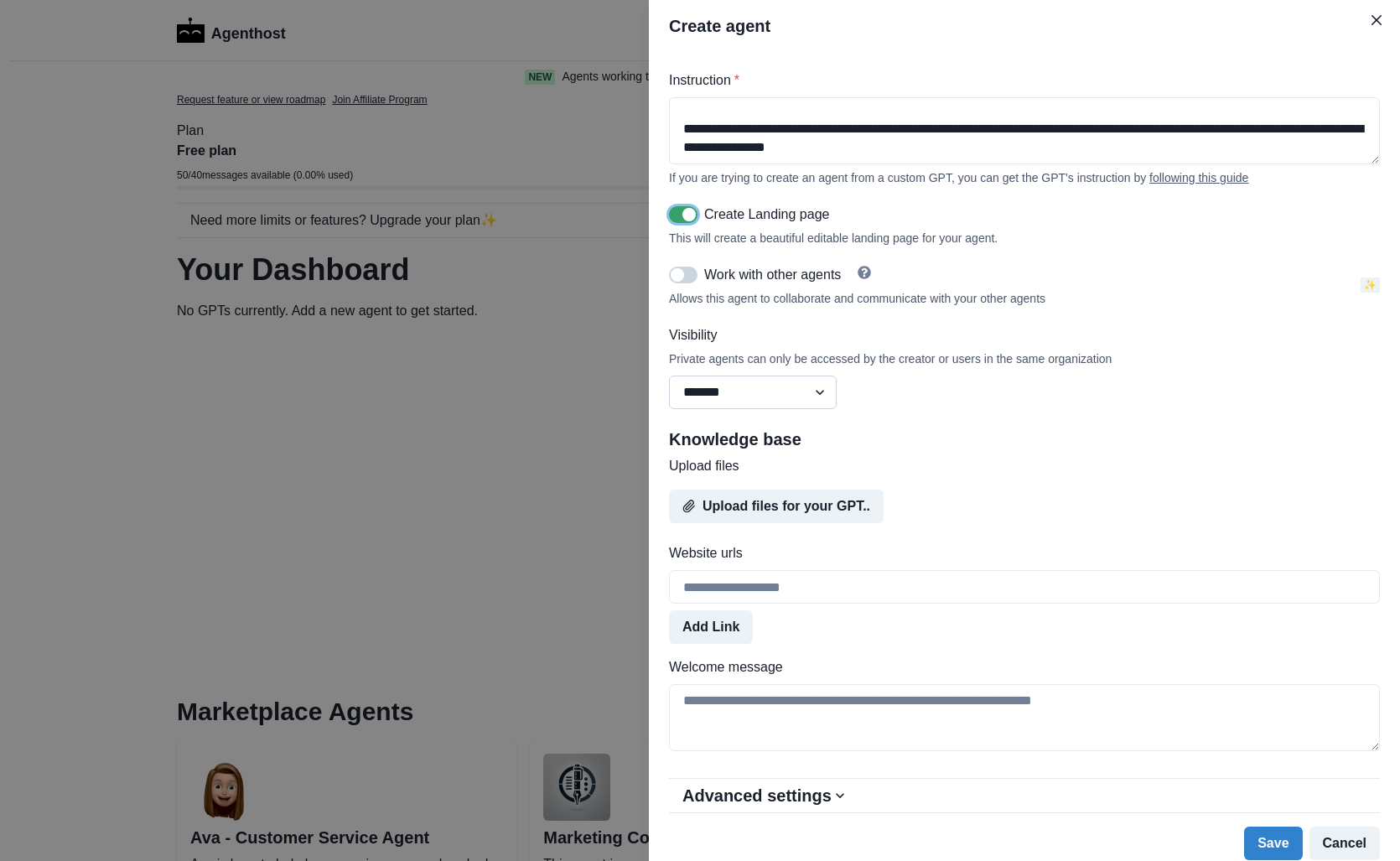 click on "******* ******** ******" at bounding box center (753, 392) 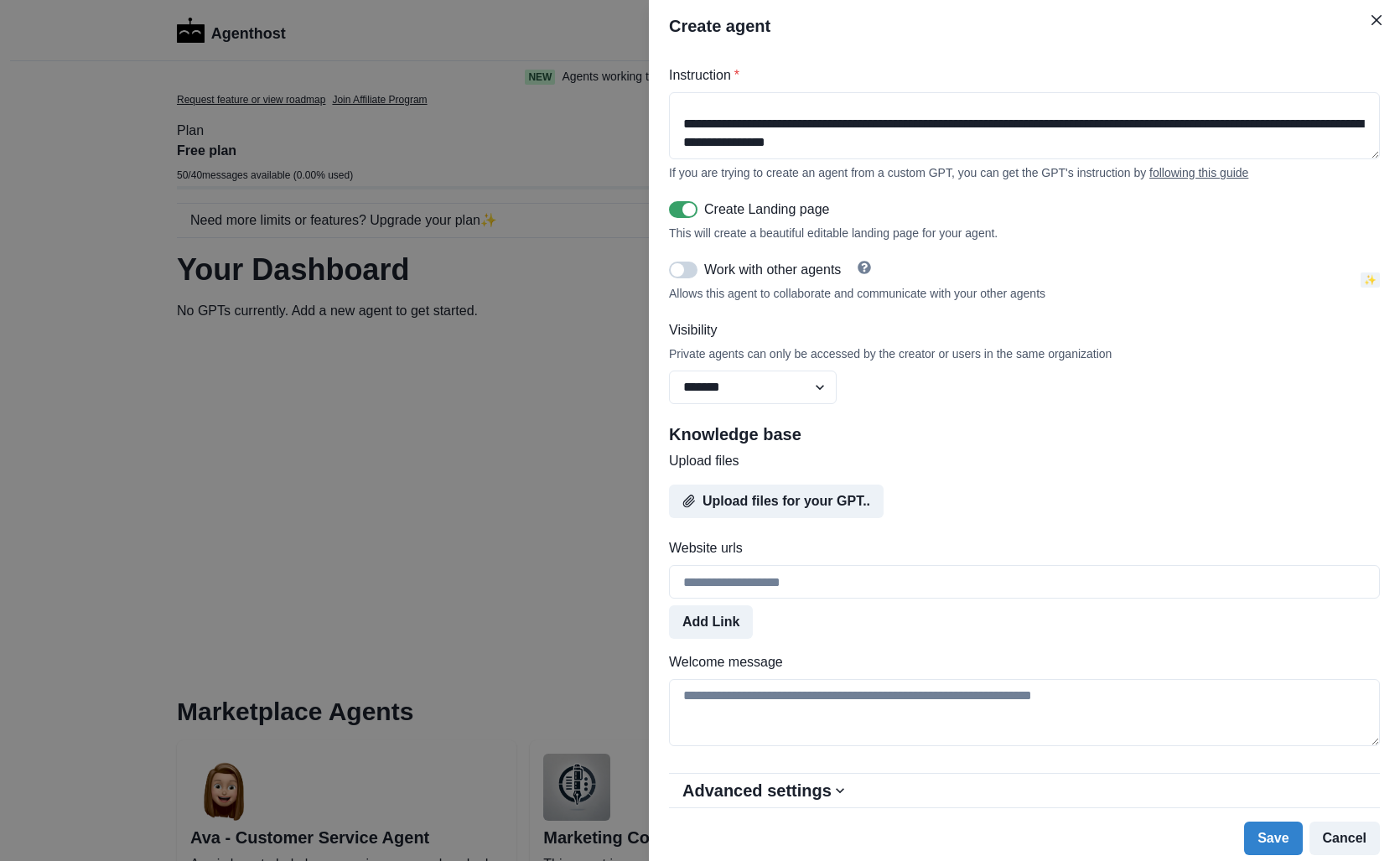 scroll, scrollTop: 480, scrollLeft: 0, axis: vertical 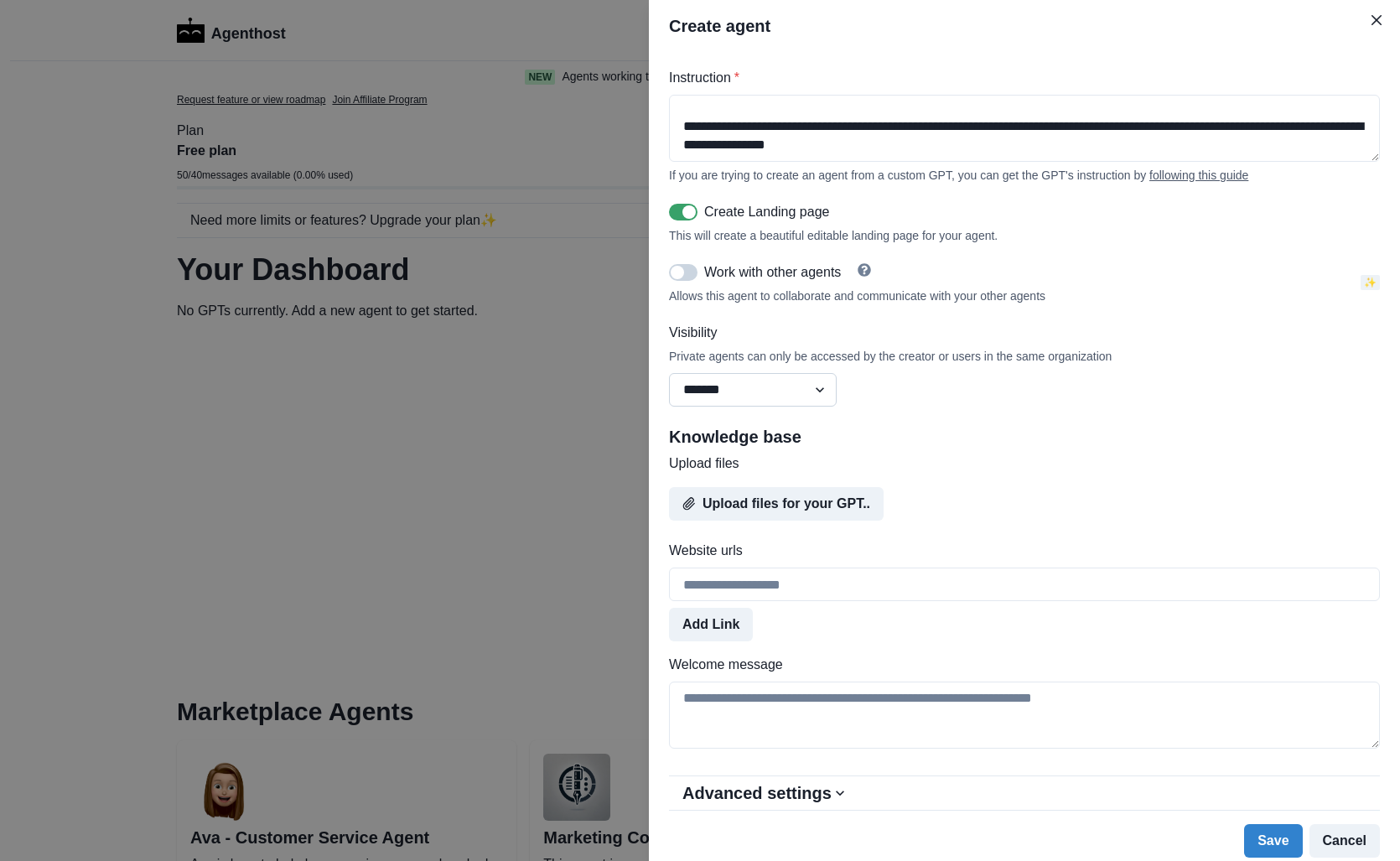 click on "******* ******** ******" at bounding box center [753, 390] 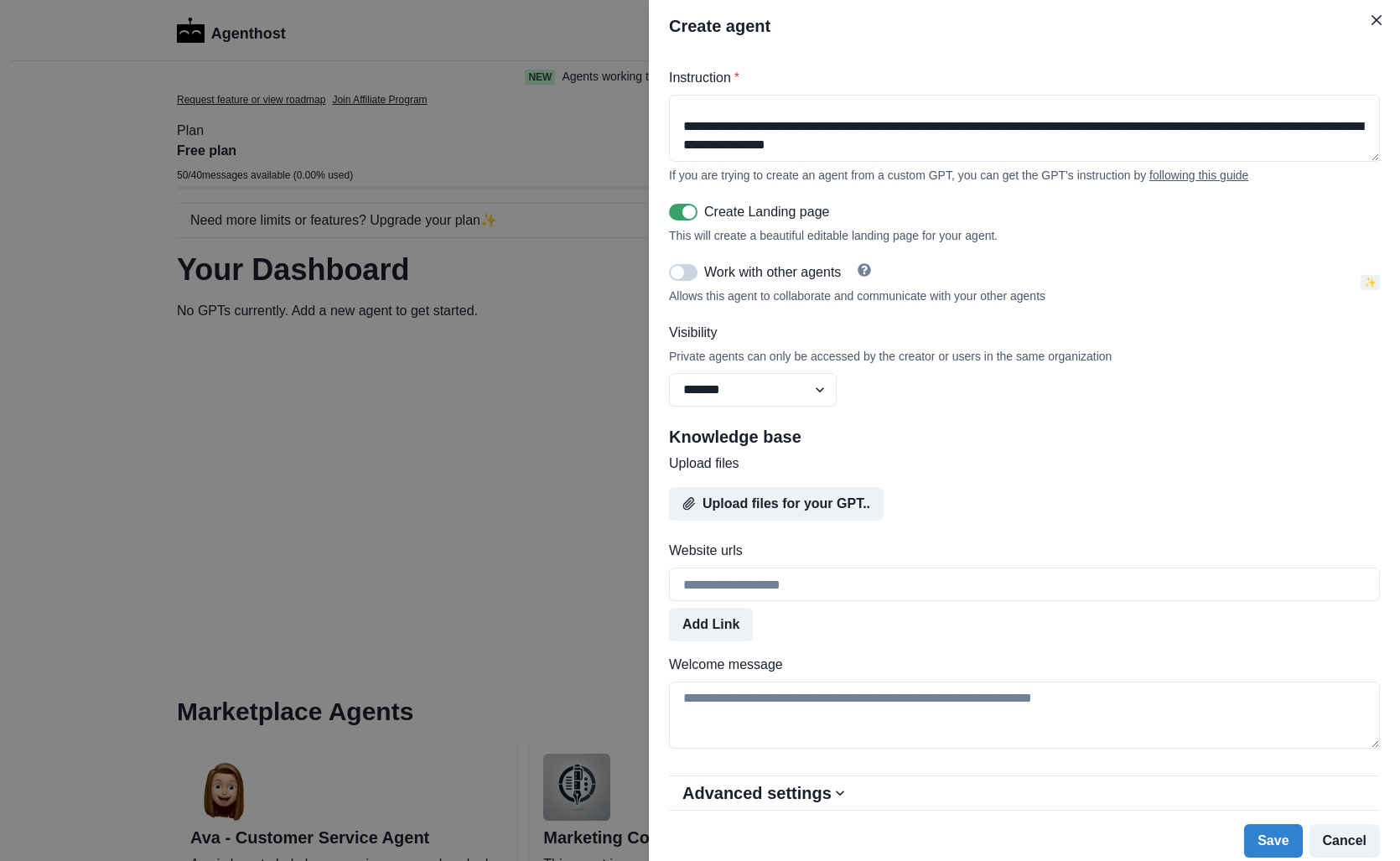 scroll, scrollTop: 490, scrollLeft: 0, axis: vertical 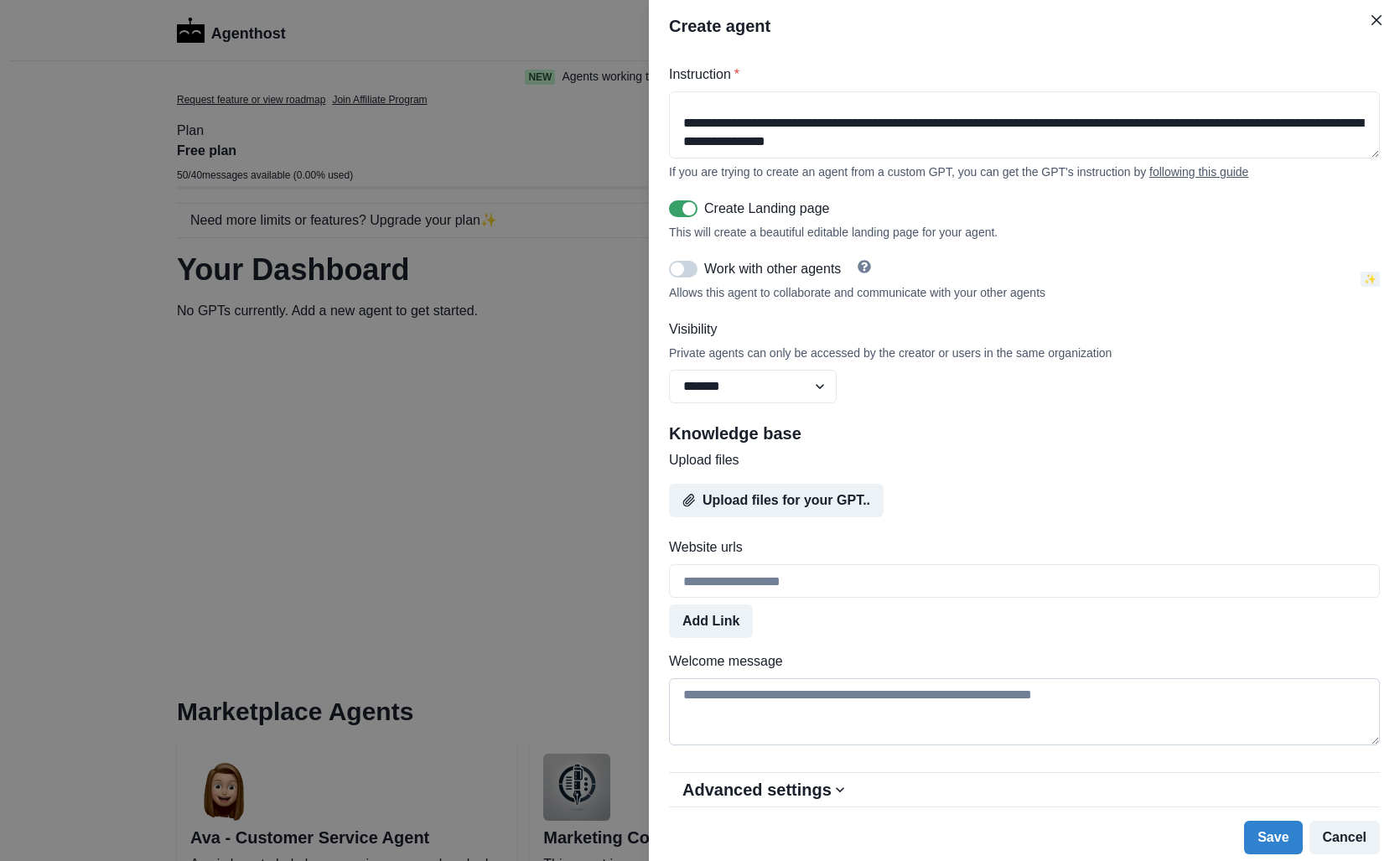 drag, startPoint x: 668, startPoint y: 659, endPoint x: 1099, endPoint y: 698, distance: 432.7609 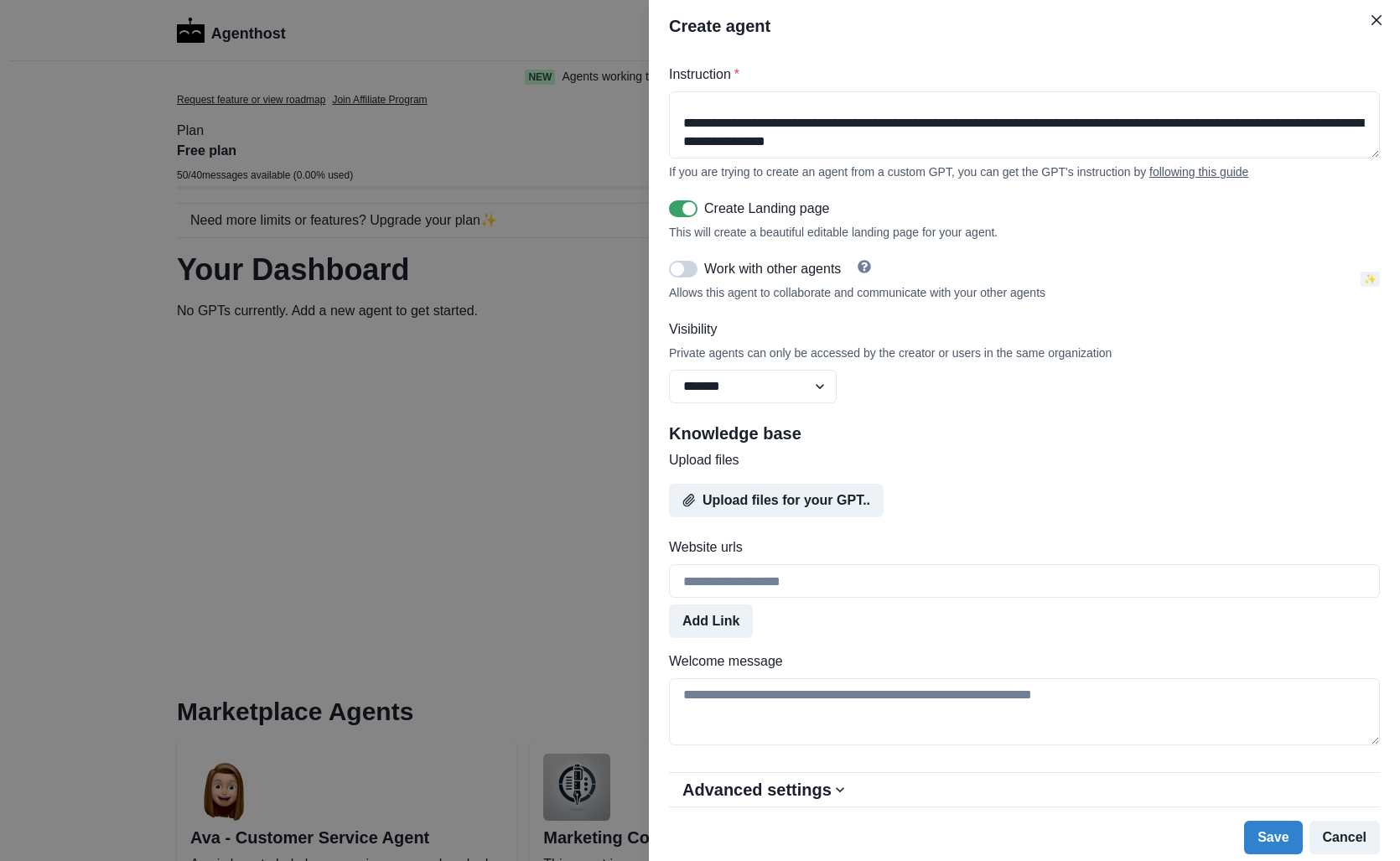 copy on "Welc" 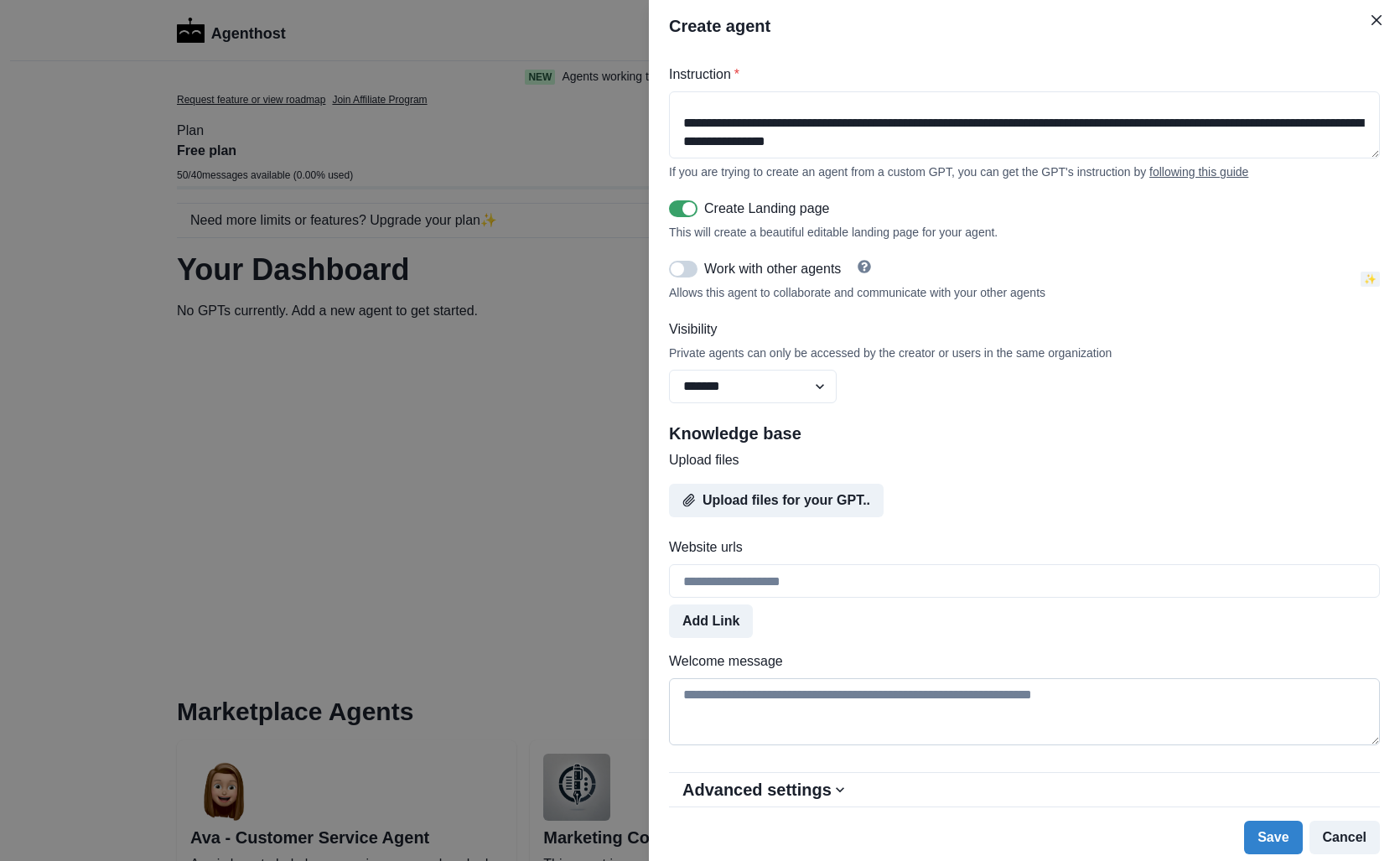 click on "Welcome message" at bounding box center (1024, 712) 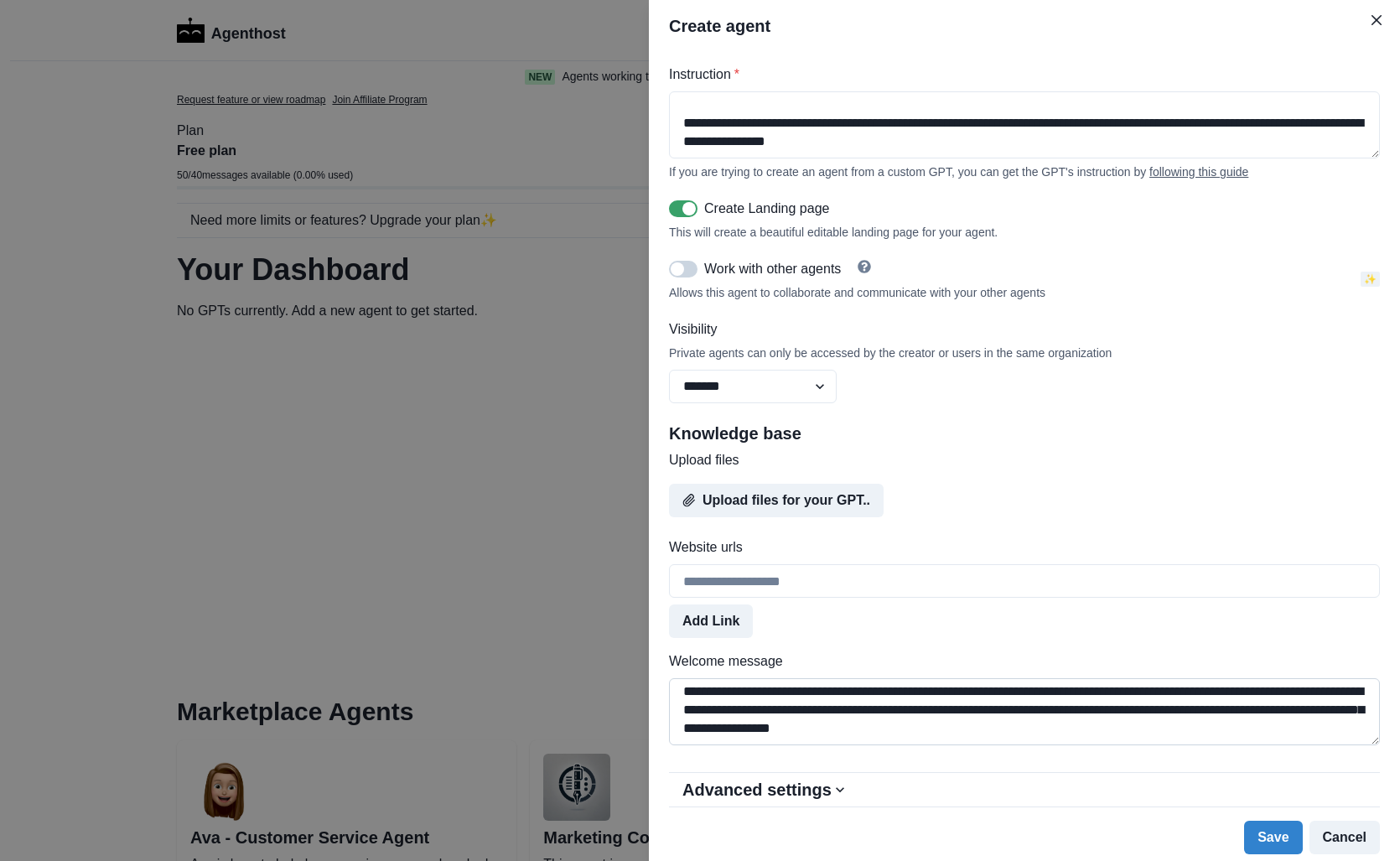 scroll, scrollTop: 3, scrollLeft: 0, axis: vertical 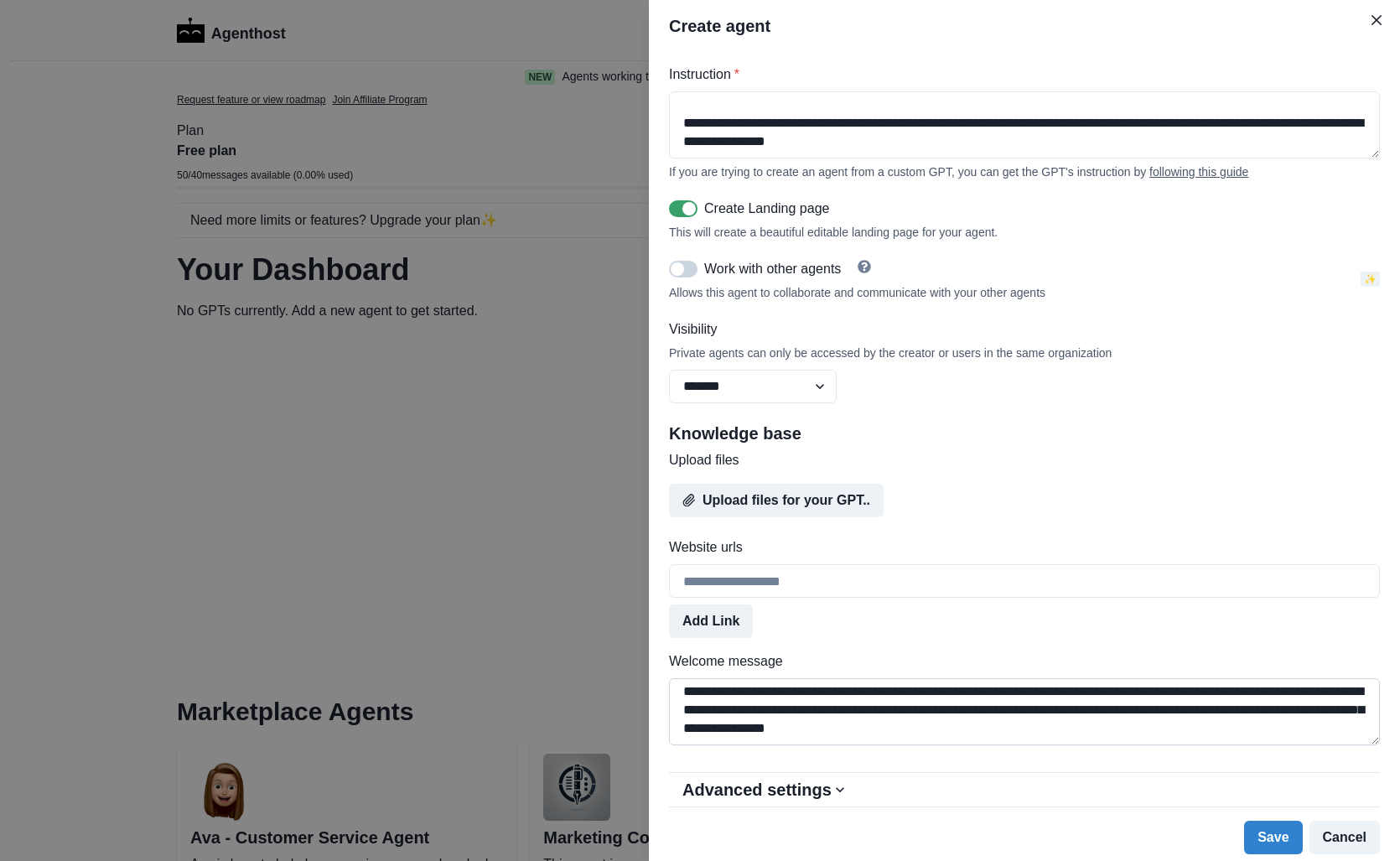 drag, startPoint x: 688, startPoint y: 692, endPoint x: 672, endPoint y: 692, distance: 16 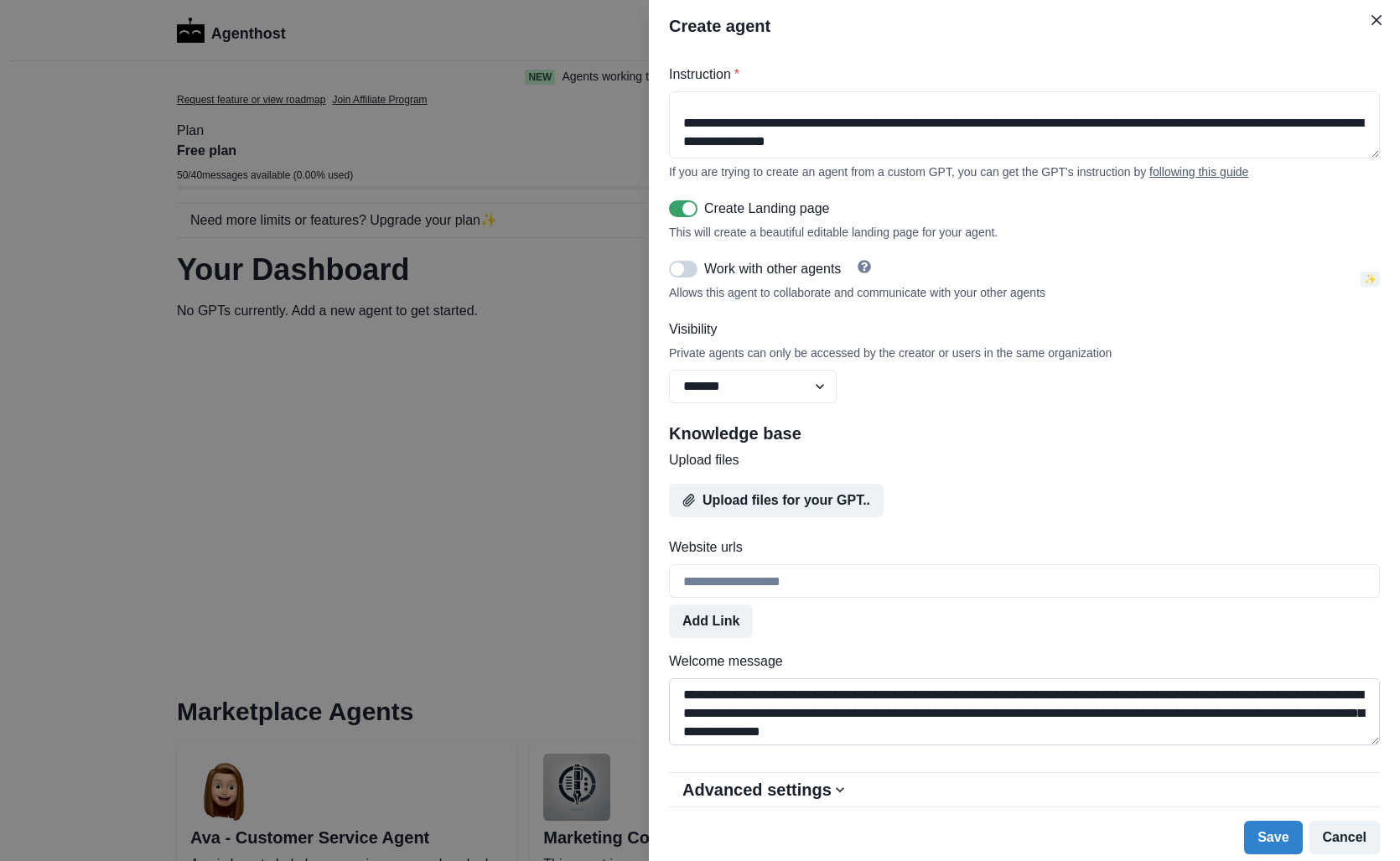 click on "**********" at bounding box center [1024, 712] 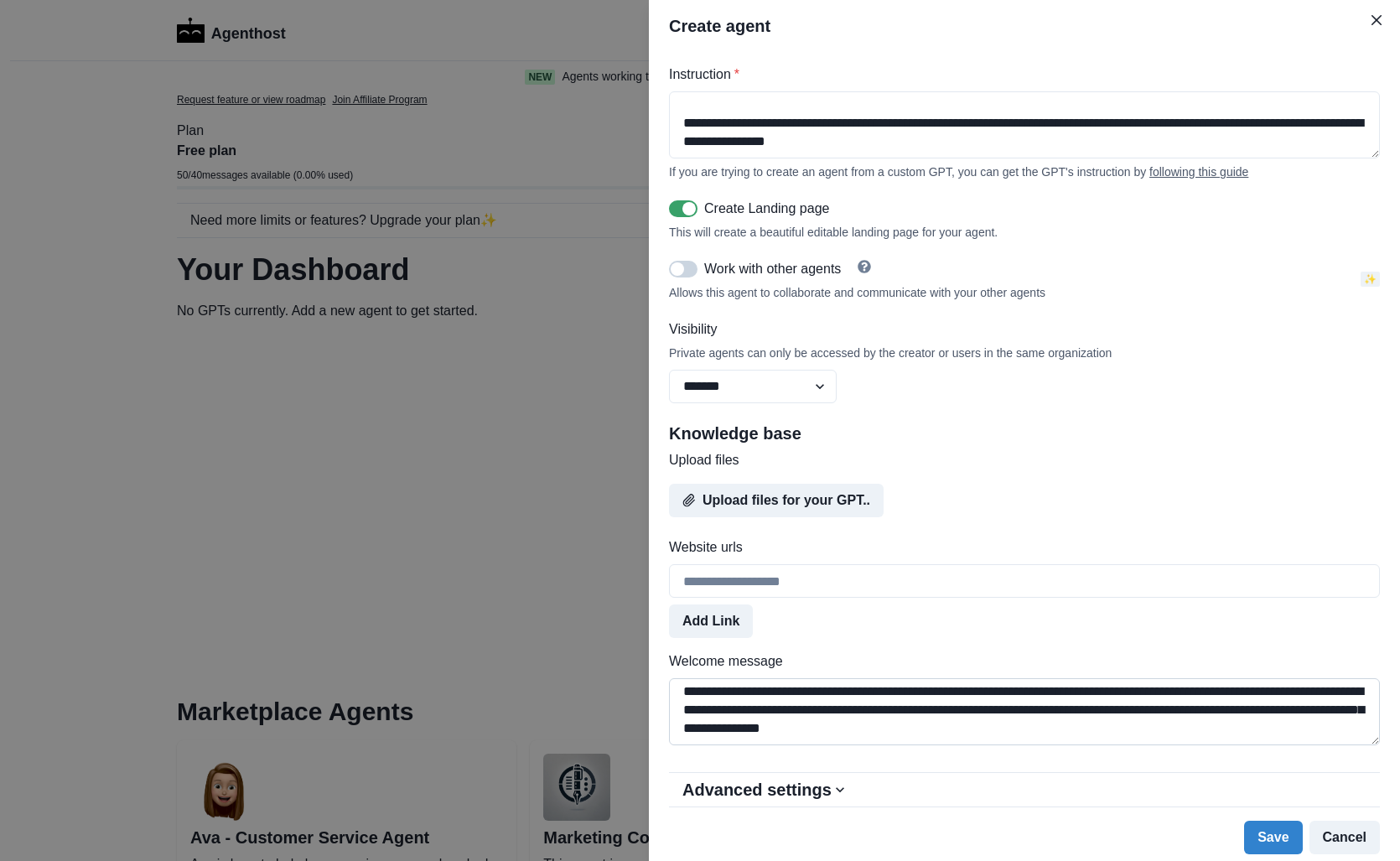 click on "**********" at bounding box center (1024, 712) 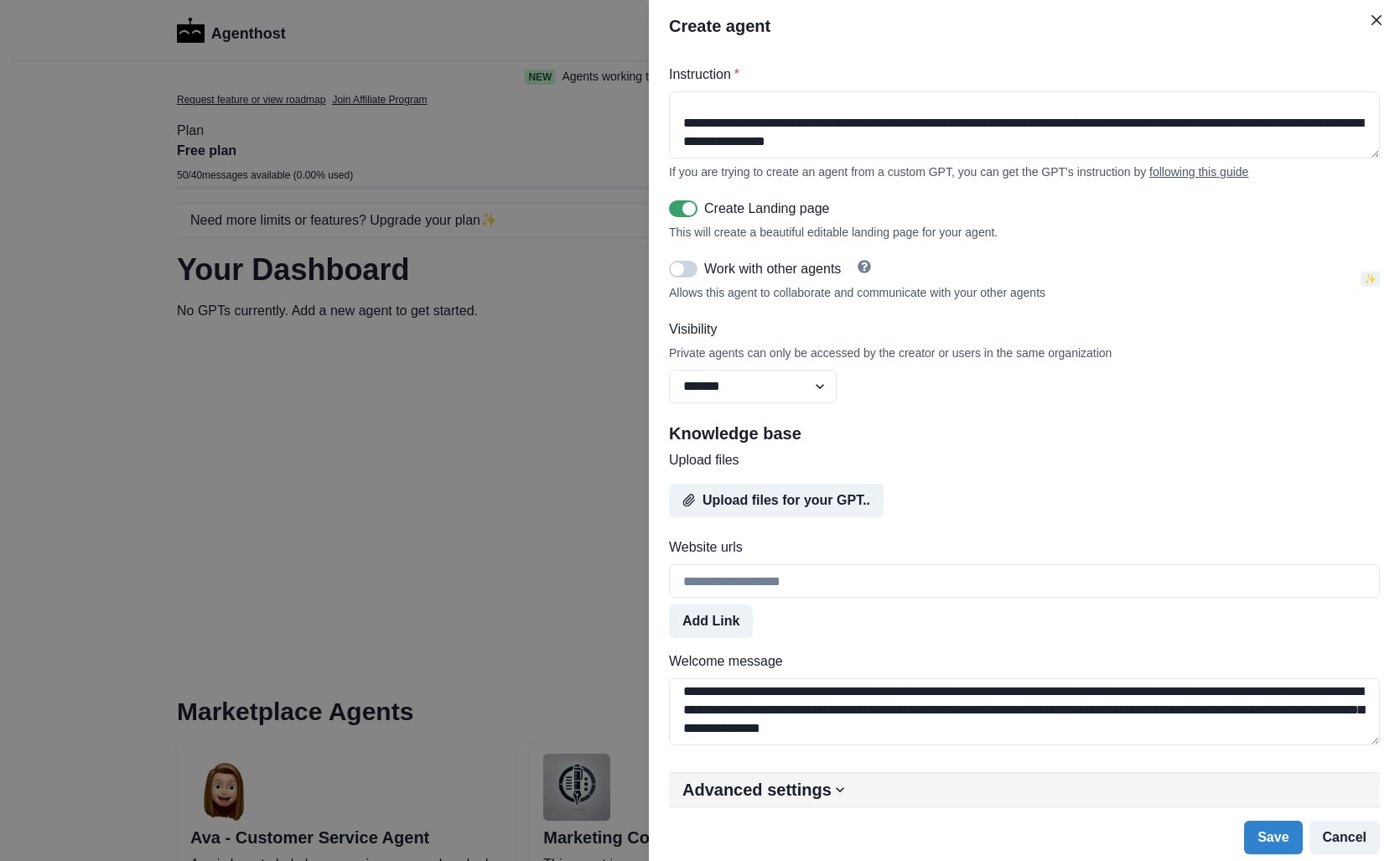 type on "**********" 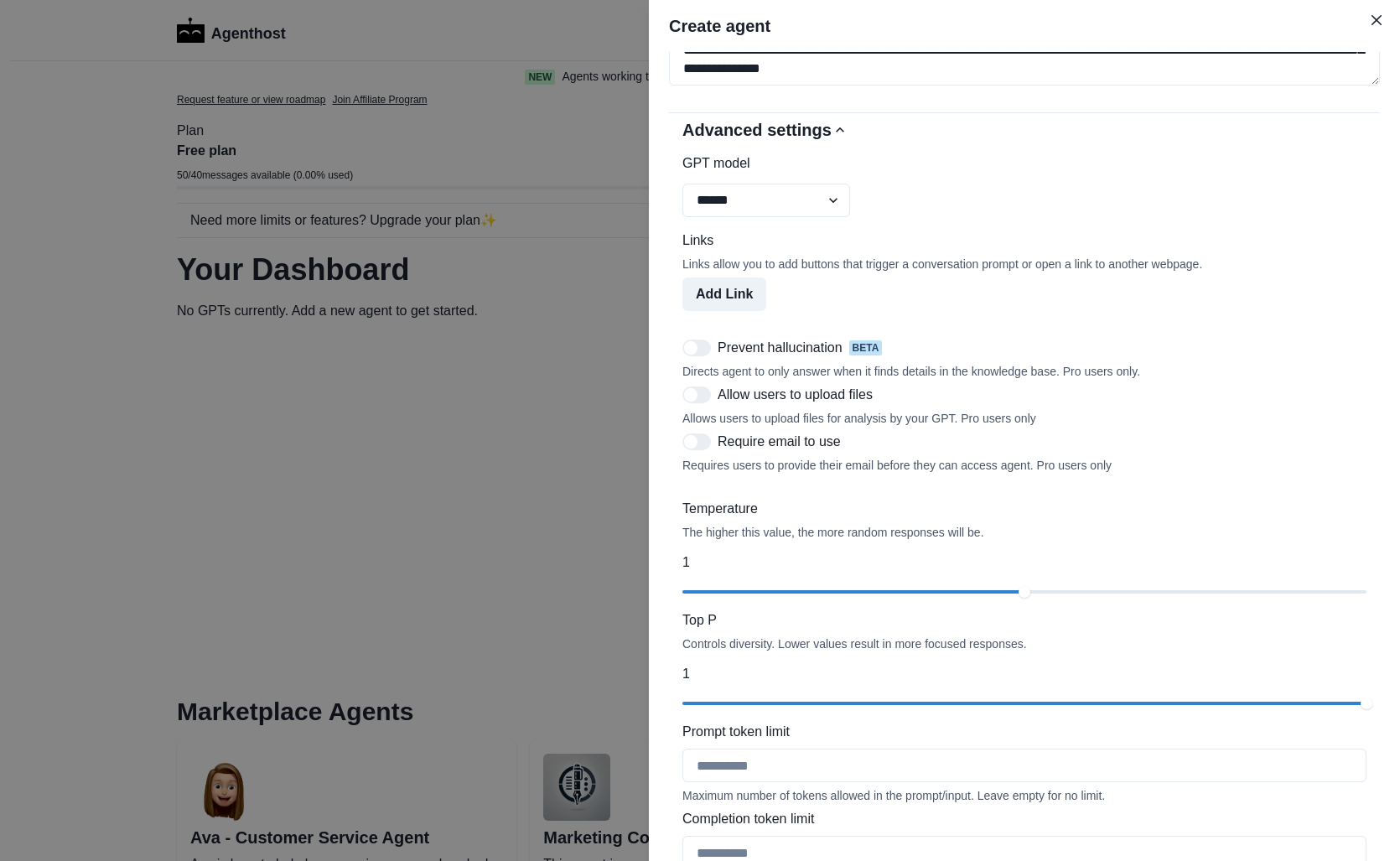 scroll, scrollTop: 1492, scrollLeft: 0, axis: vertical 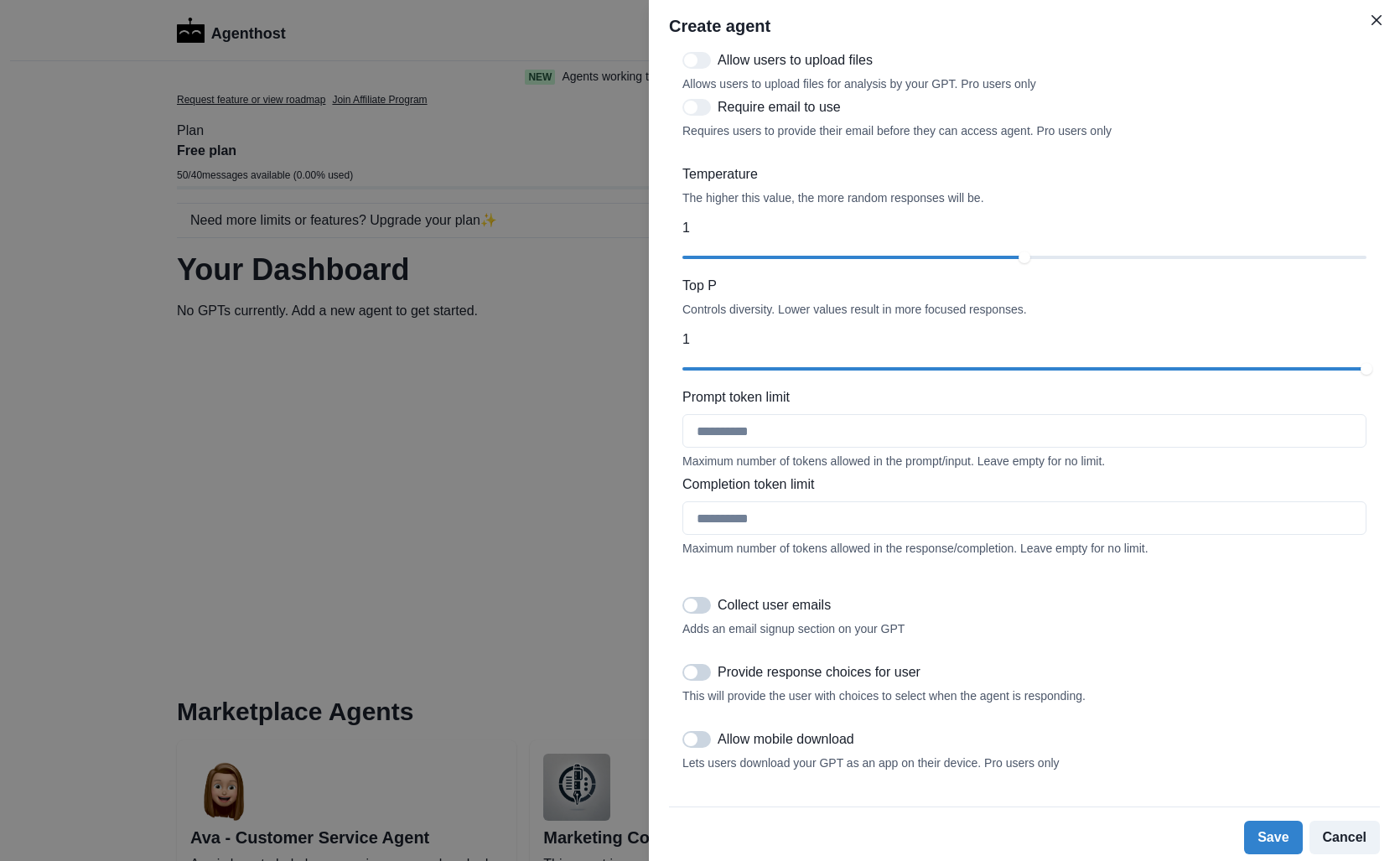 click on "This will provide the user with choices to select when the agent is responding." at bounding box center (1024, 696) 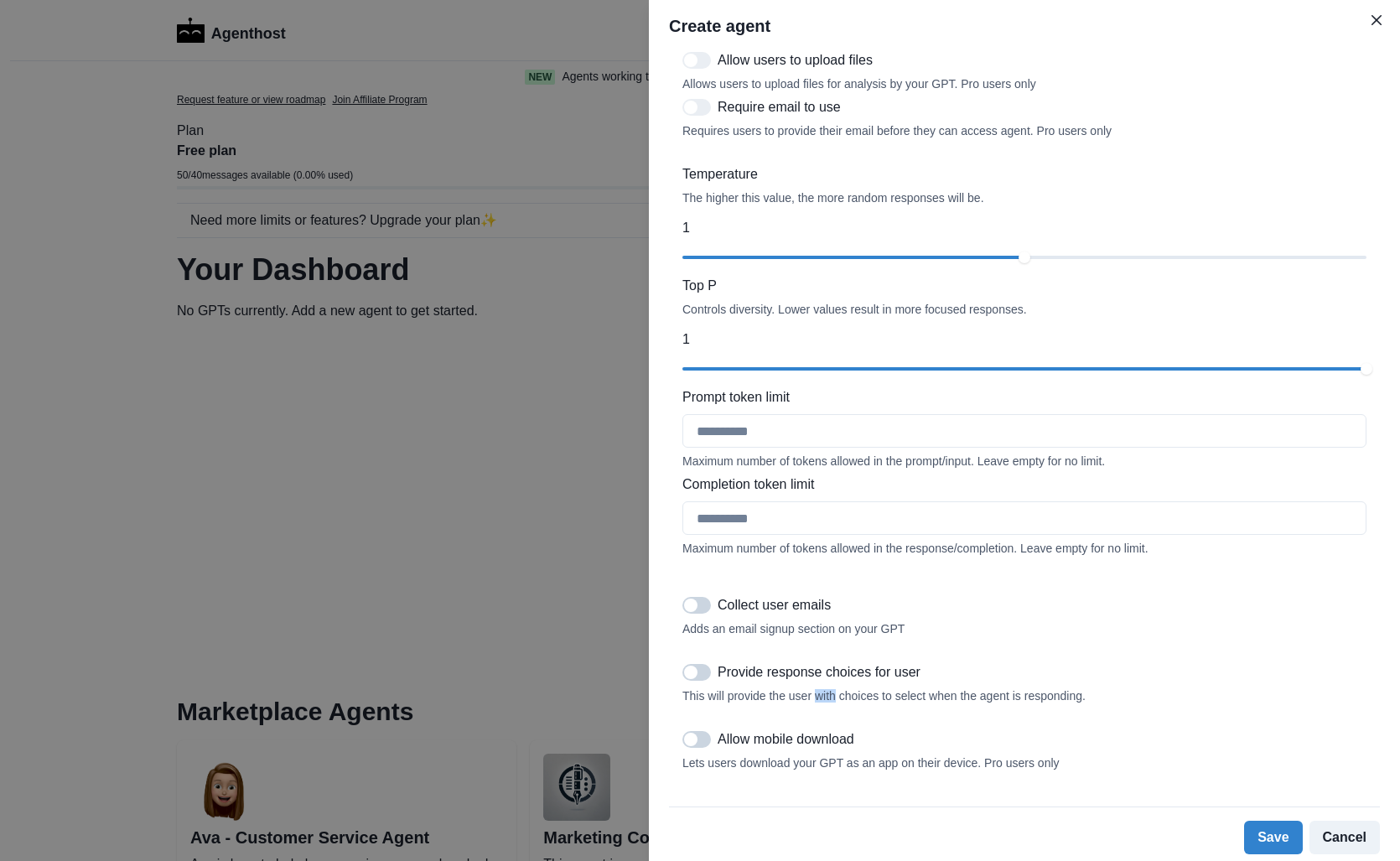 click on "This will provide the user with choices to select when the agent is responding." at bounding box center [1024, 696] 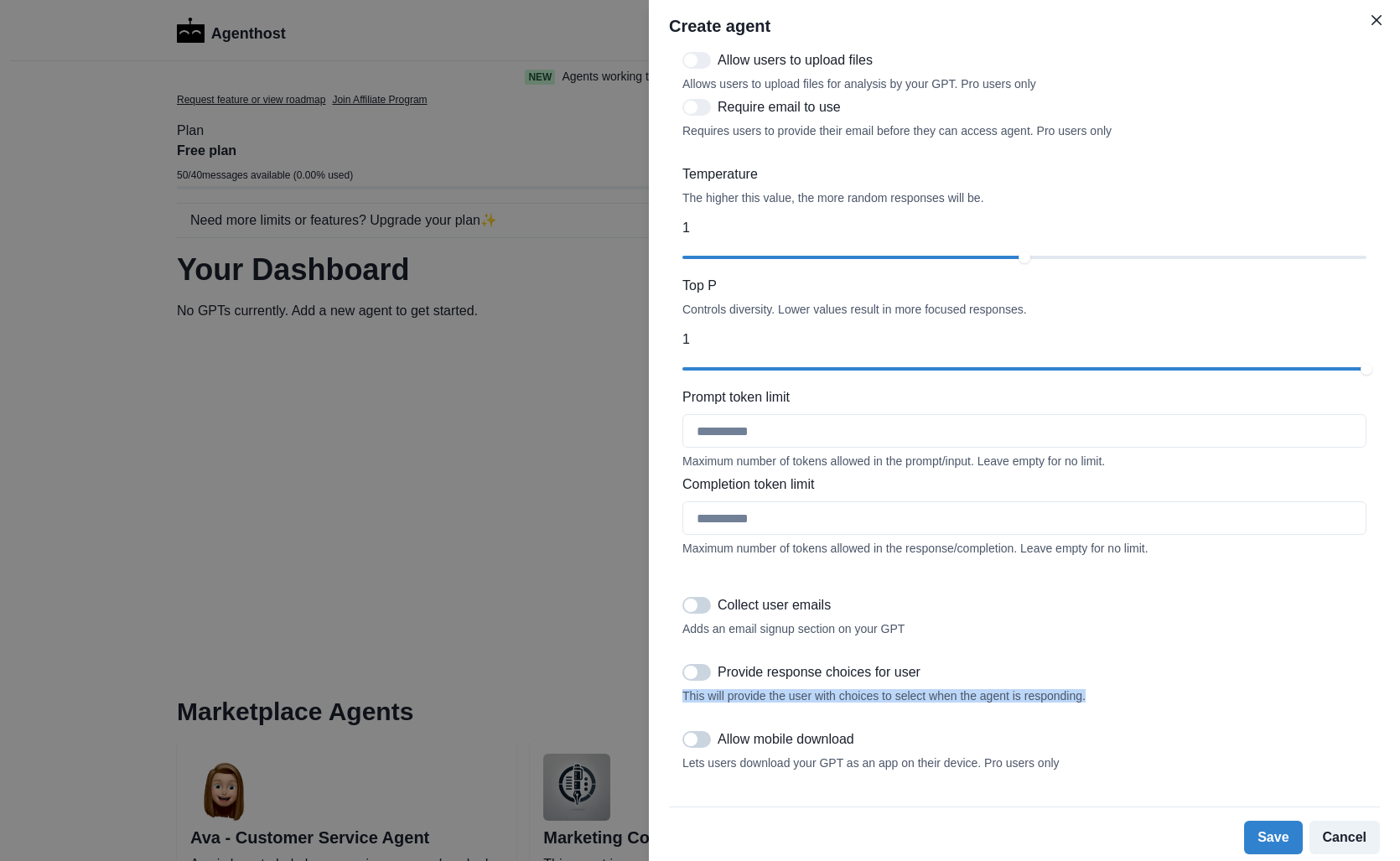 scroll, scrollTop: 0, scrollLeft: 0, axis: both 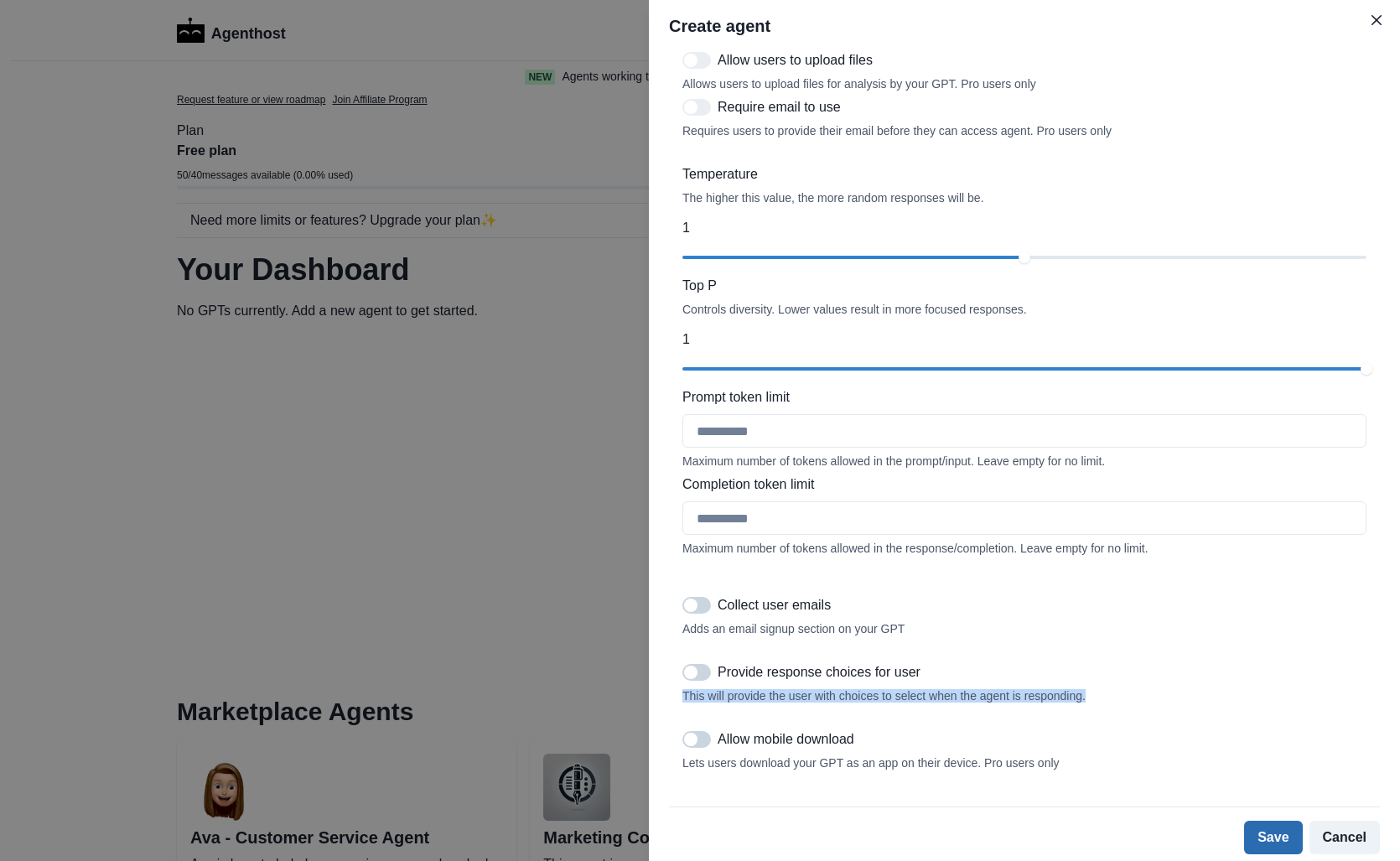 click on "Save" at bounding box center [1273, 838] 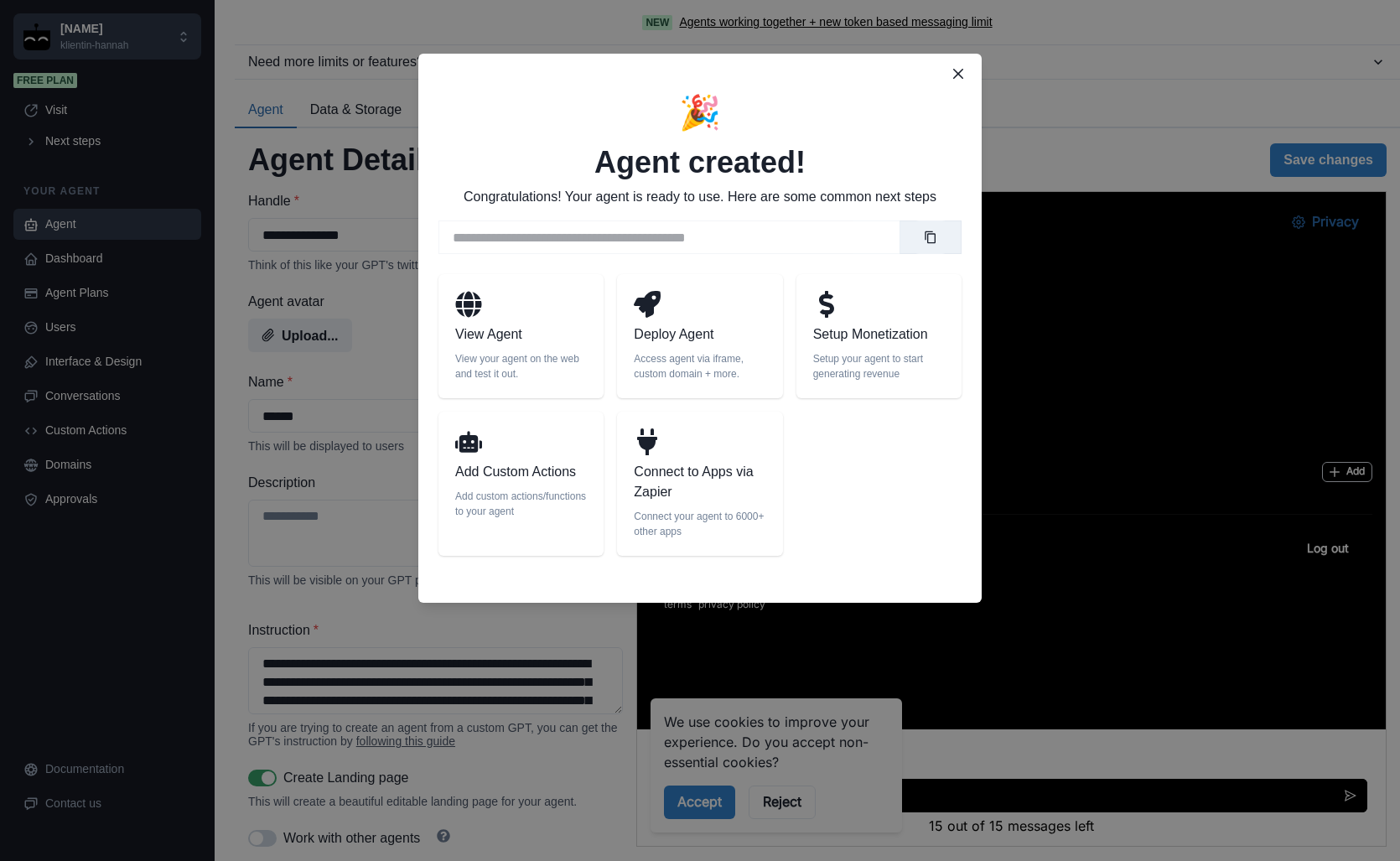 scroll, scrollTop: 0, scrollLeft: 0, axis: both 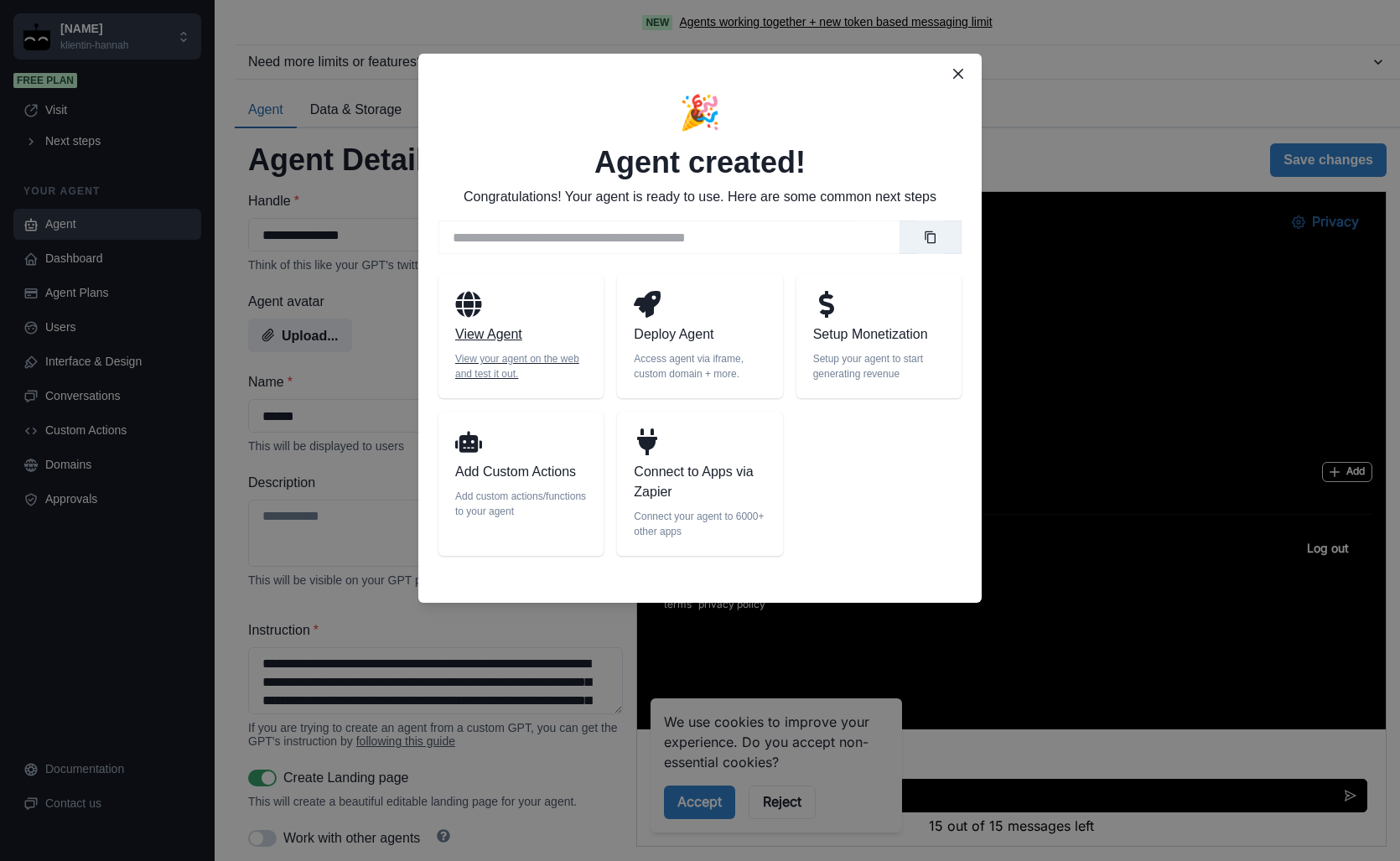 click at bounding box center (521, 308) 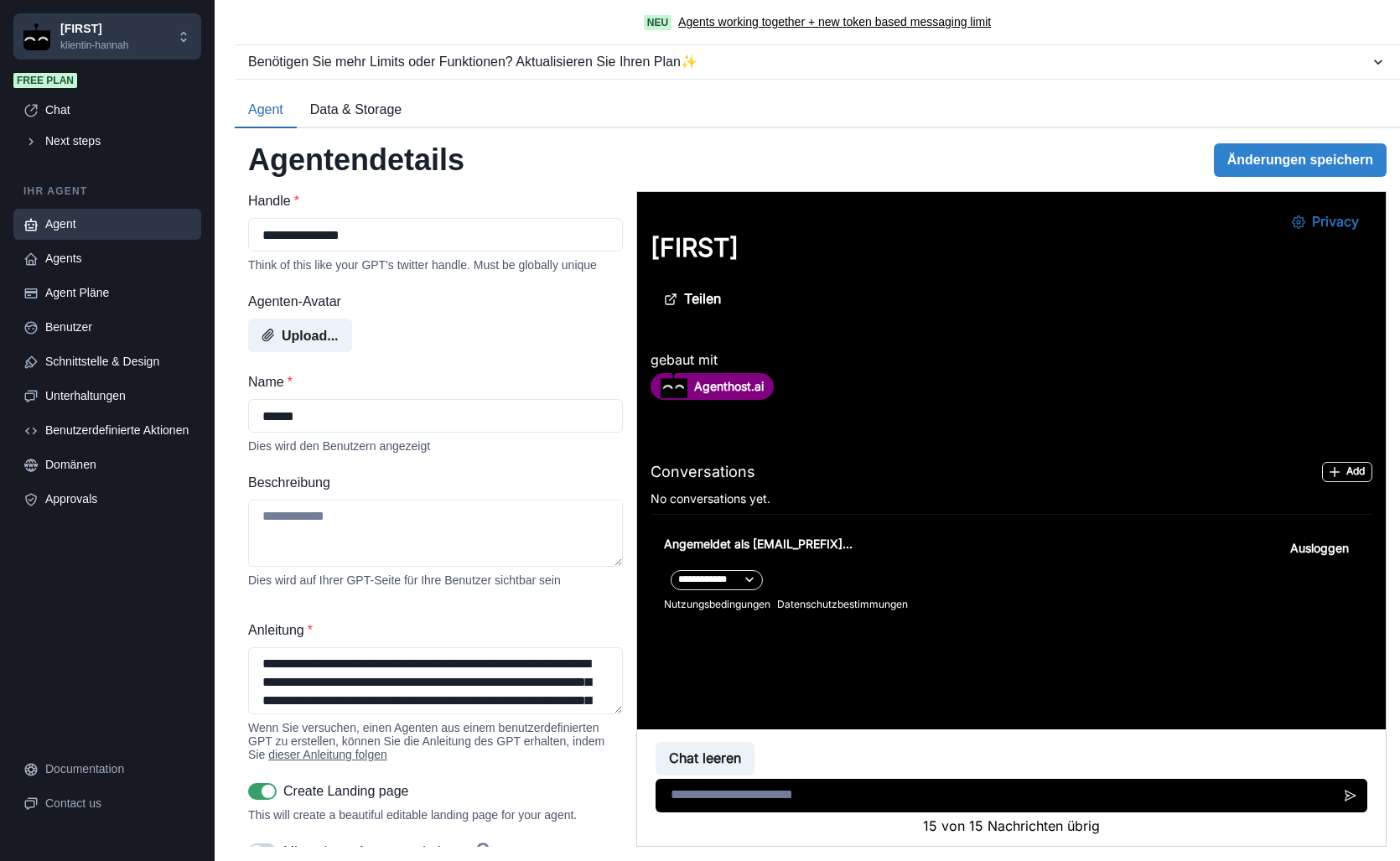 scroll, scrollTop: 0, scrollLeft: 0, axis: both 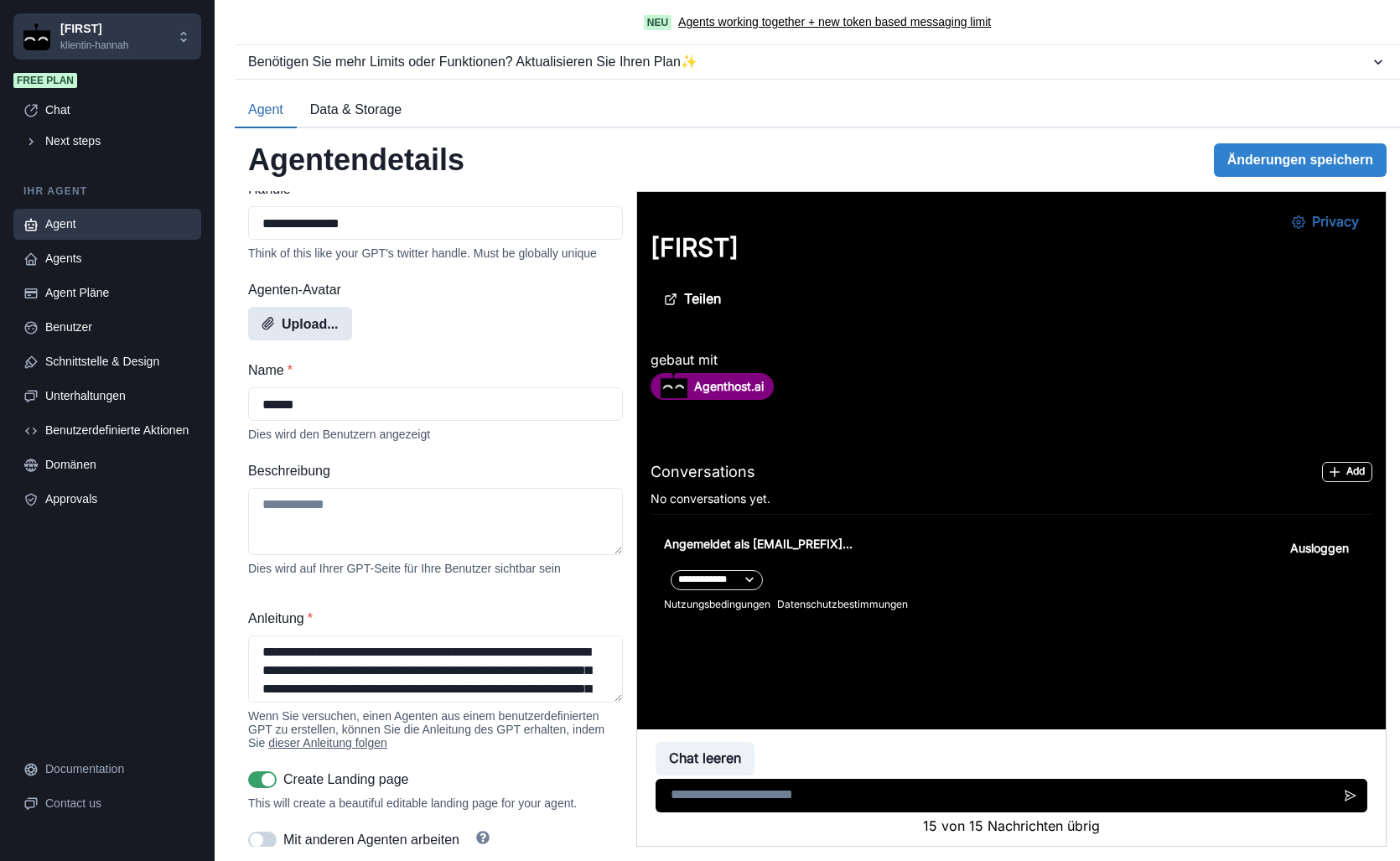 click on "Upload..." at bounding box center (300, 324) 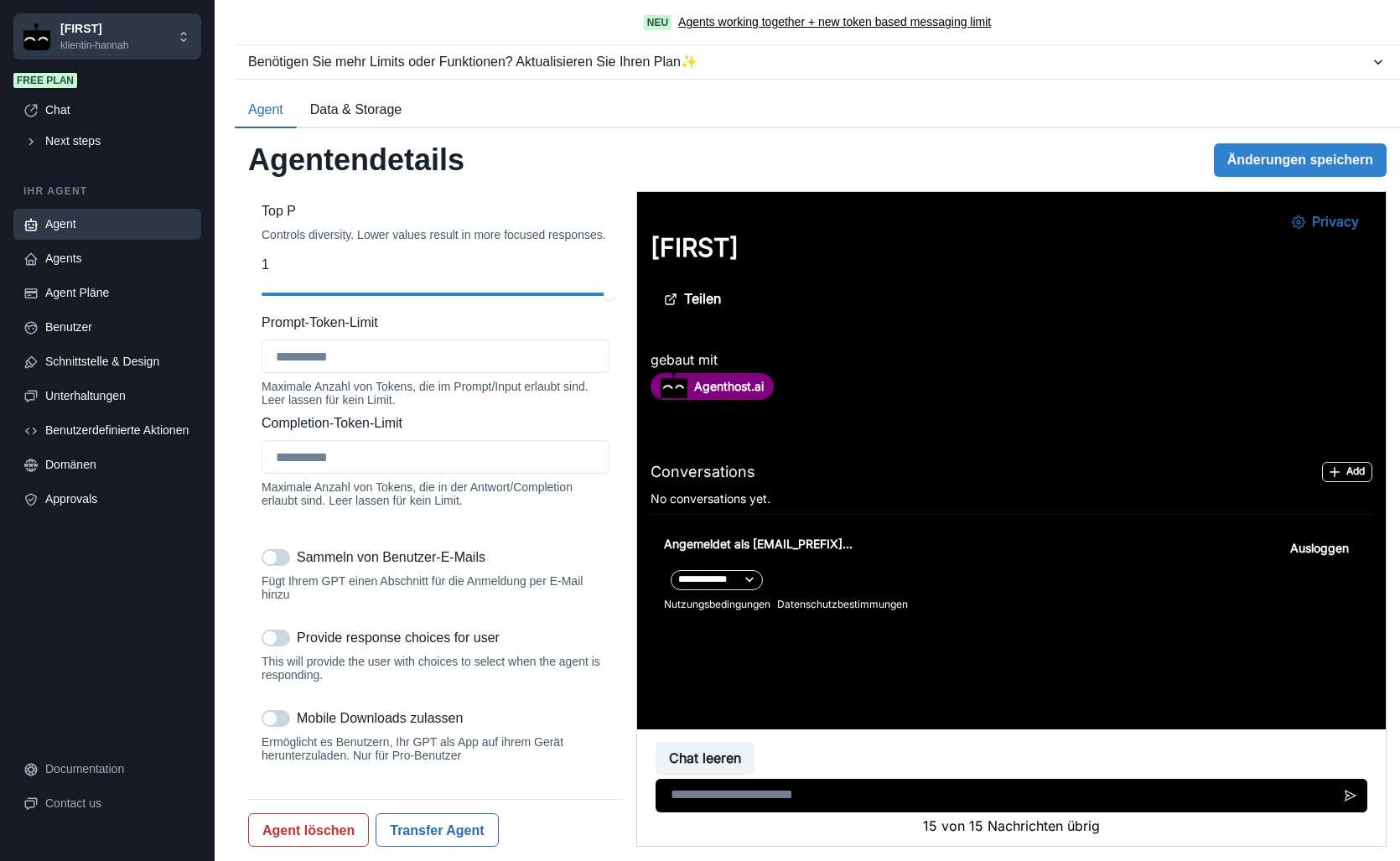 scroll, scrollTop: 1872, scrollLeft: 0, axis: vertical 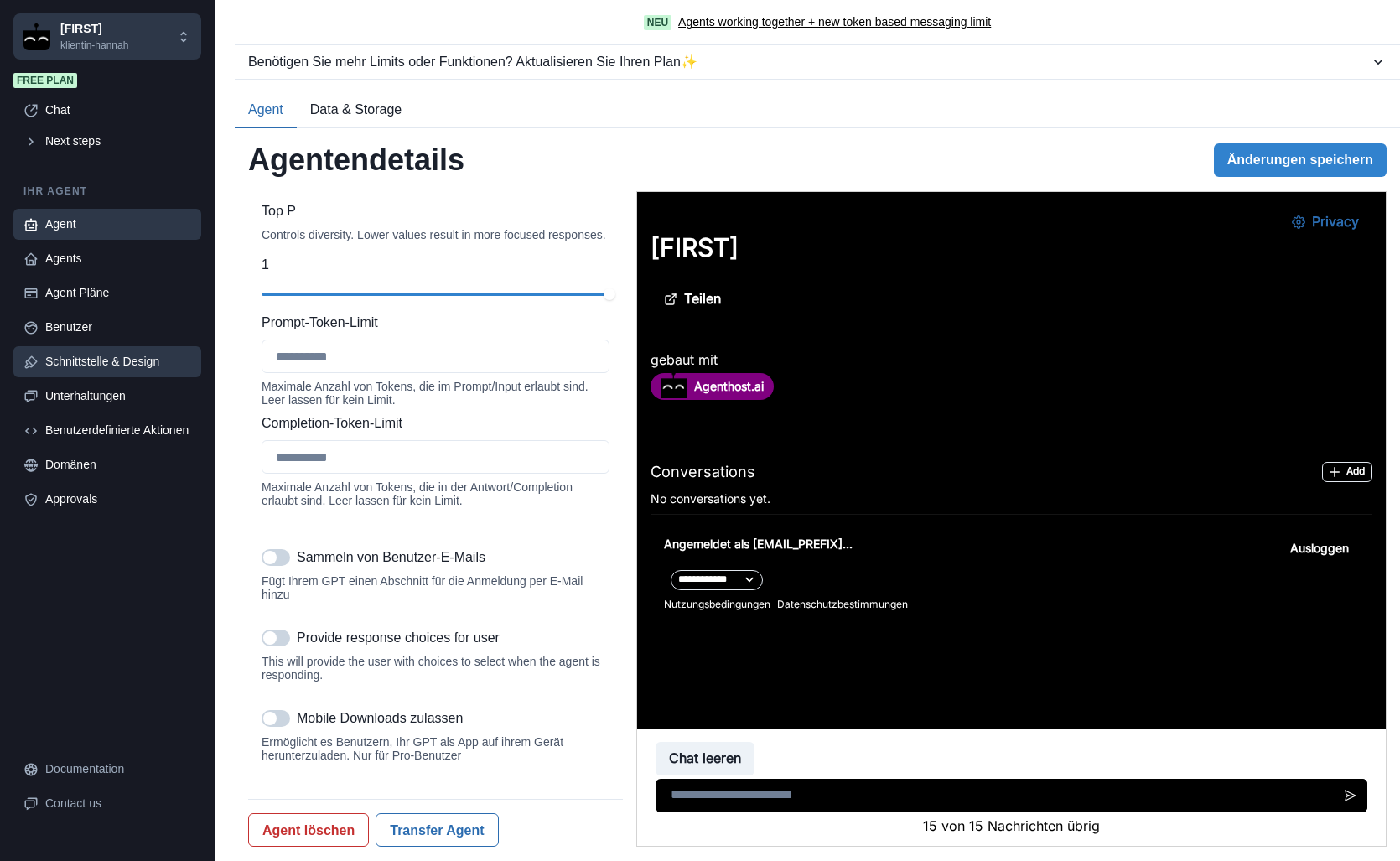 click on "Schnittstelle & Design" at bounding box center [118, 361] 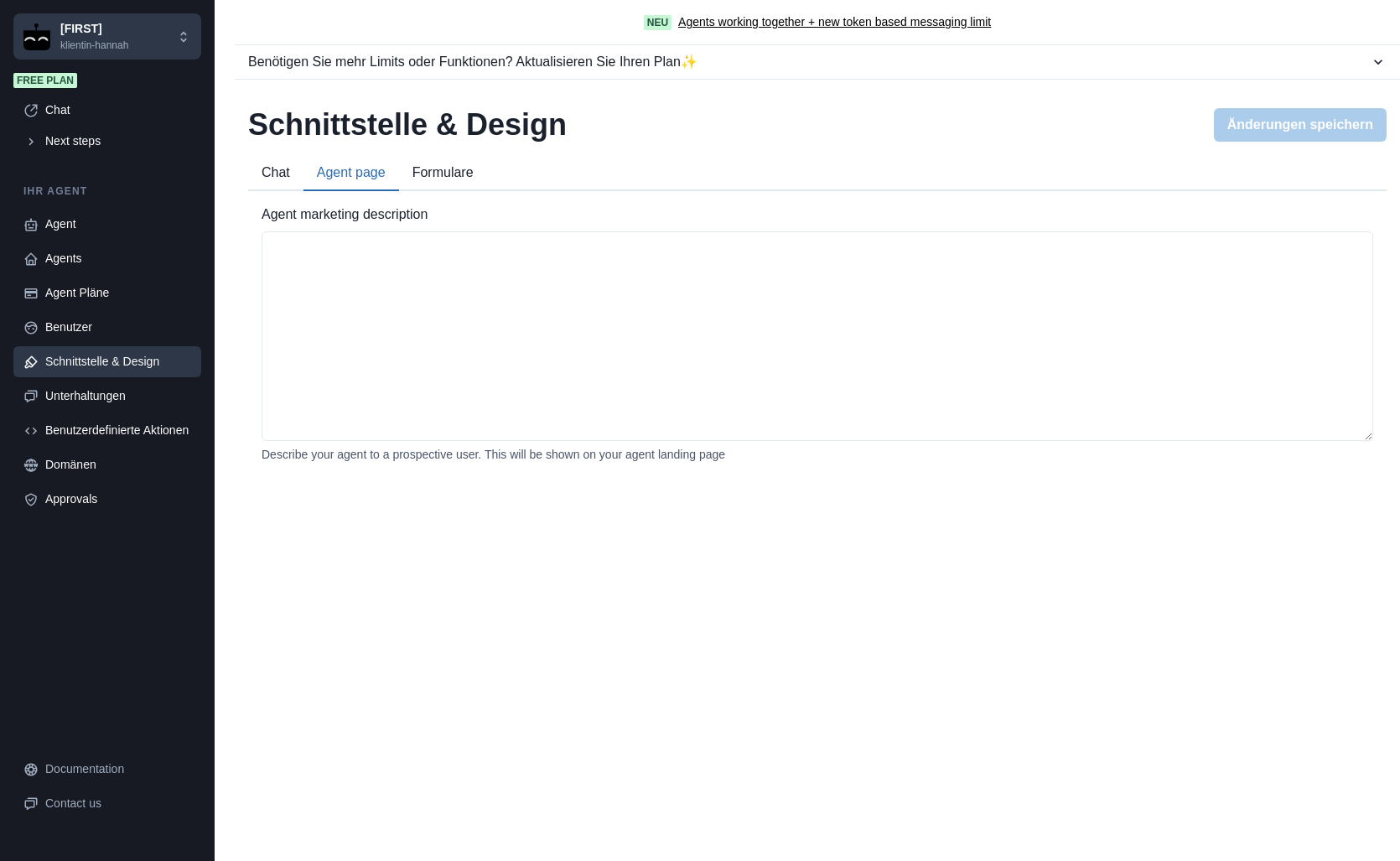 click on "Agent page" at bounding box center (351, 174) 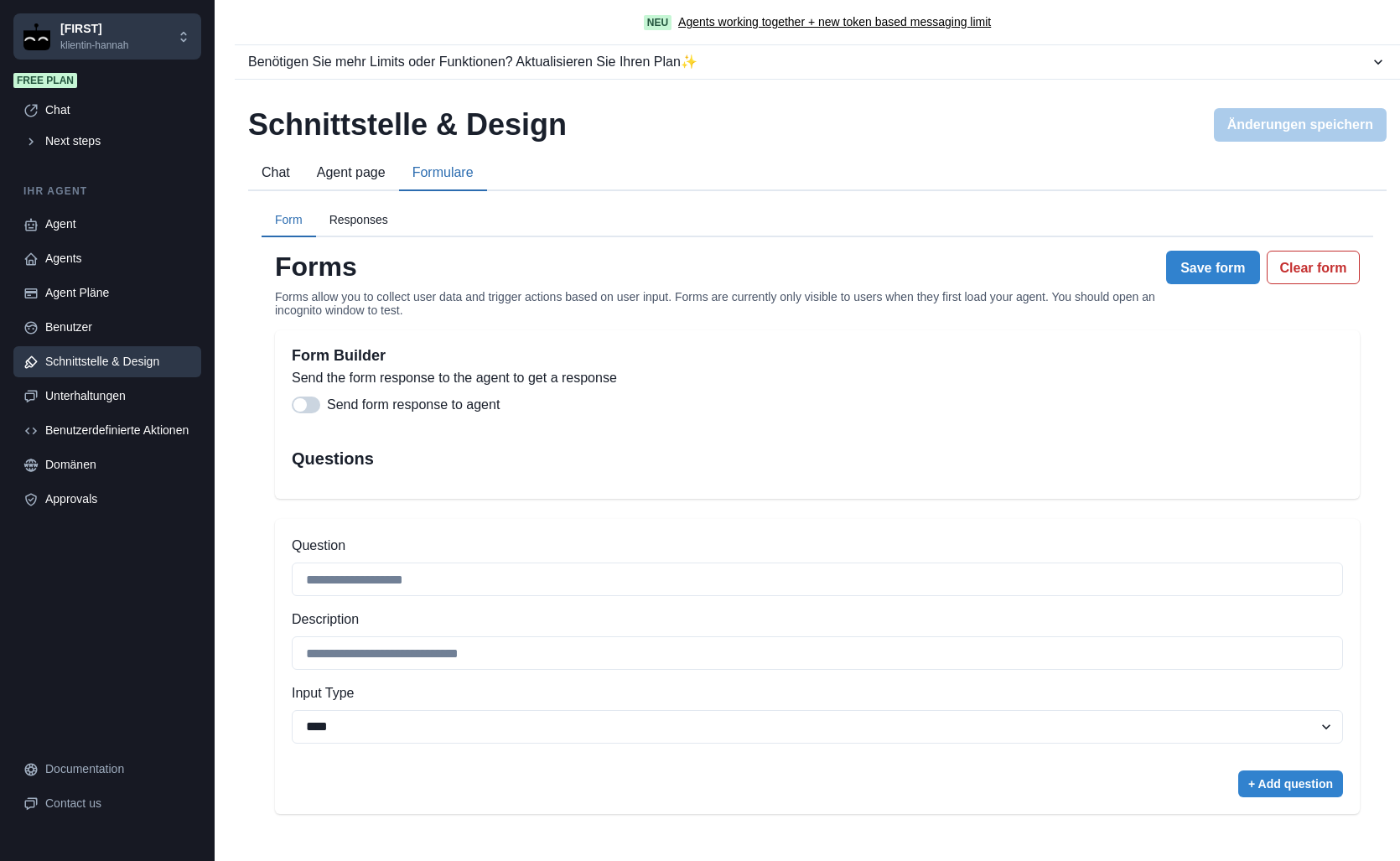 click on "Chat" at bounding box center [276, 174] 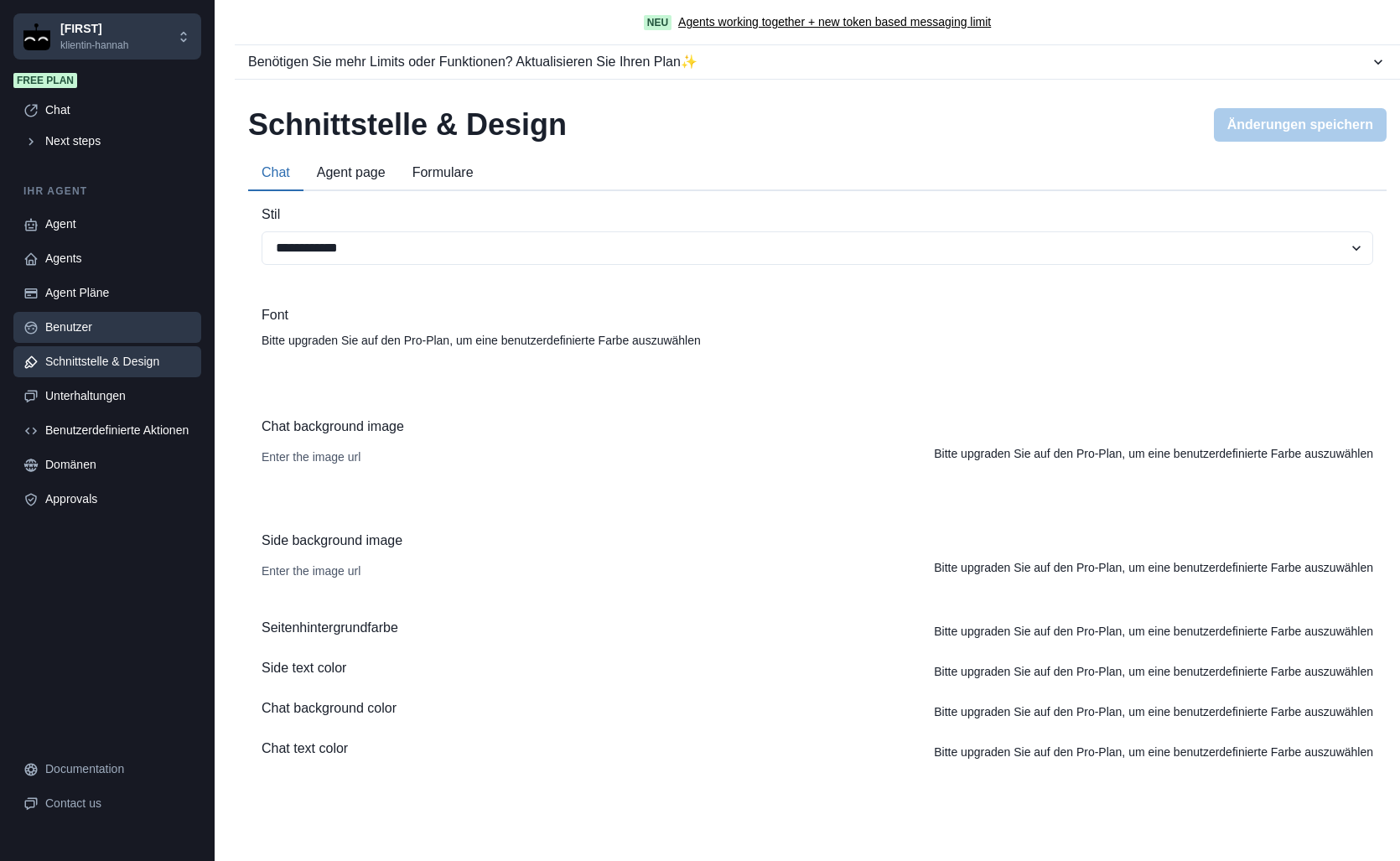 click on "Benutzer" at bounding box center [118, 327] 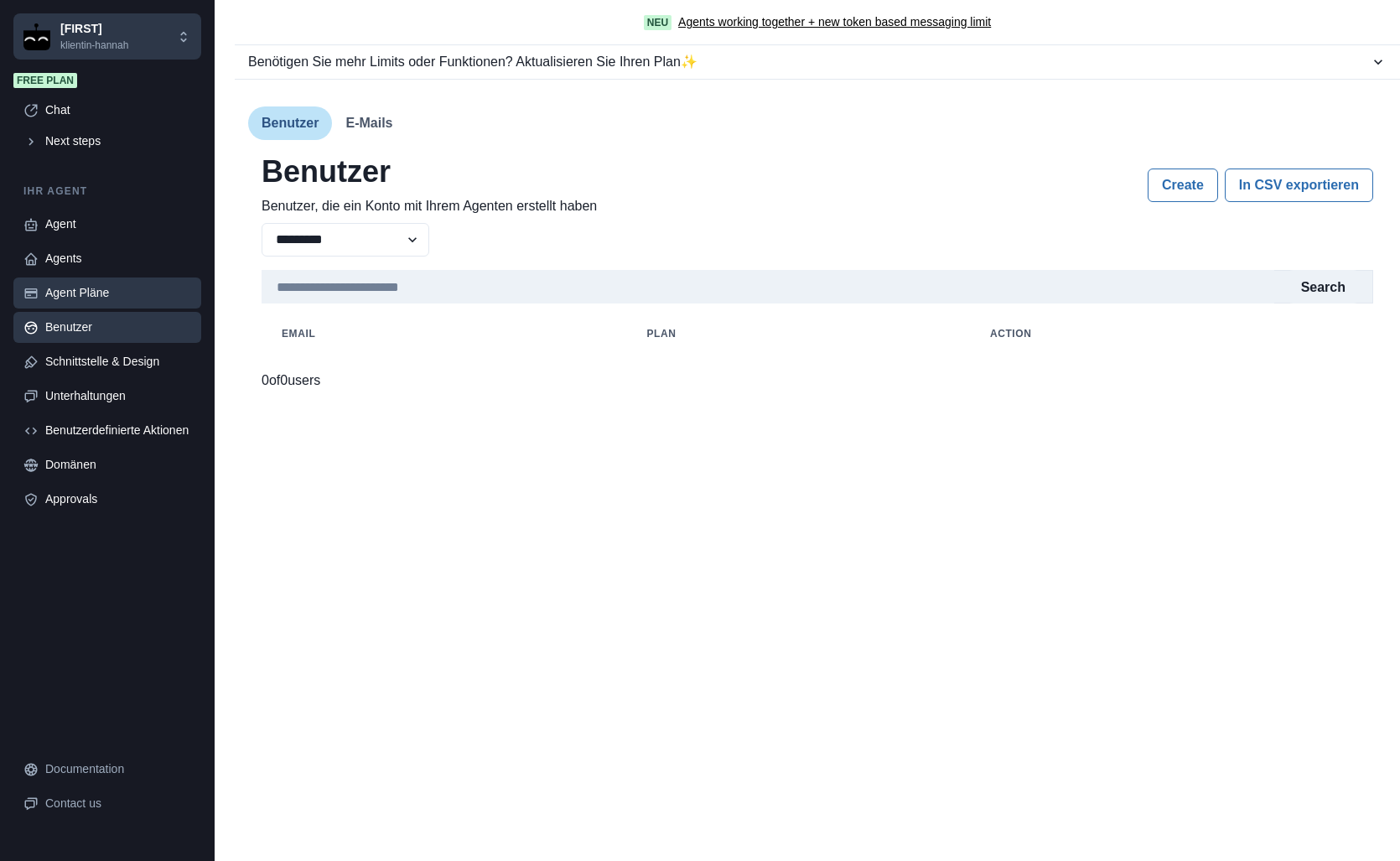 click on "Agent Pläne" at bounding box center [118, 293] 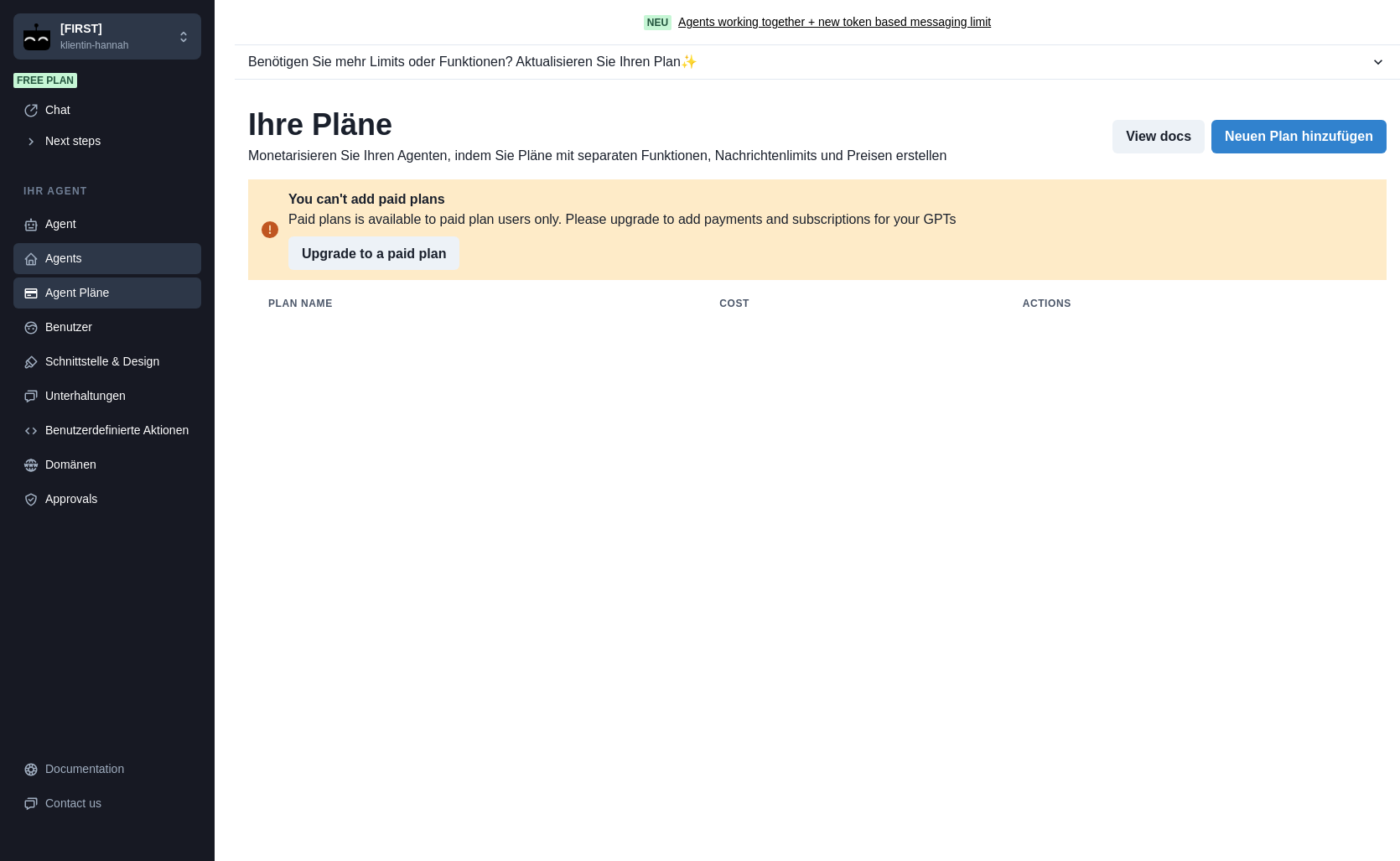 click on "Agents" at bounding box center (118, 258) 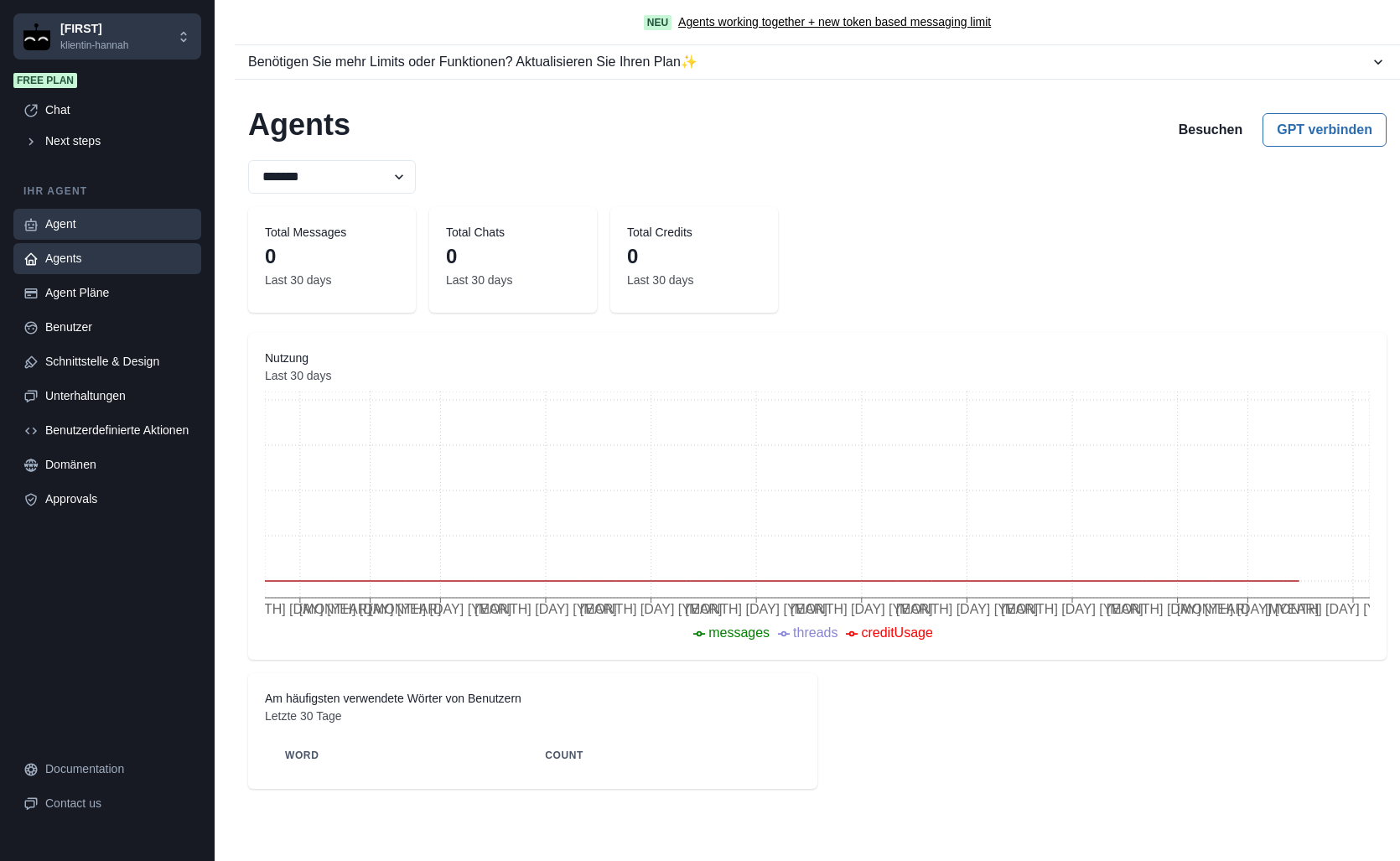click on "Agent" at bounding box center [118, 224] 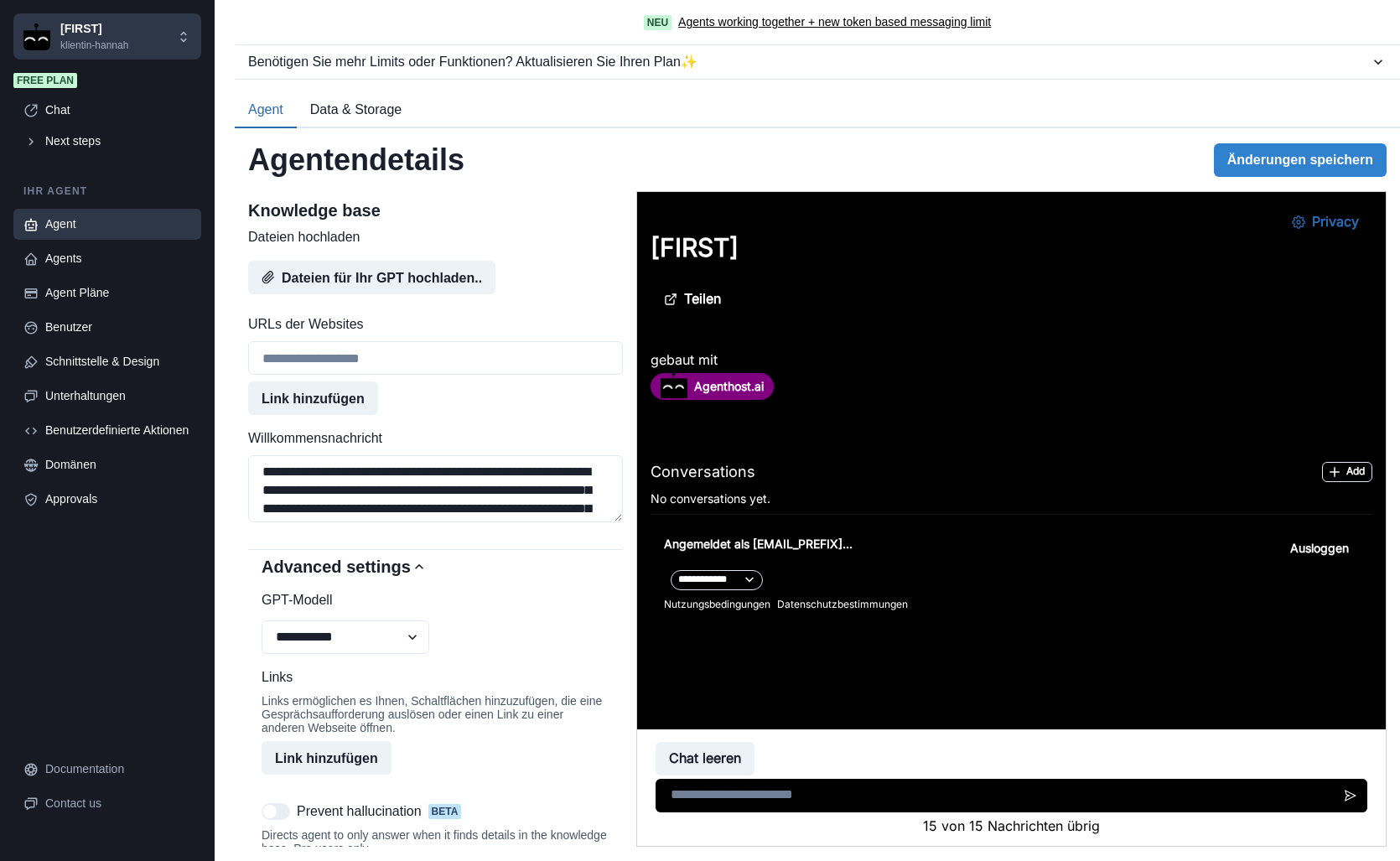 scroll, scrollTop: 729, scrollLeft: 0, axis: vertical 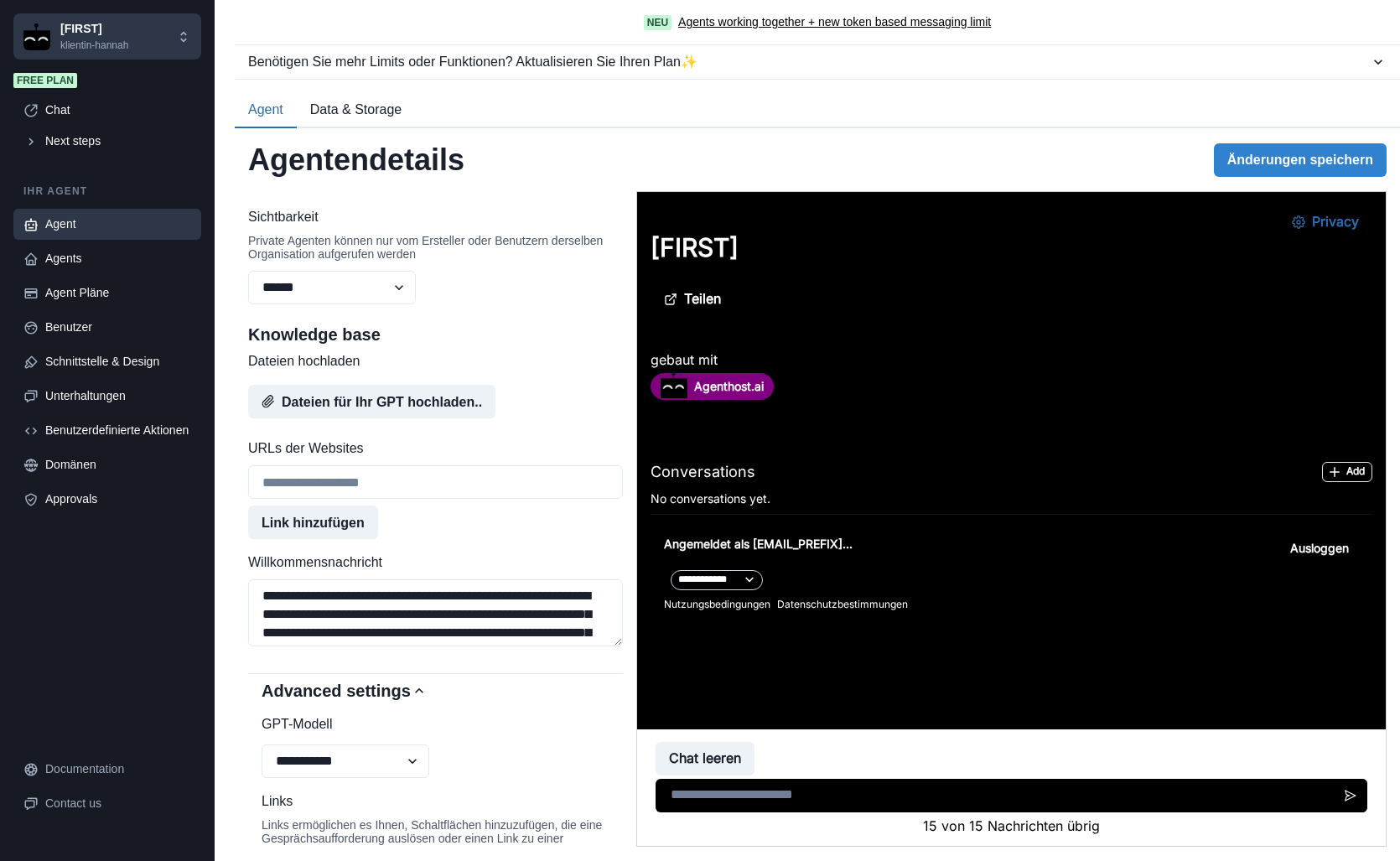 click on "**********" at bounding box center [716, 580] 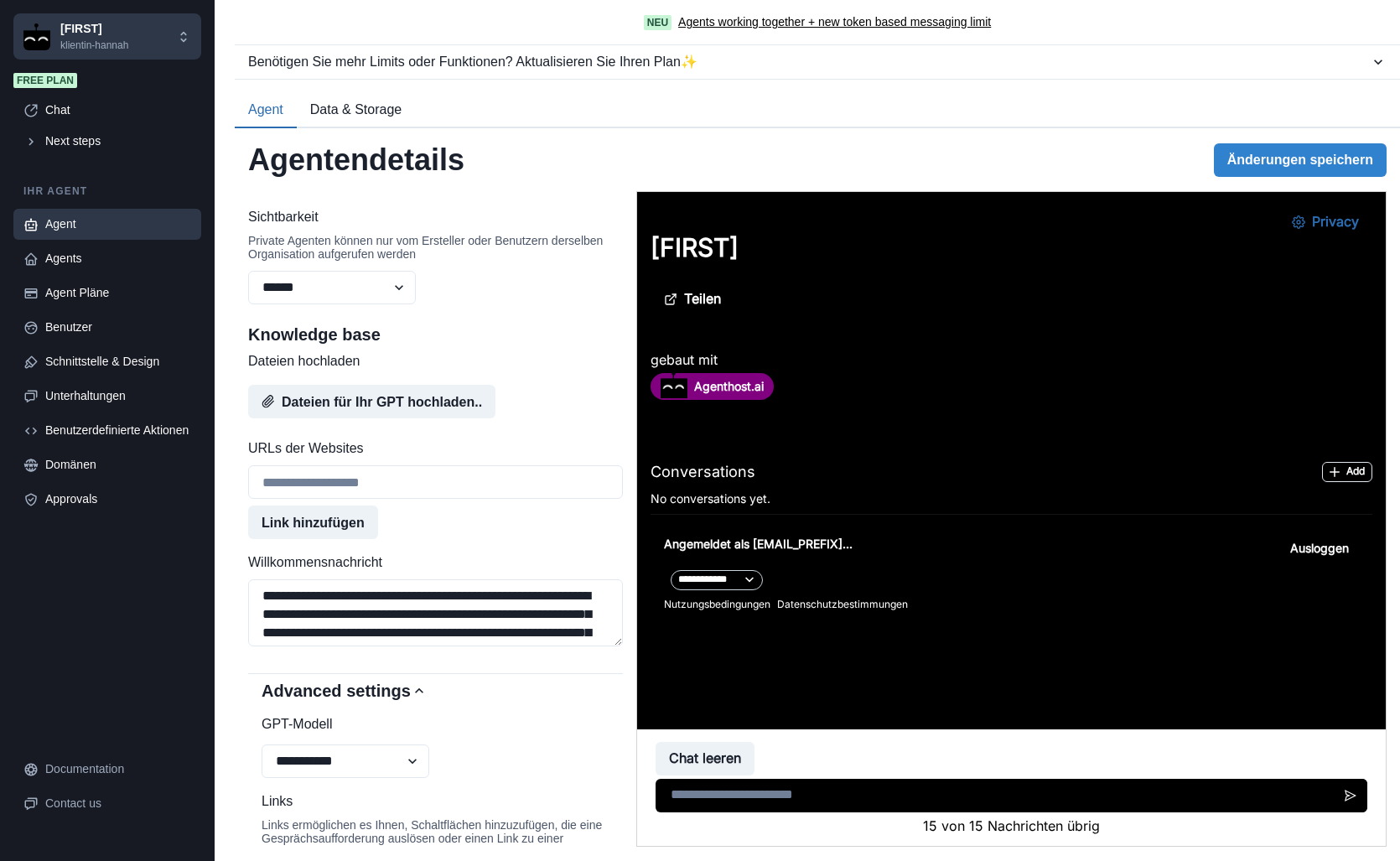 select on "**" 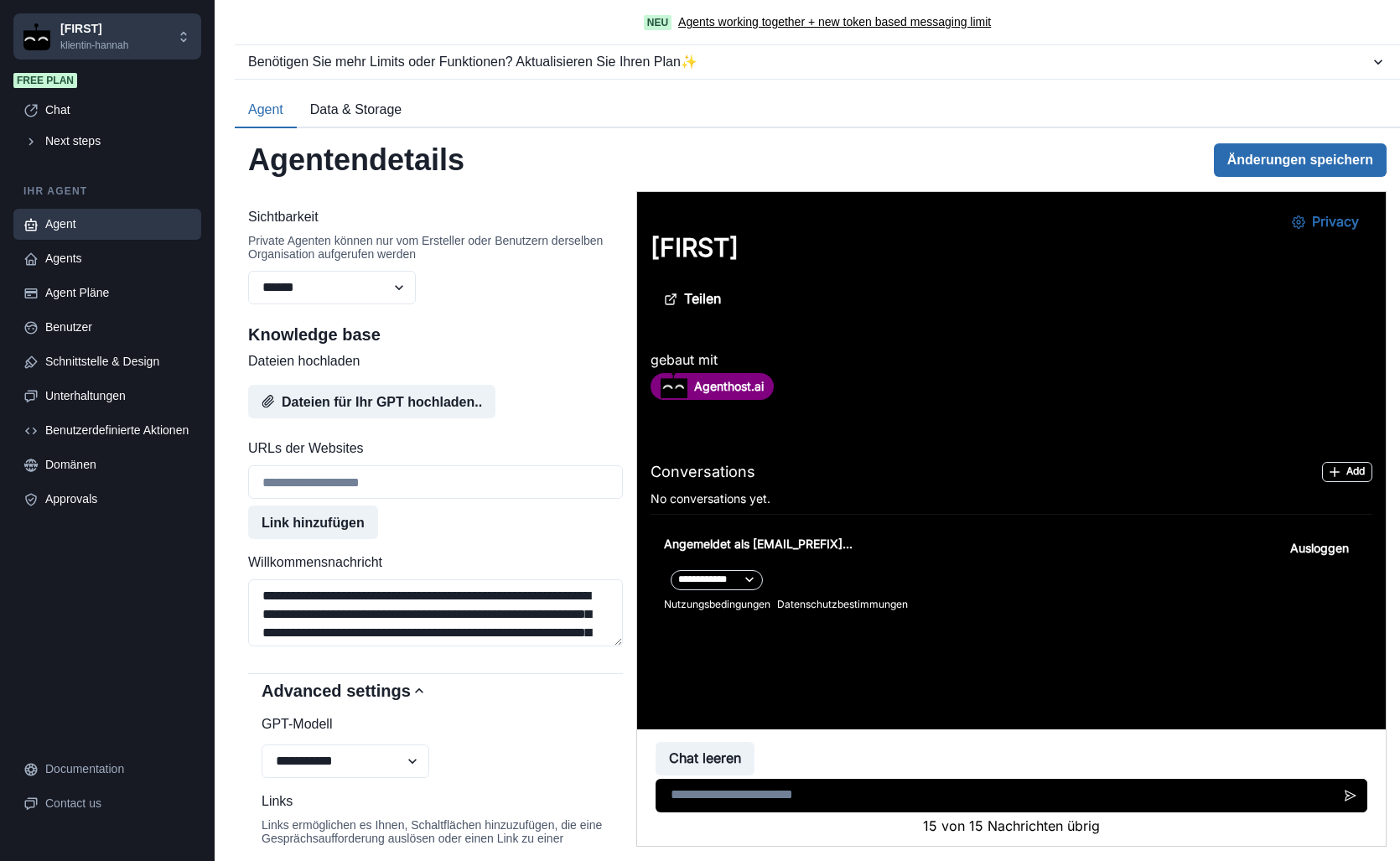click on "Änderungen speichern" at bounding box center (1300, 160) 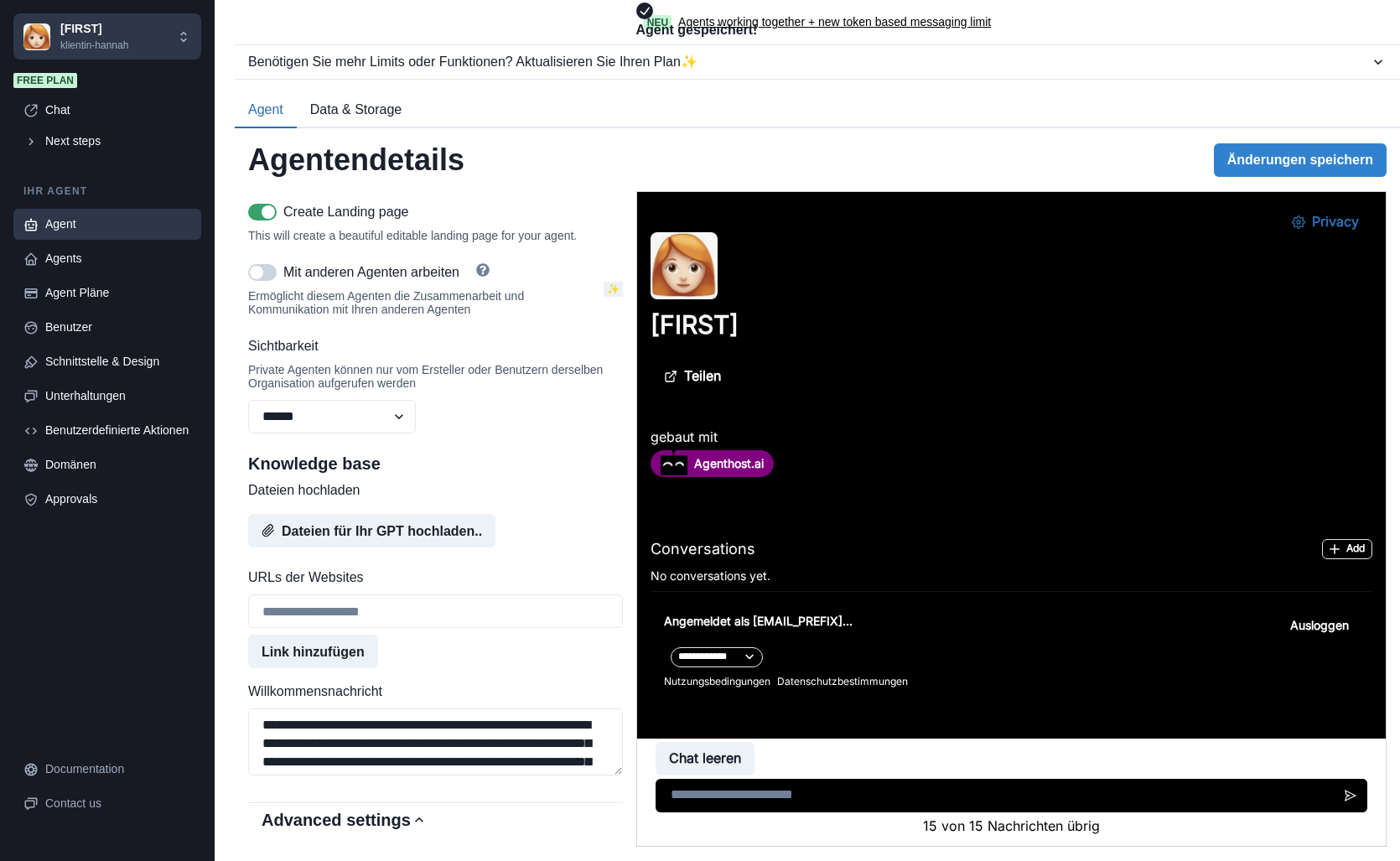 scroll, scrollTop: 0, scrollLeft: 0, axis: both 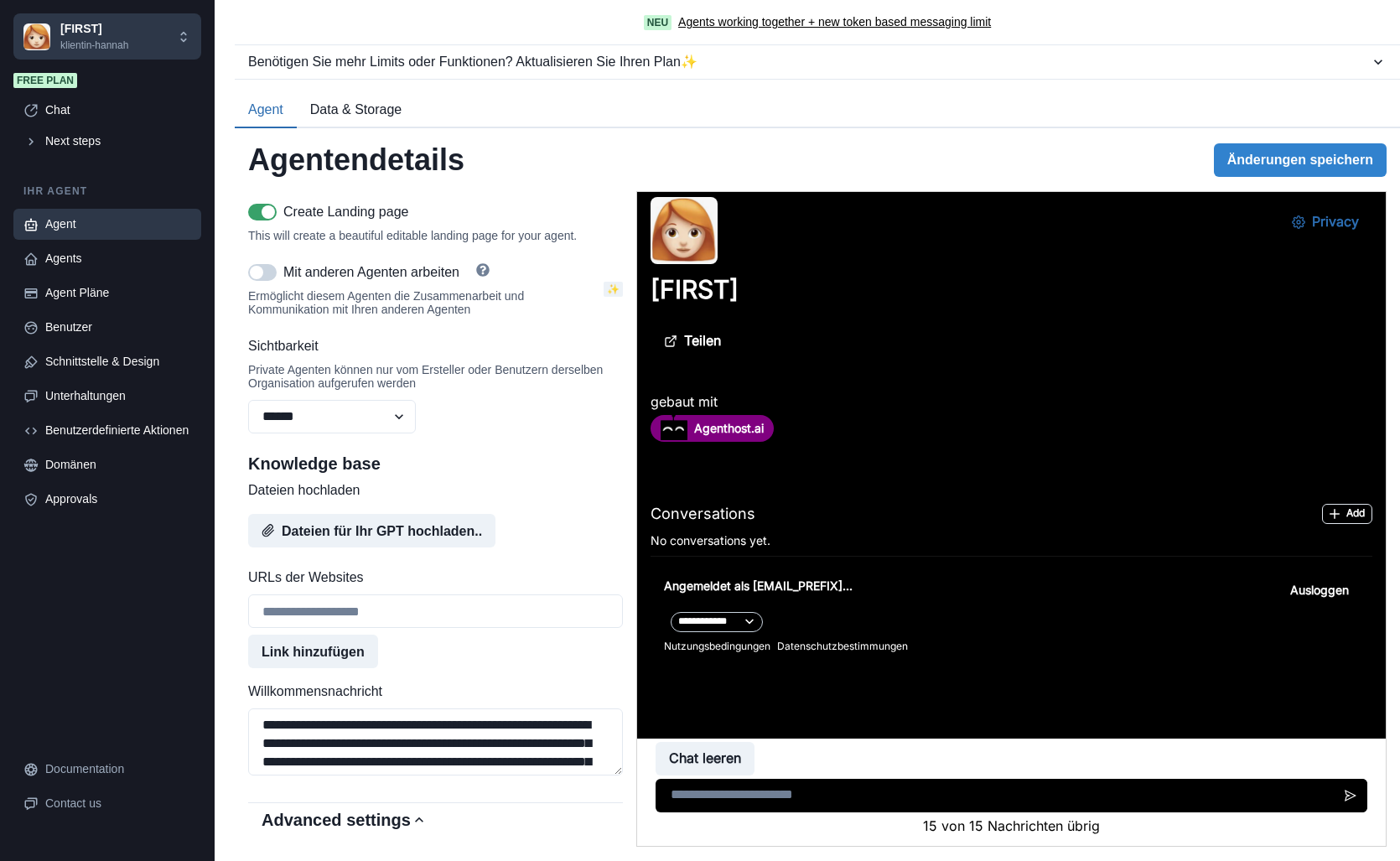 click on "**********" at bounding box center [716, 622] 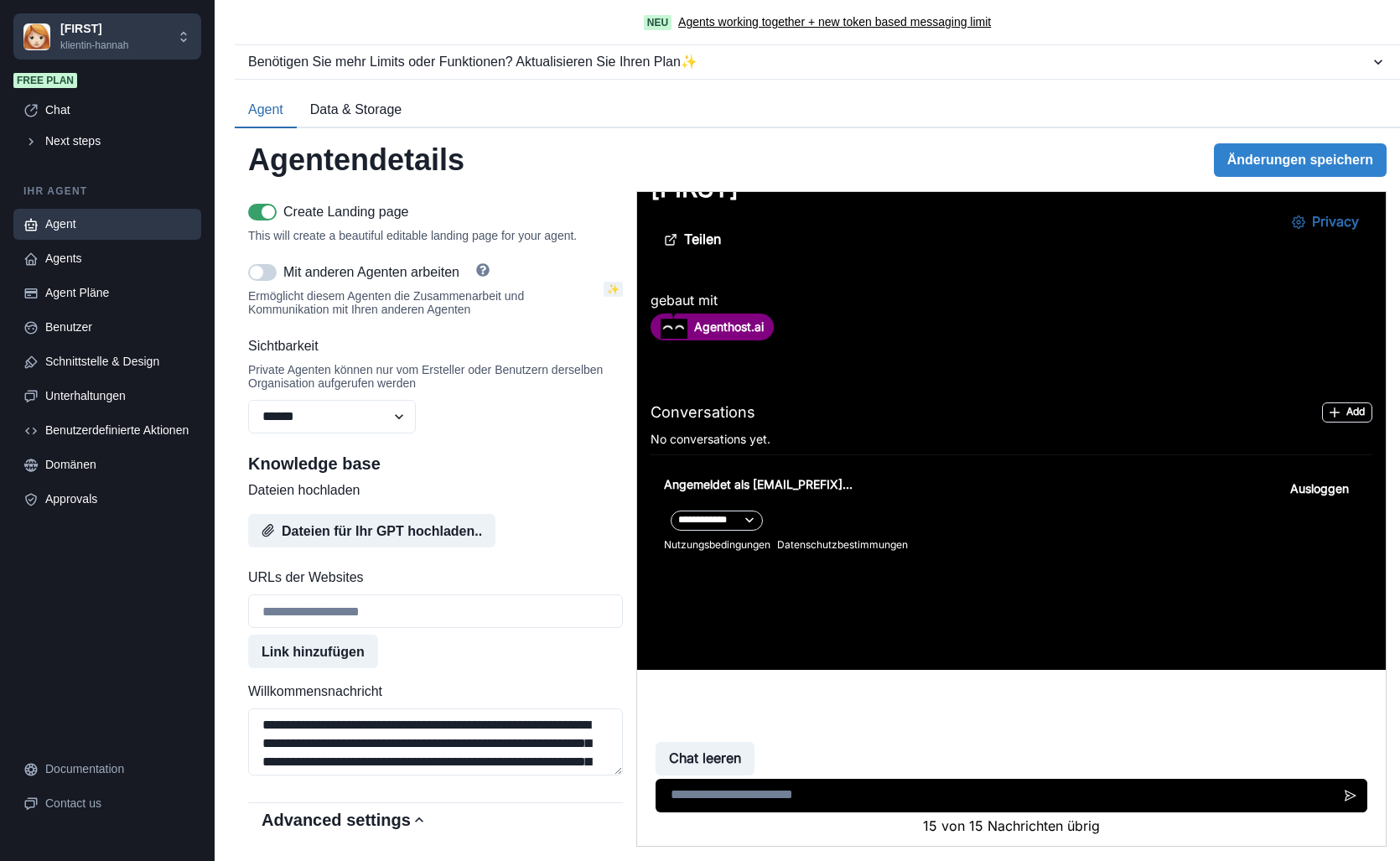 scroll, scrollTop: 0, scrollLeft: 0, axis: both 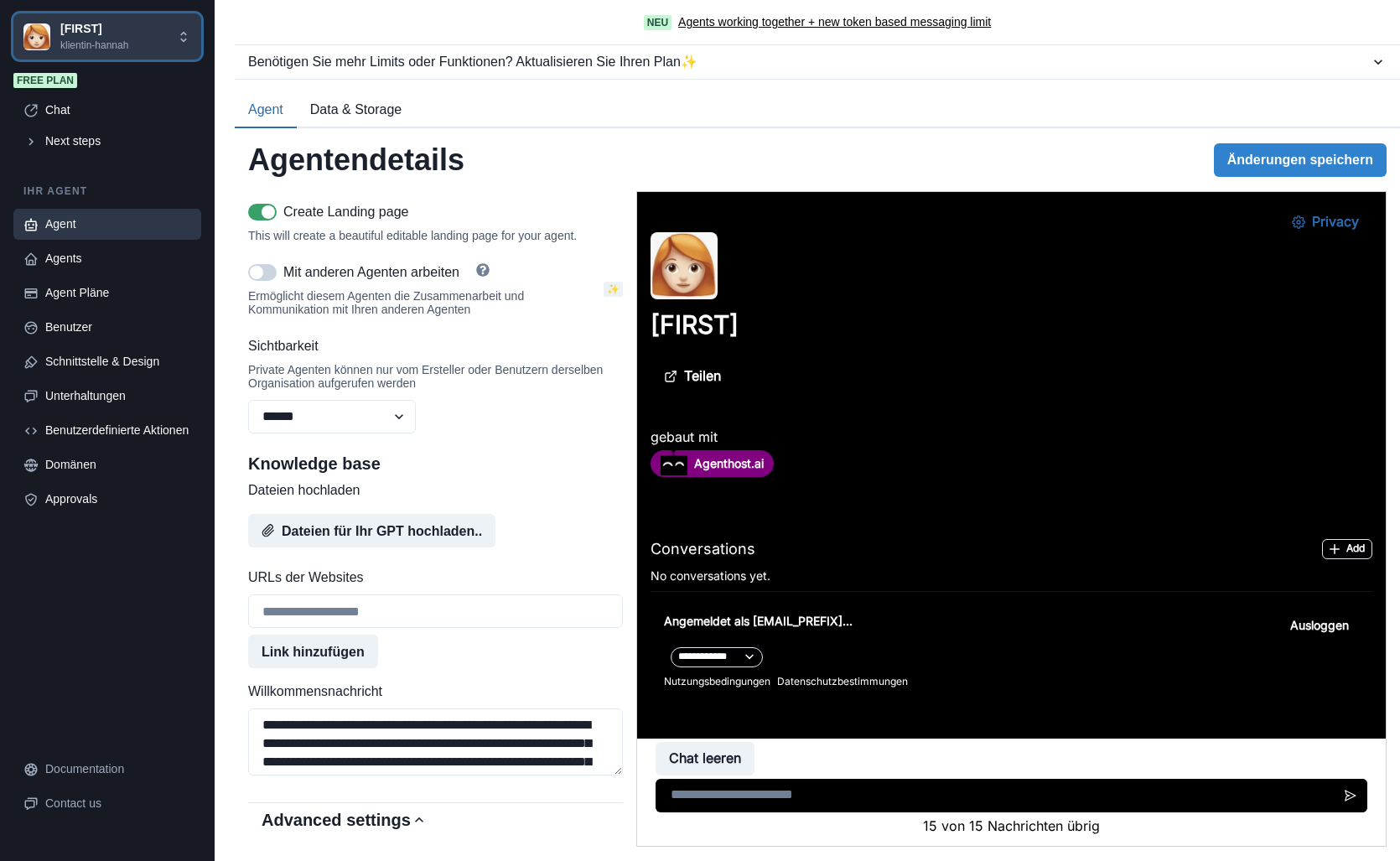 click on "[FIRST] [LAST]" at bounding box center (107, 36) 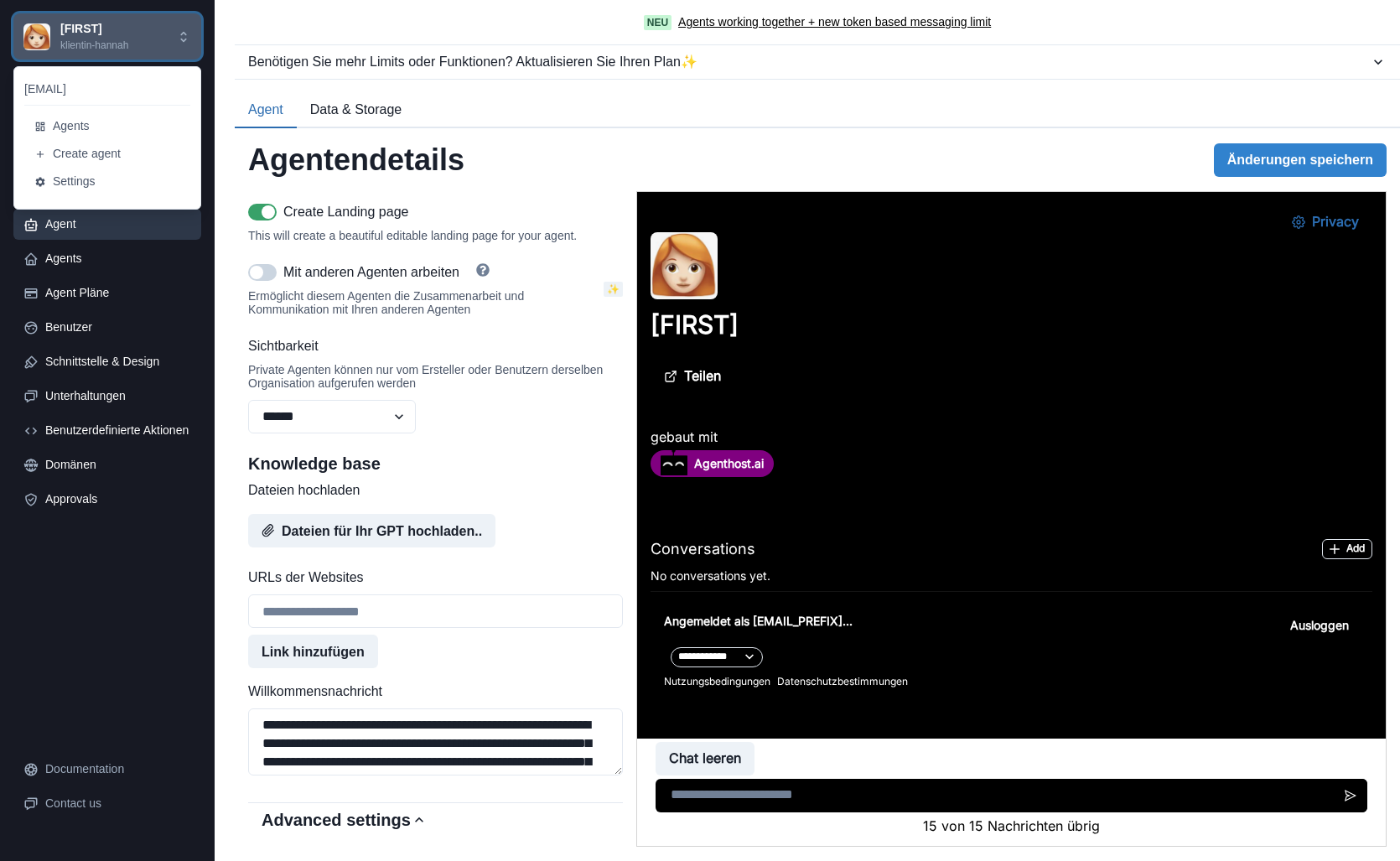 click on "[FIRST] [LAST]" at bounding box center (107, 36) 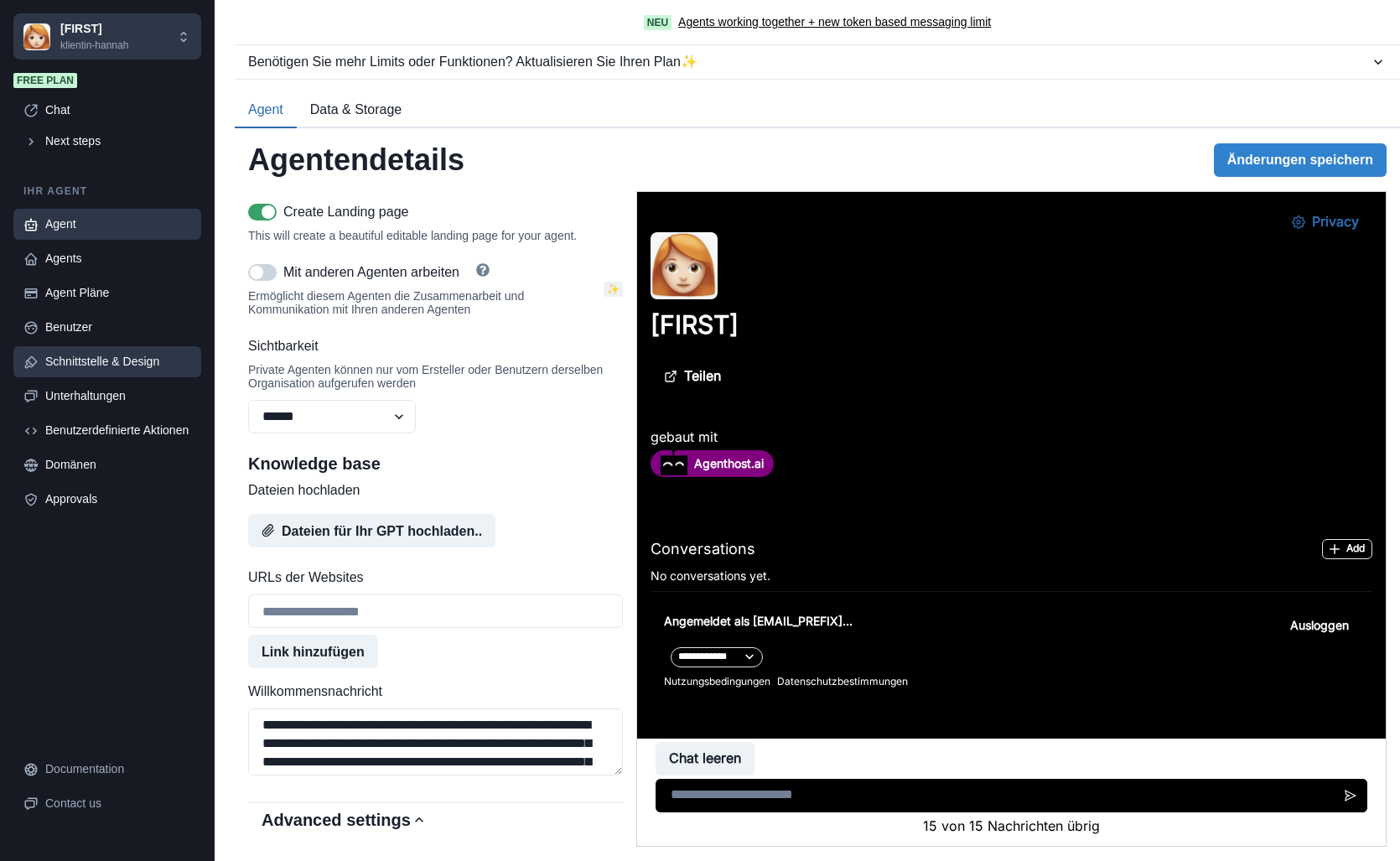 click on "Schnittstelle & Design" at bounding box center (118, 361) 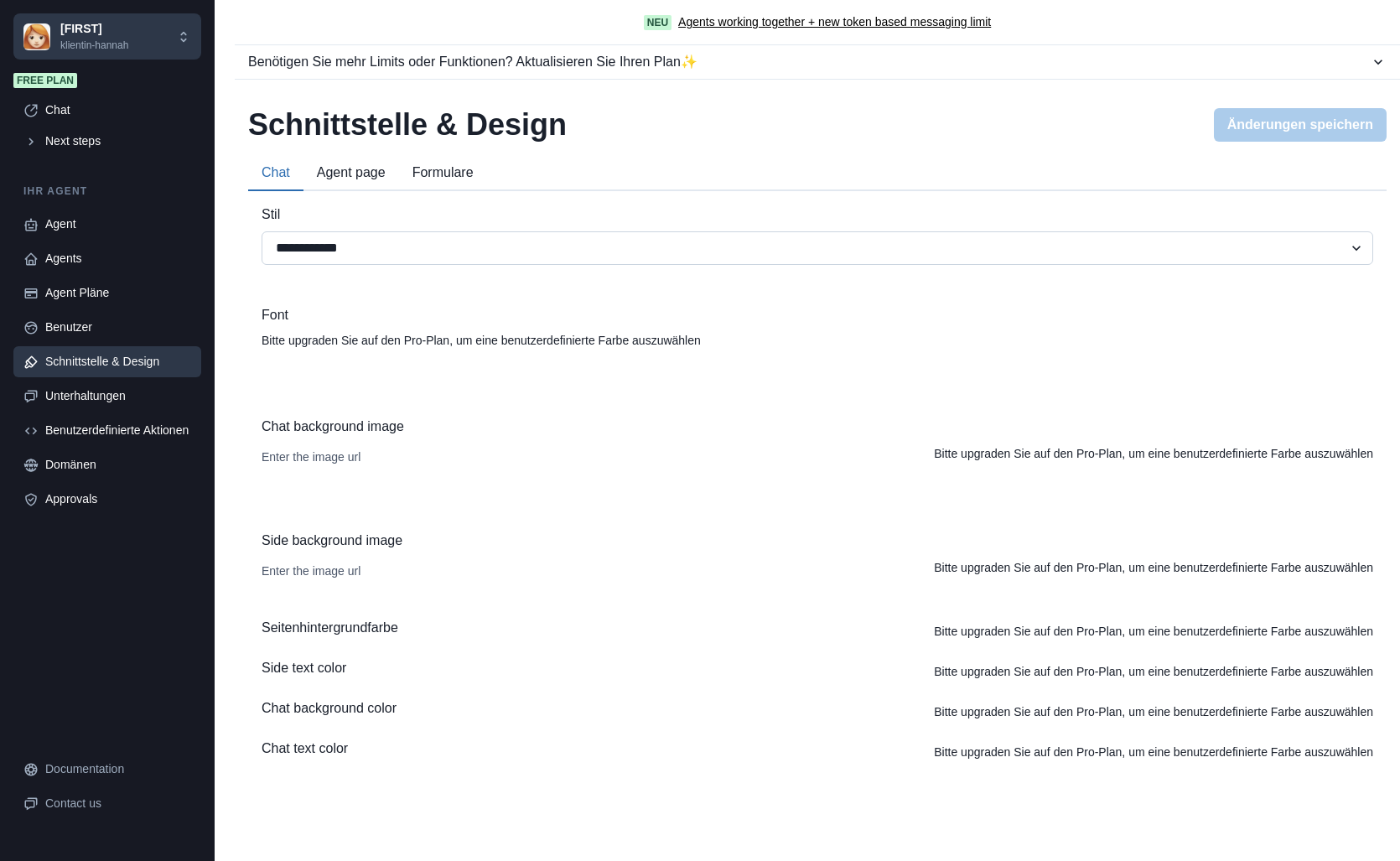 click on "**********" at bounding box center (817, 248) 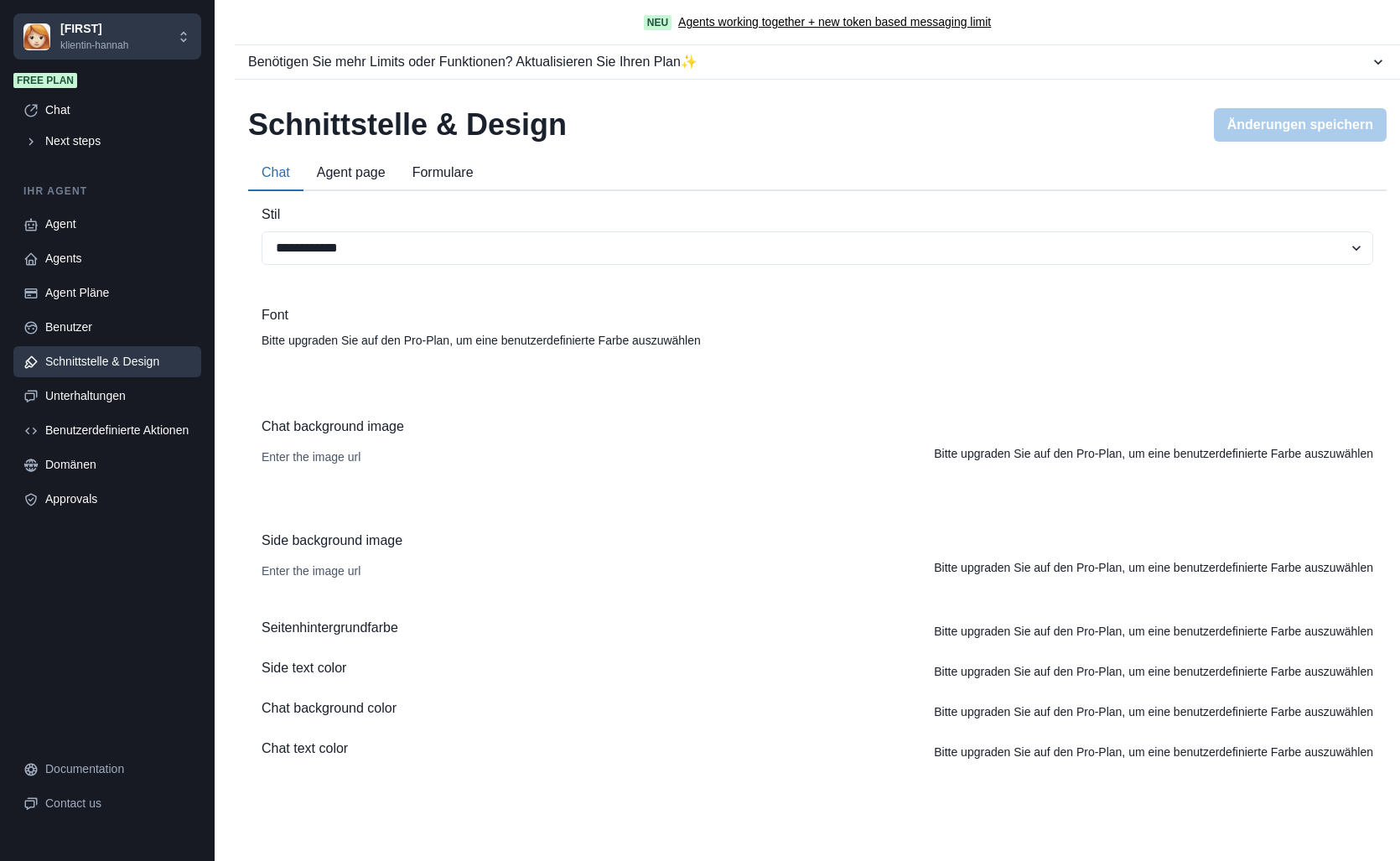 click on "Agent page" at bounding box center [351, 174] 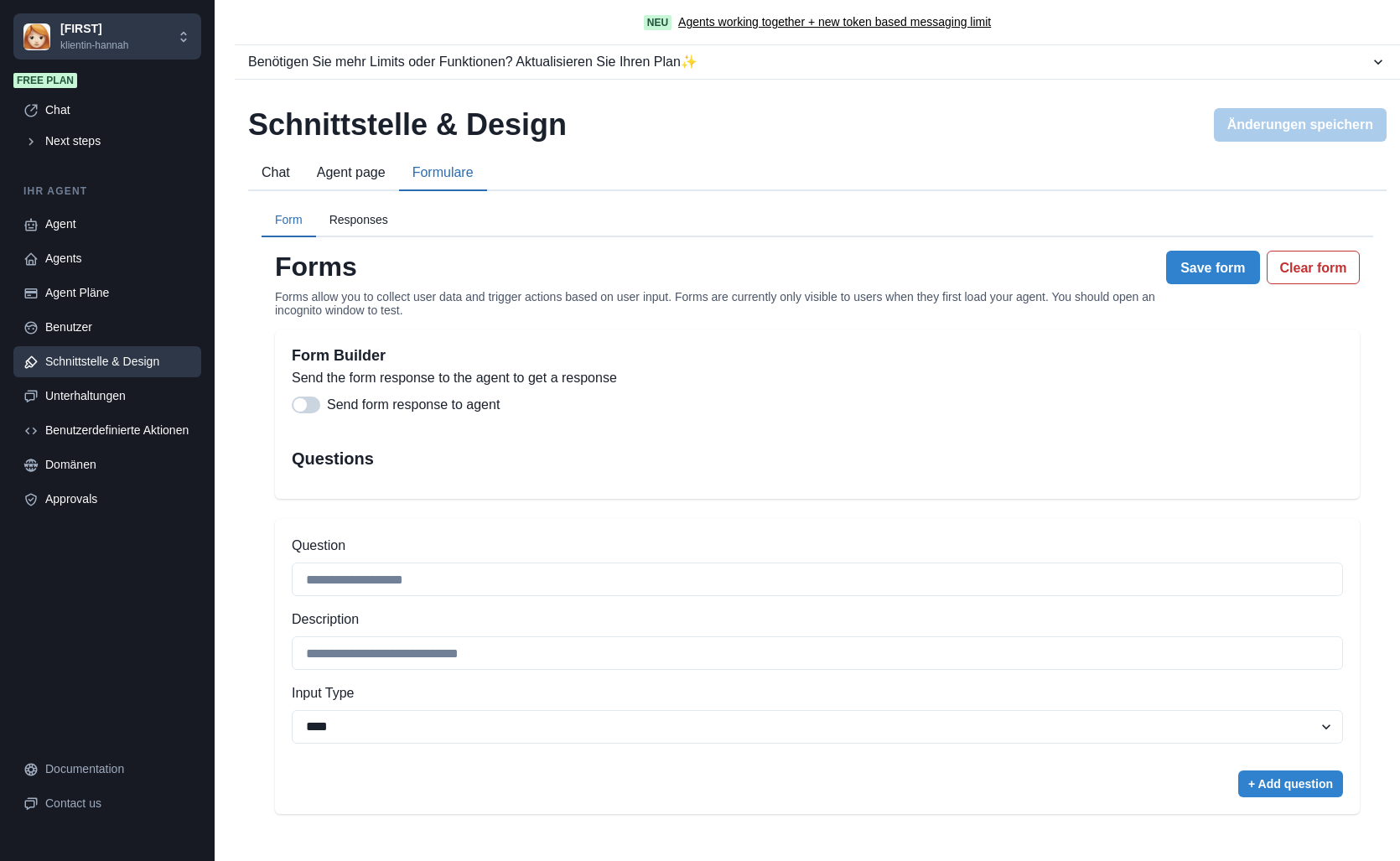 click on "Formulare" at bounding box center (443, 174) 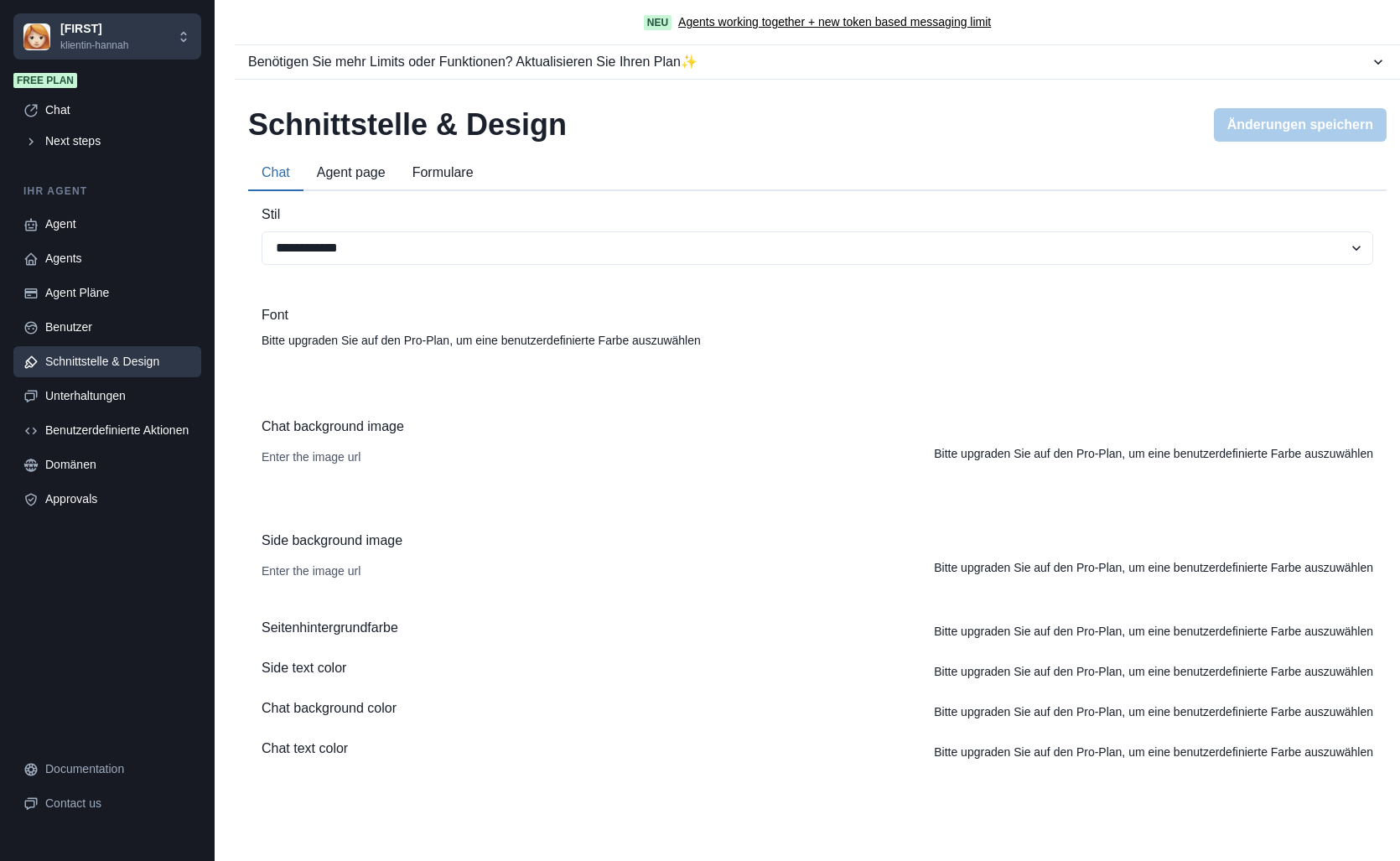 click on "Chat" at bounding box center (276, 174) 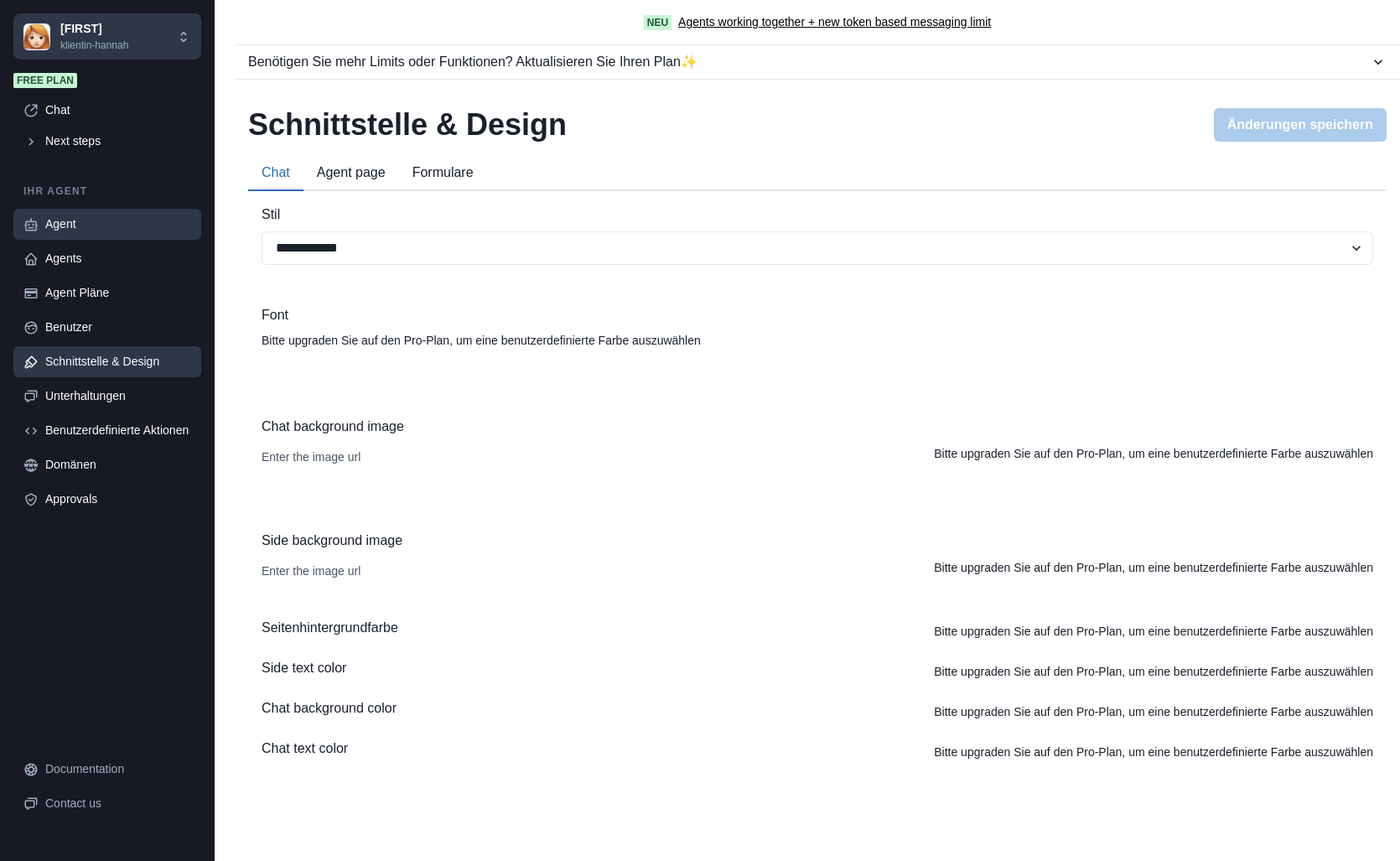 click on "Agent" at bounding box center (118, 224) 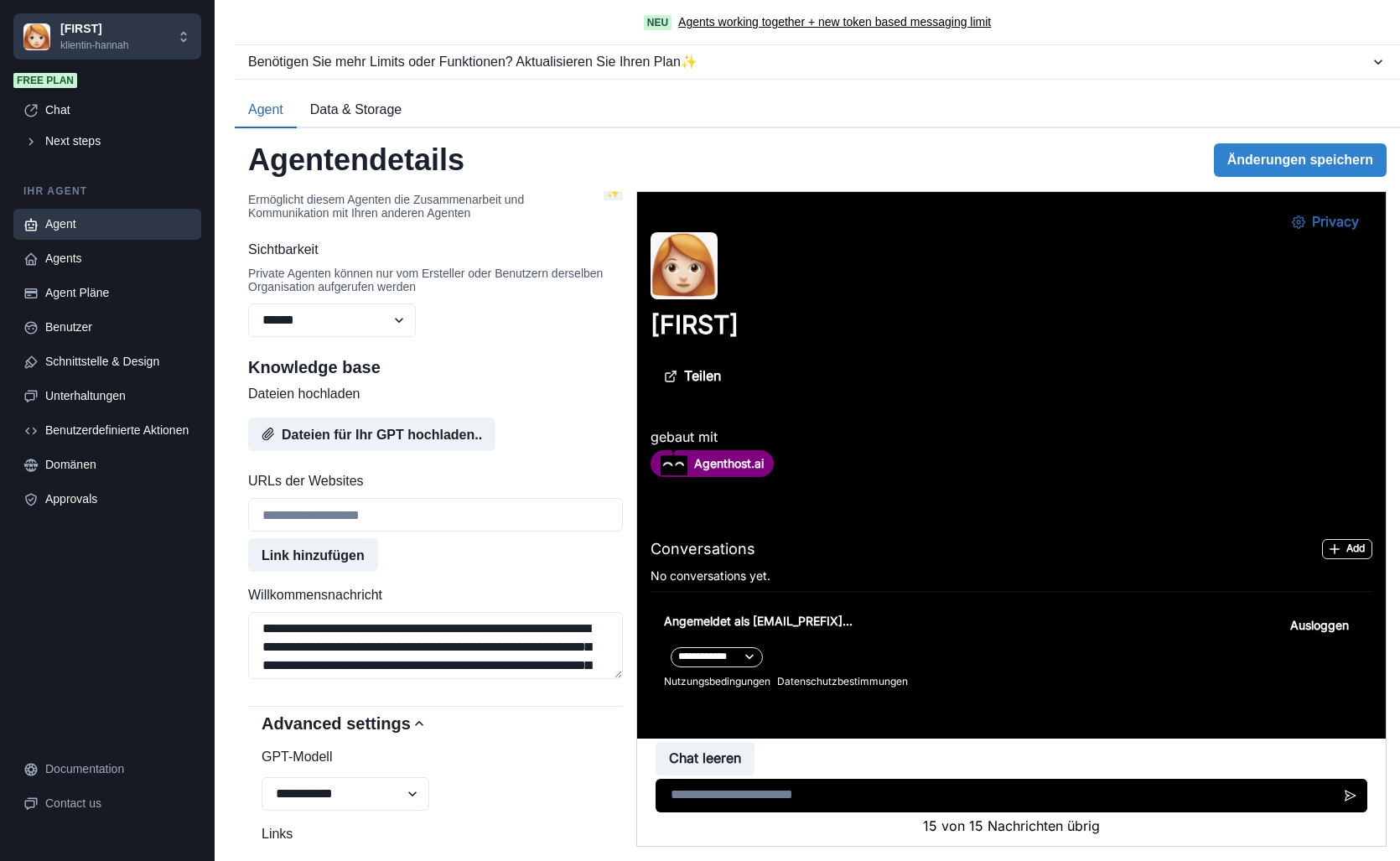 scroll, scrollTop: 818, scrollLeft: 0, axis: vertical 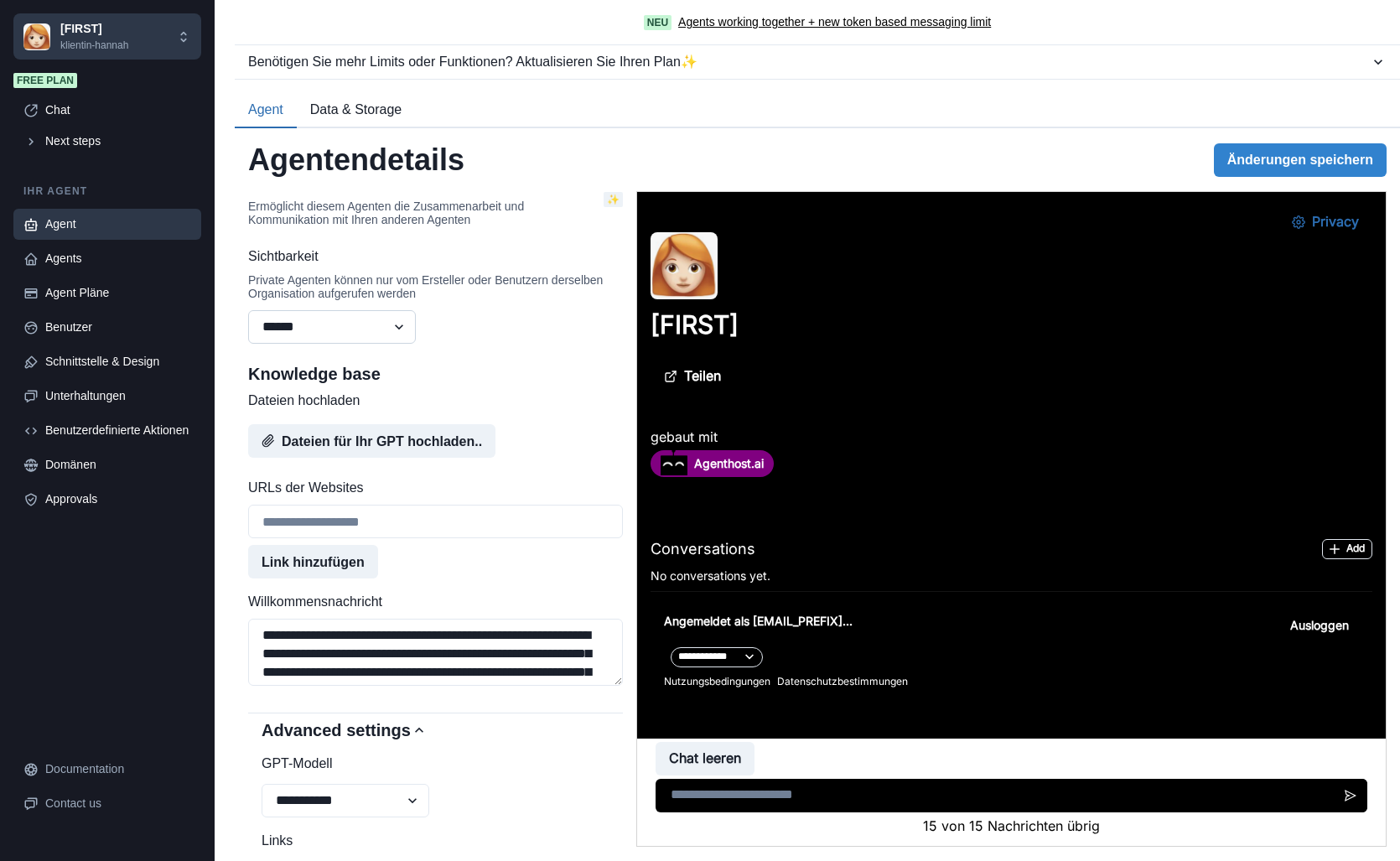 click on "**********" at bounding box center [332, 327] 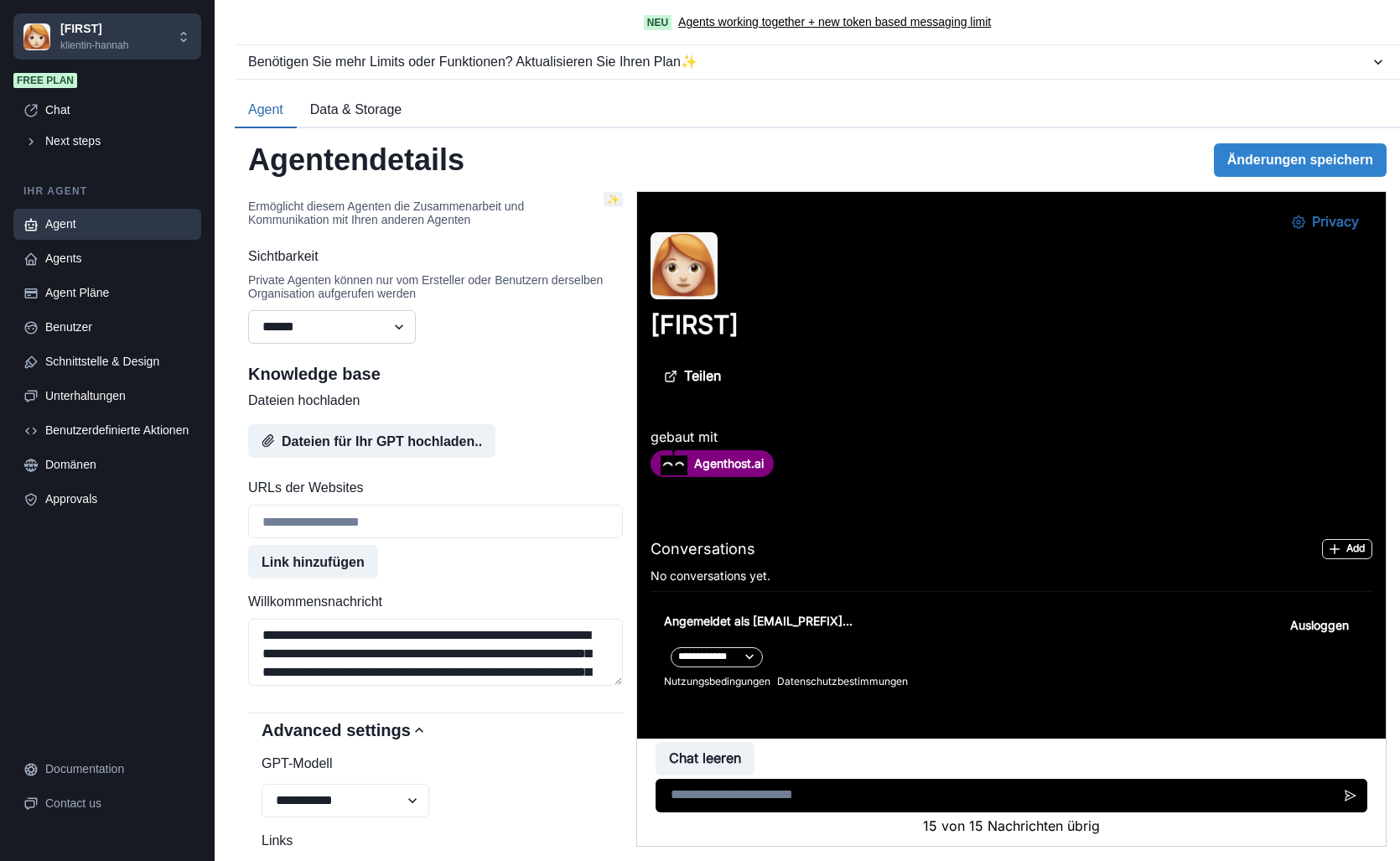 select on "******" 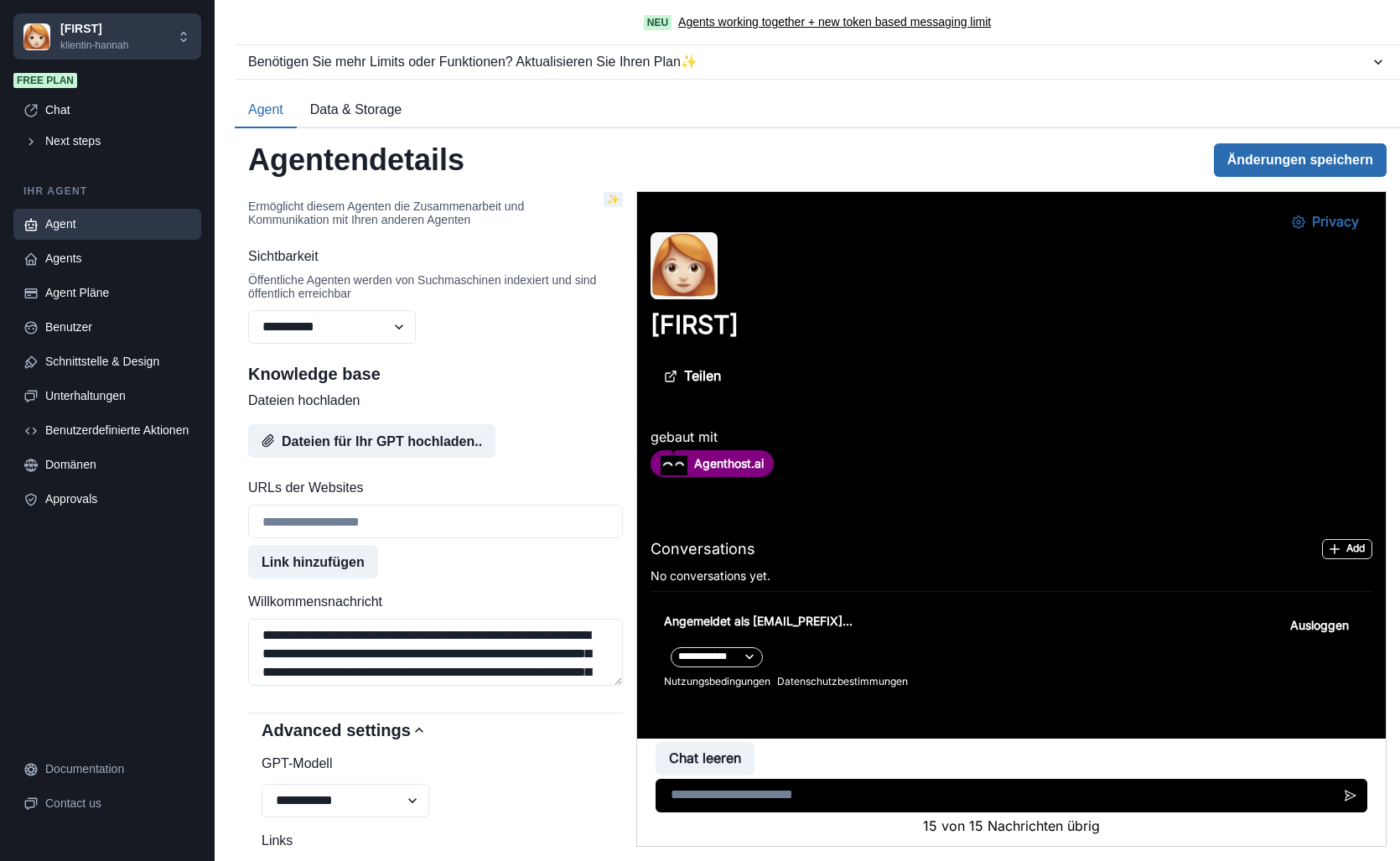 click on "Änderungen speichern" at bounding box center (1300, 160) 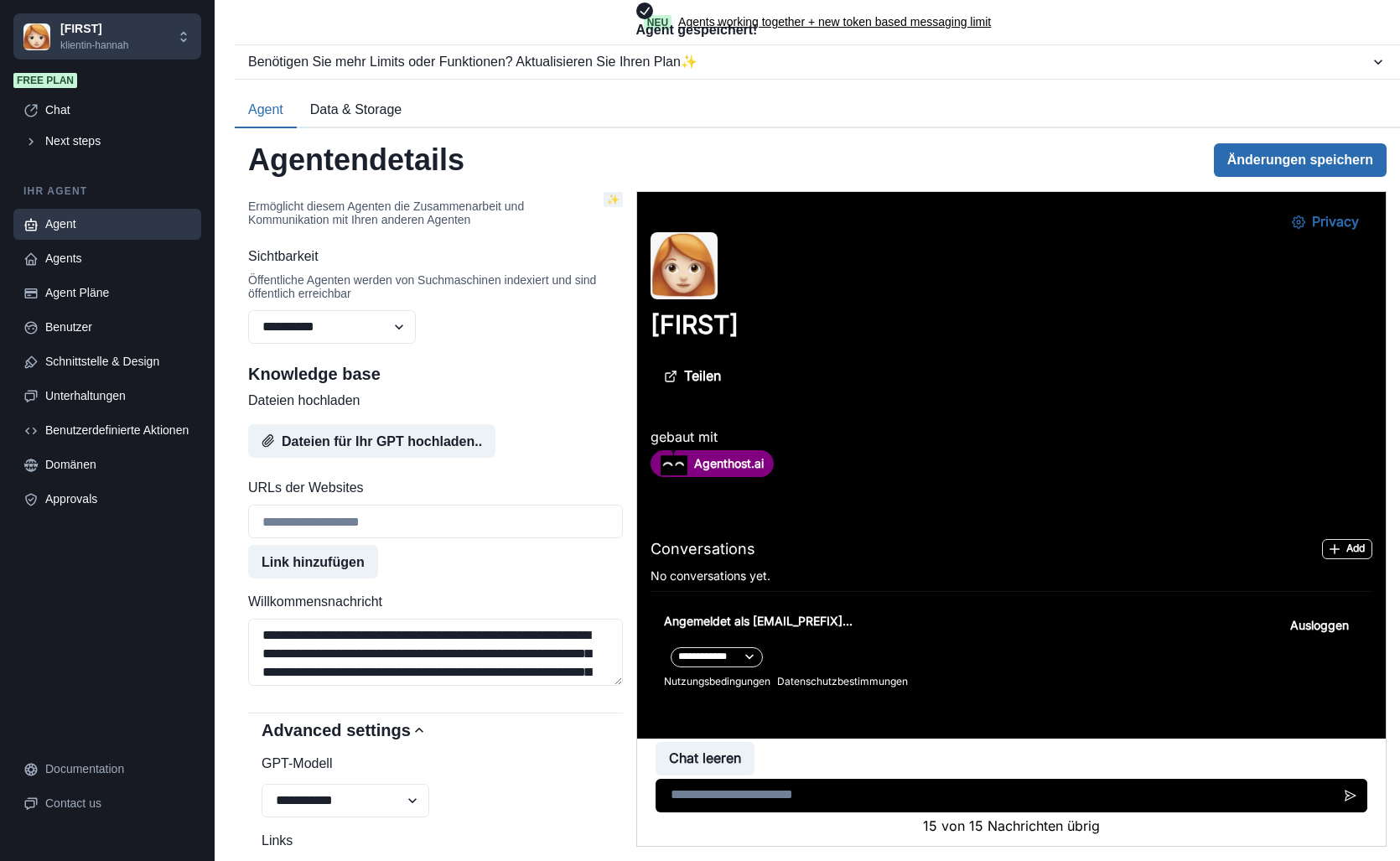 scroll, scrollTop: 0, scrollLeft: 0, axis: both 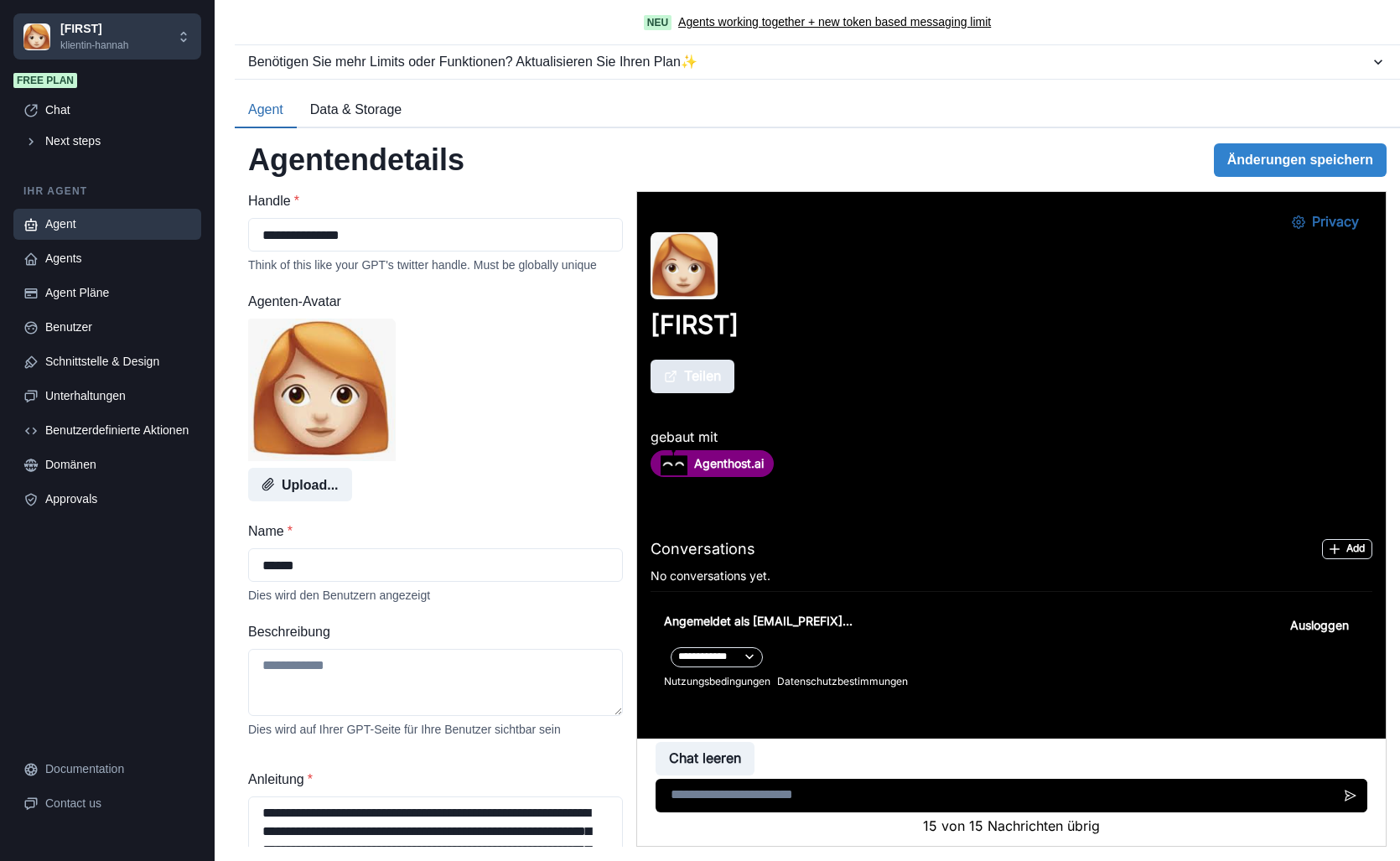 click on "Teilen" at bounding box center (692, 376) 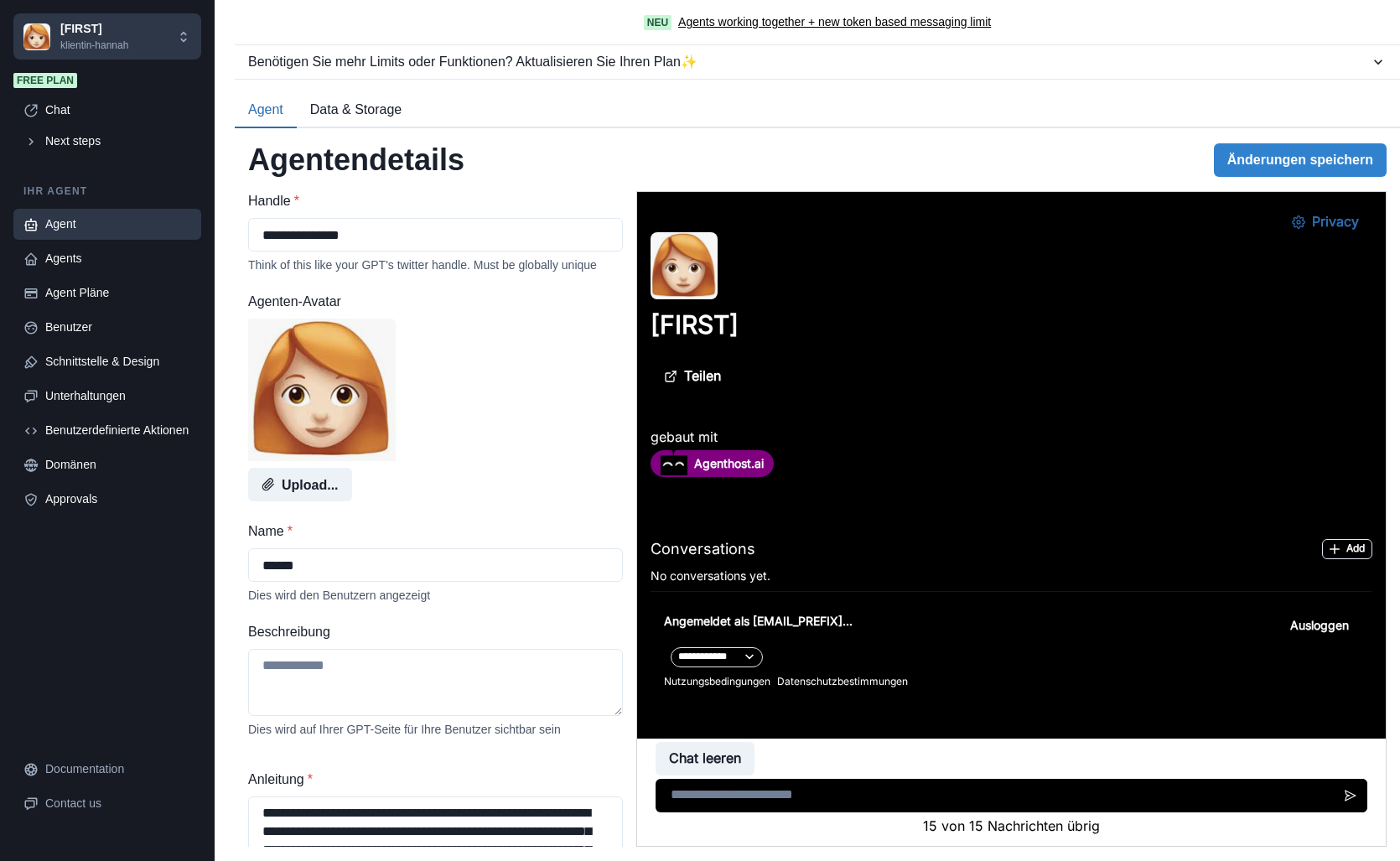 click 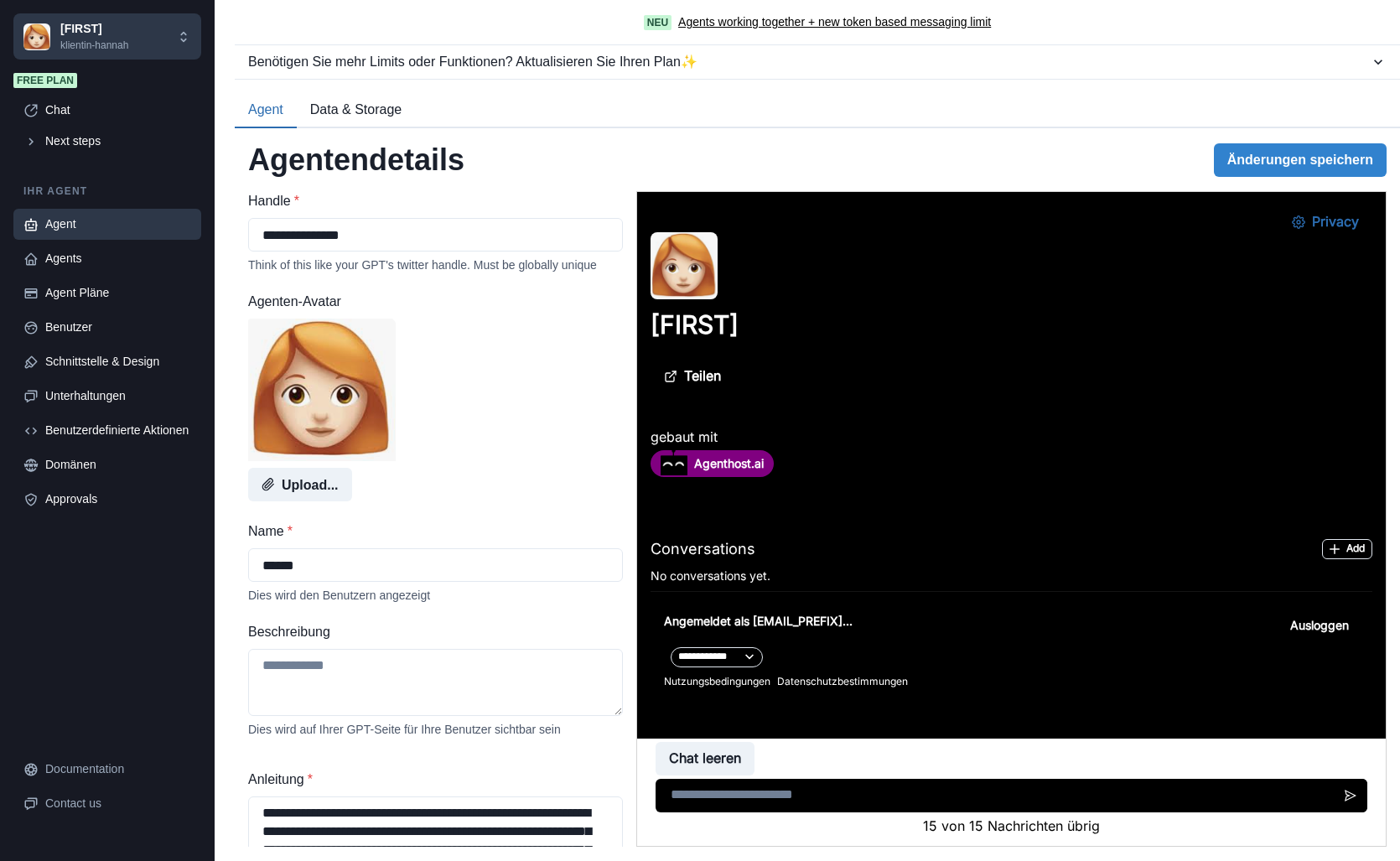 click 